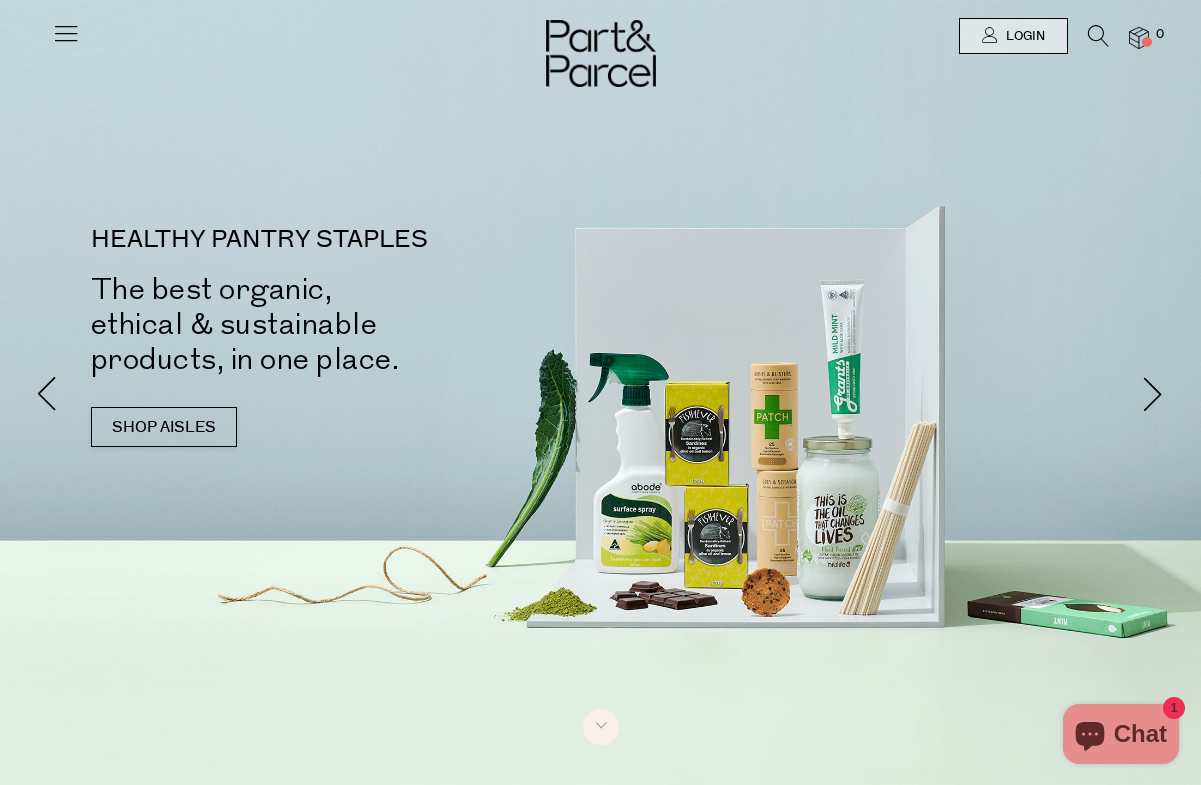scroll, scrollTop: 0, scrollLeft: 0, axis: both 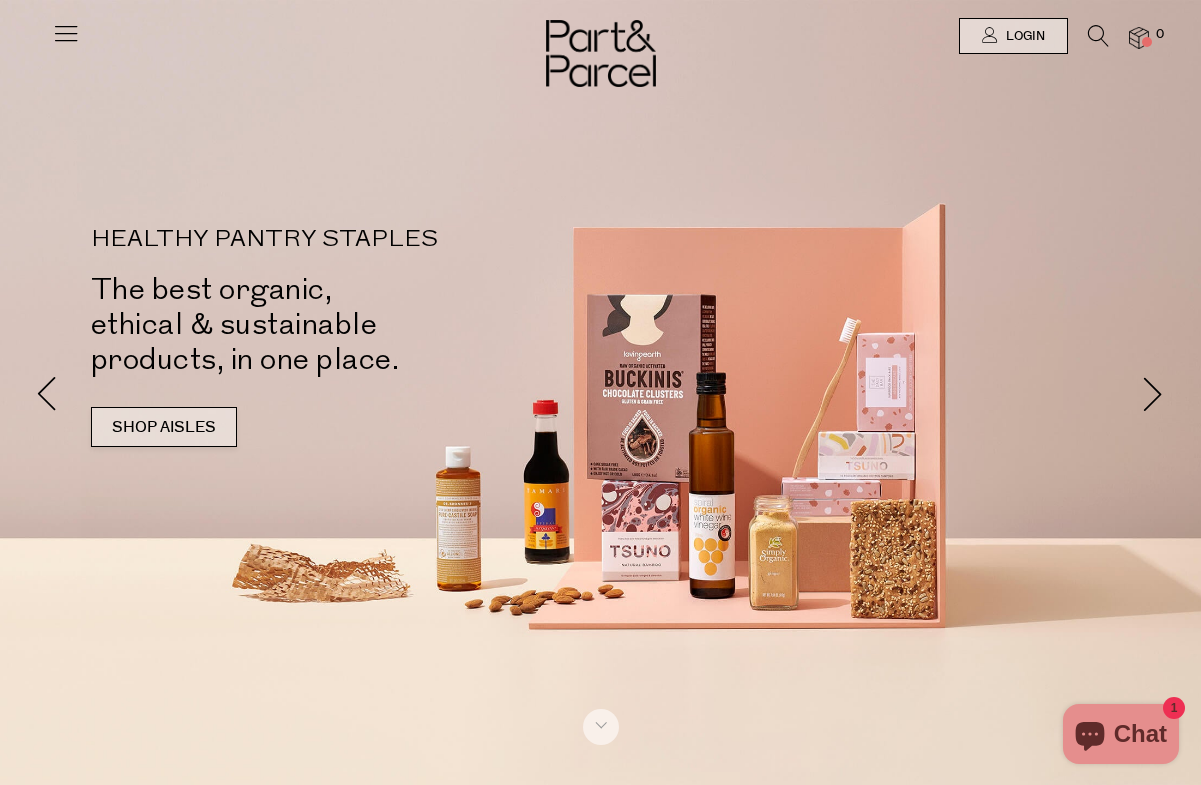 click on "SHOP AISLES" at bounding box center (164, 427) 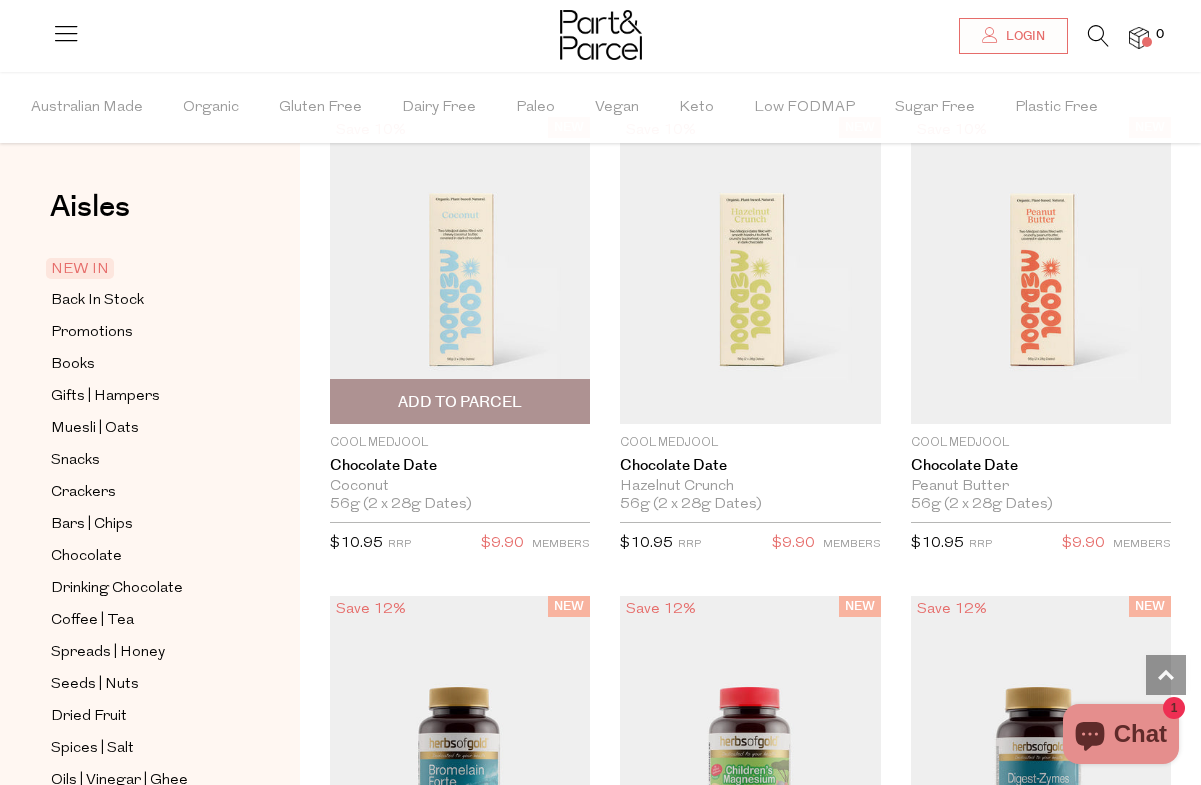 scroll, scrollTop: 1714, scrollLeft: 0, axis: vertical 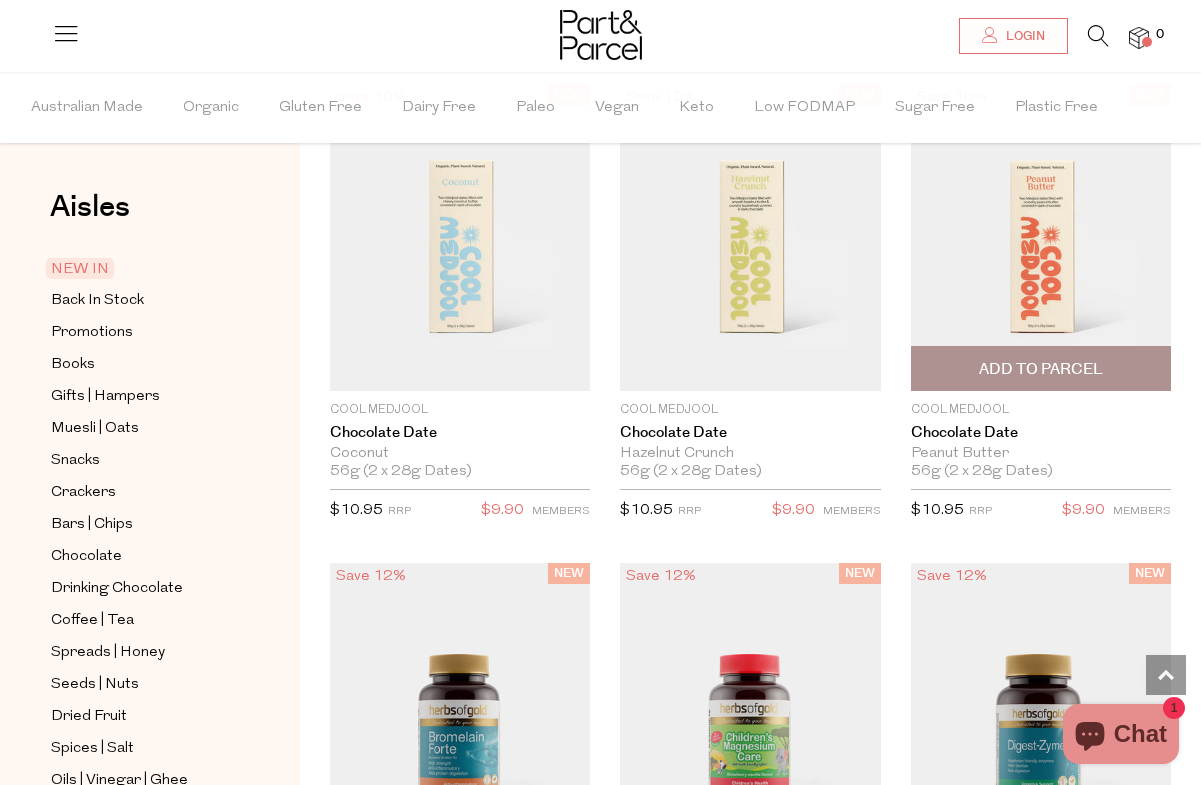 click at bounding box center (1041, 237) 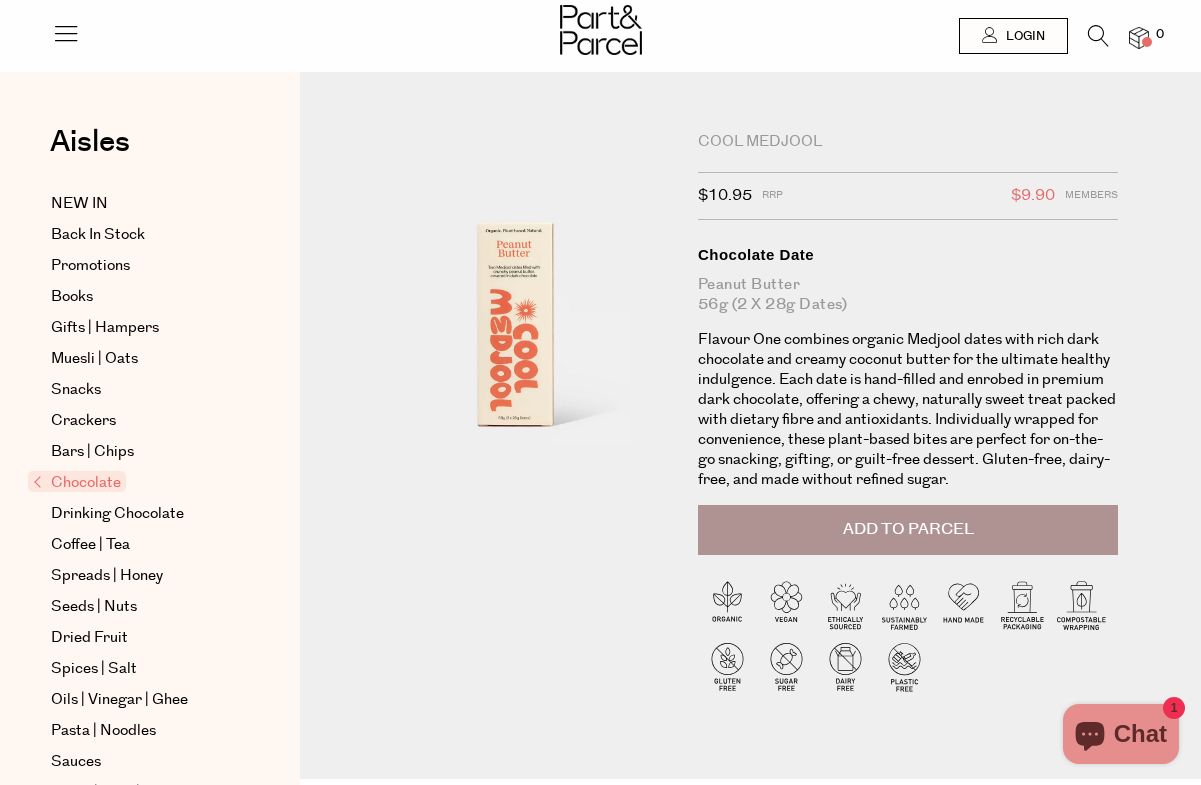 scroll, scrollTop: 0, scrollLeft: 0, axis: both 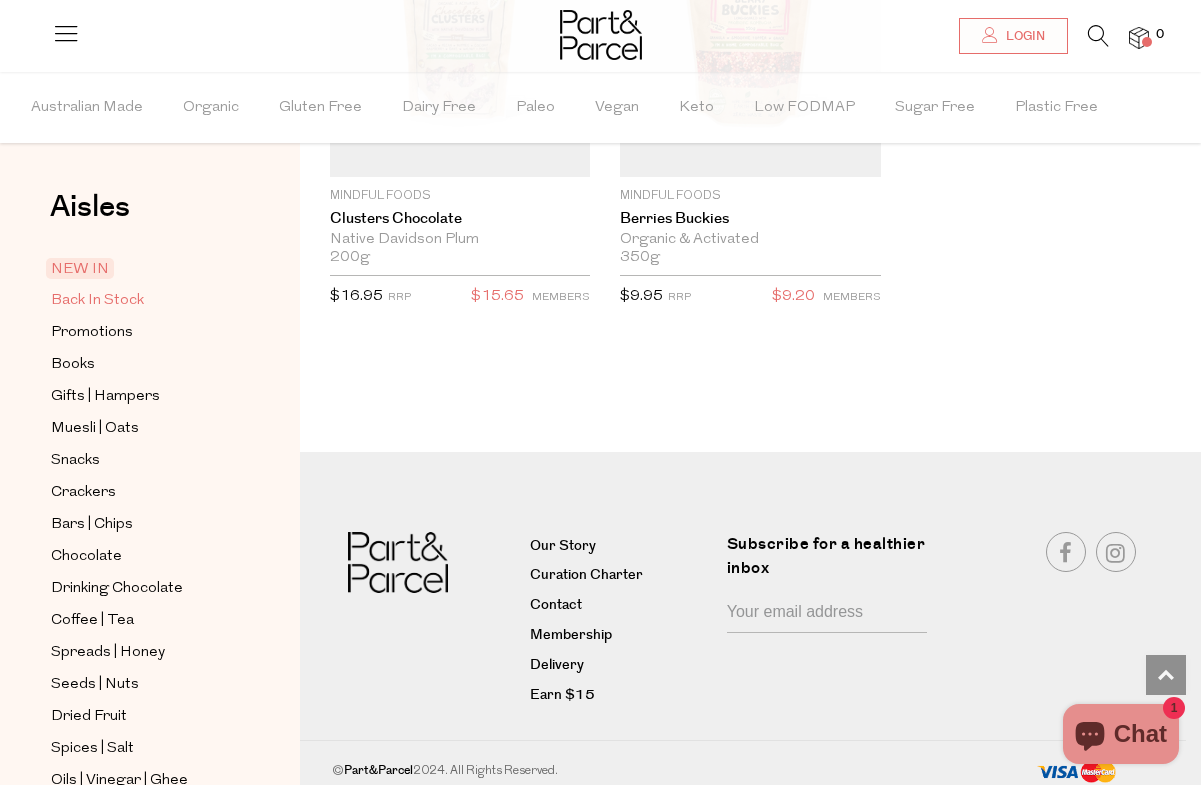 click on "Back In Stock" at bounding box center (97, 301) 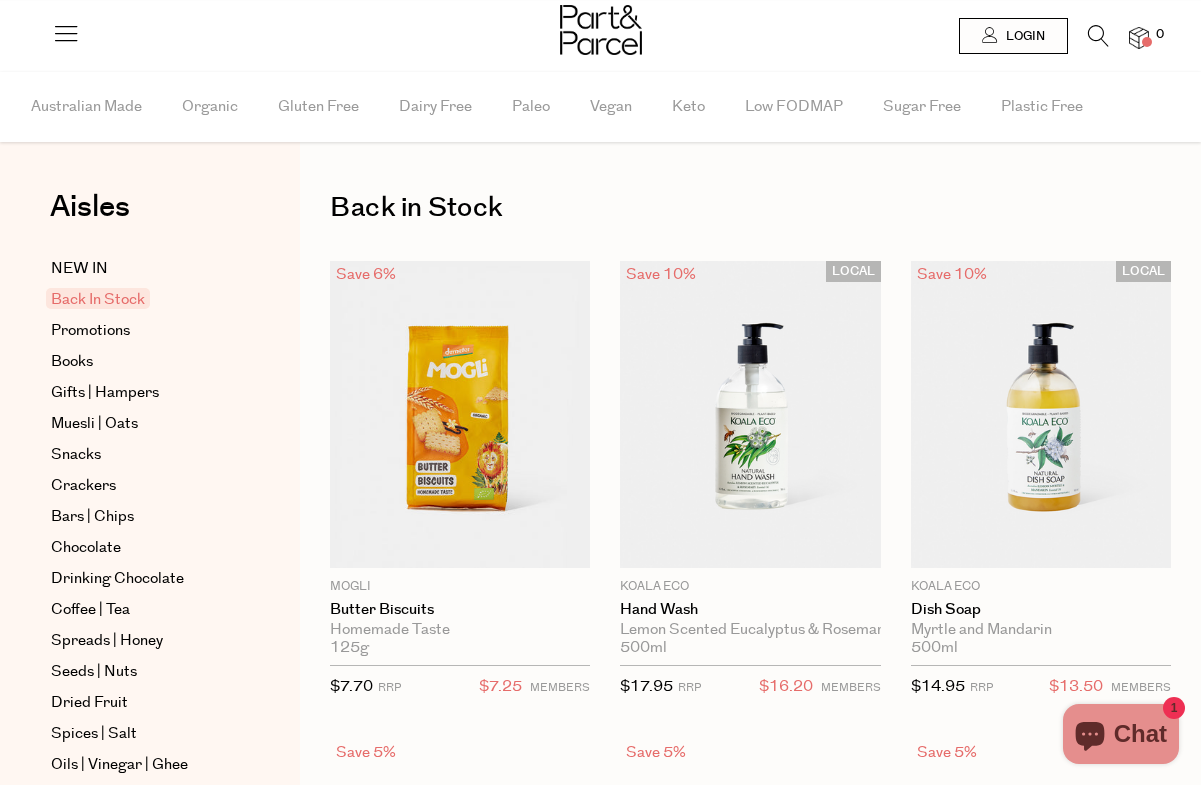 scroll, scrollTop: 0, scrollLeft: 0, axis: both 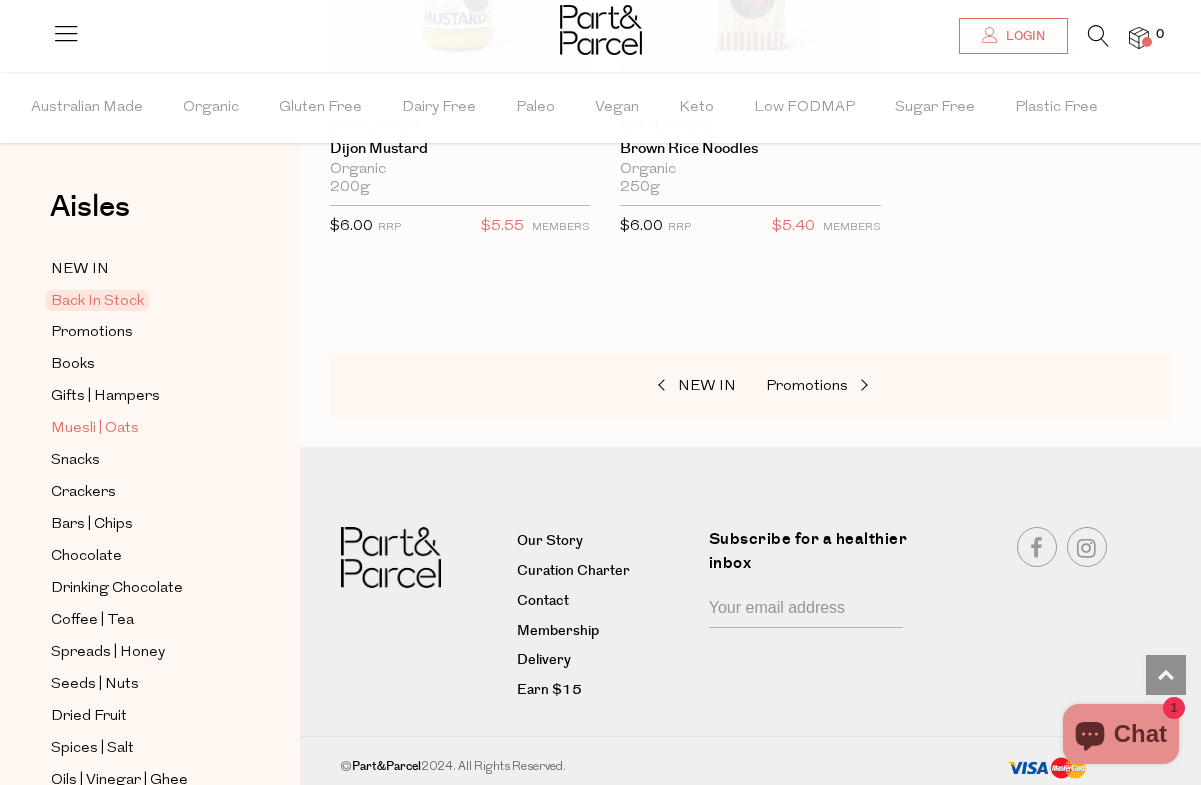 click on "Muesli | Oats" at bounding box center (95, 429) 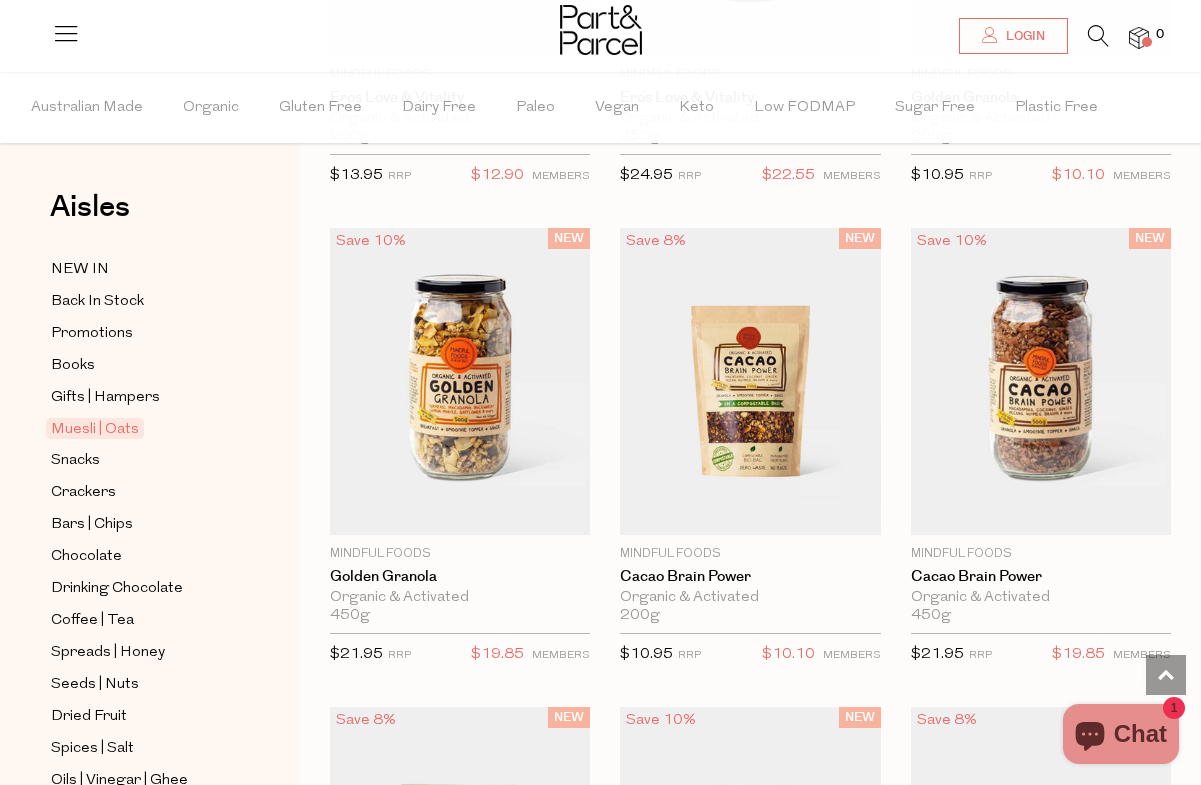 scroll, scrollTop: 1614, scrollLeft: 0, axis: vertical 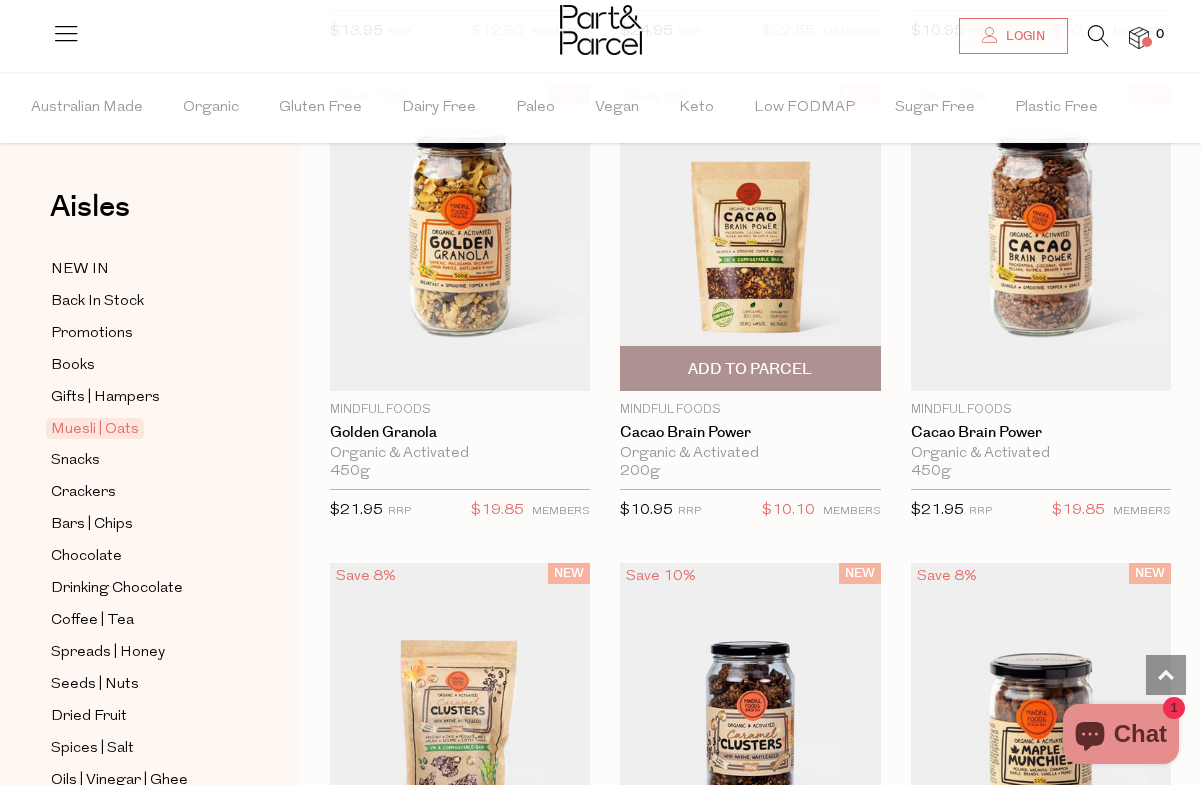 click on "Add To Parcel" at bounding box center (750, 368) 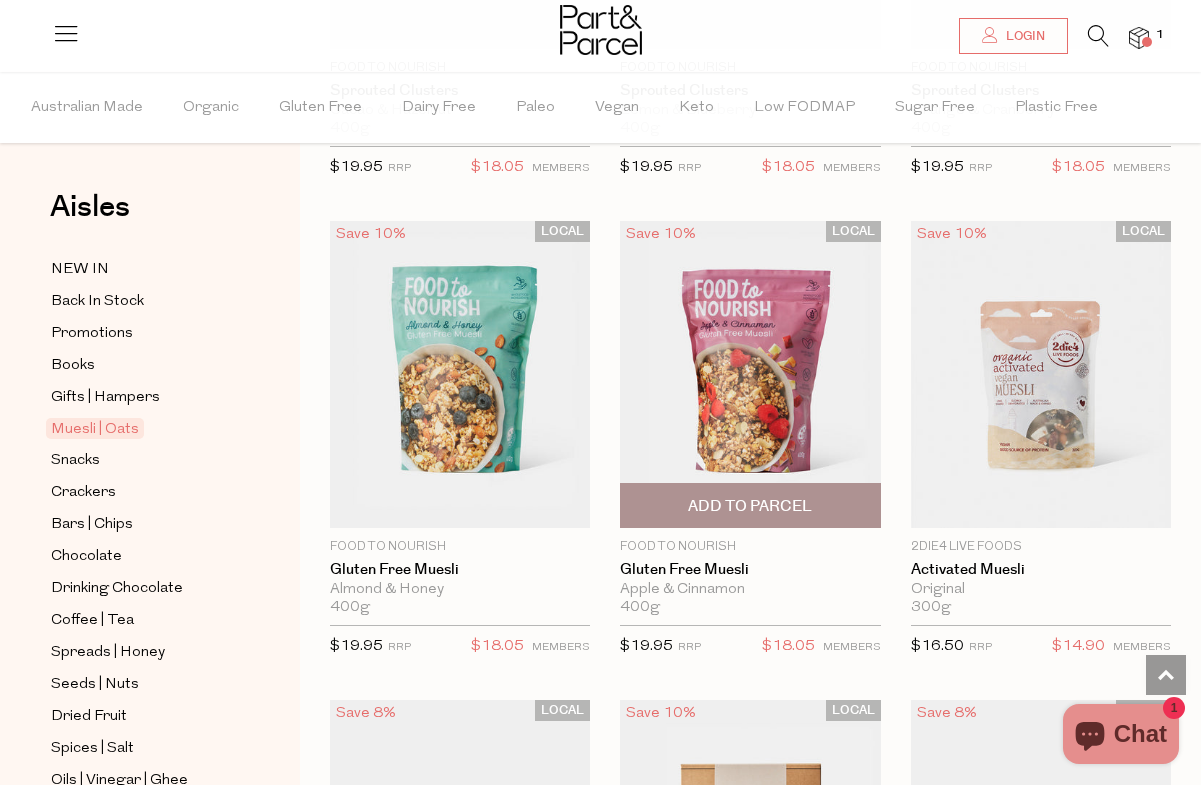 scroll, scrollTop: 3503, scrollLeft: 0, axis: vertical 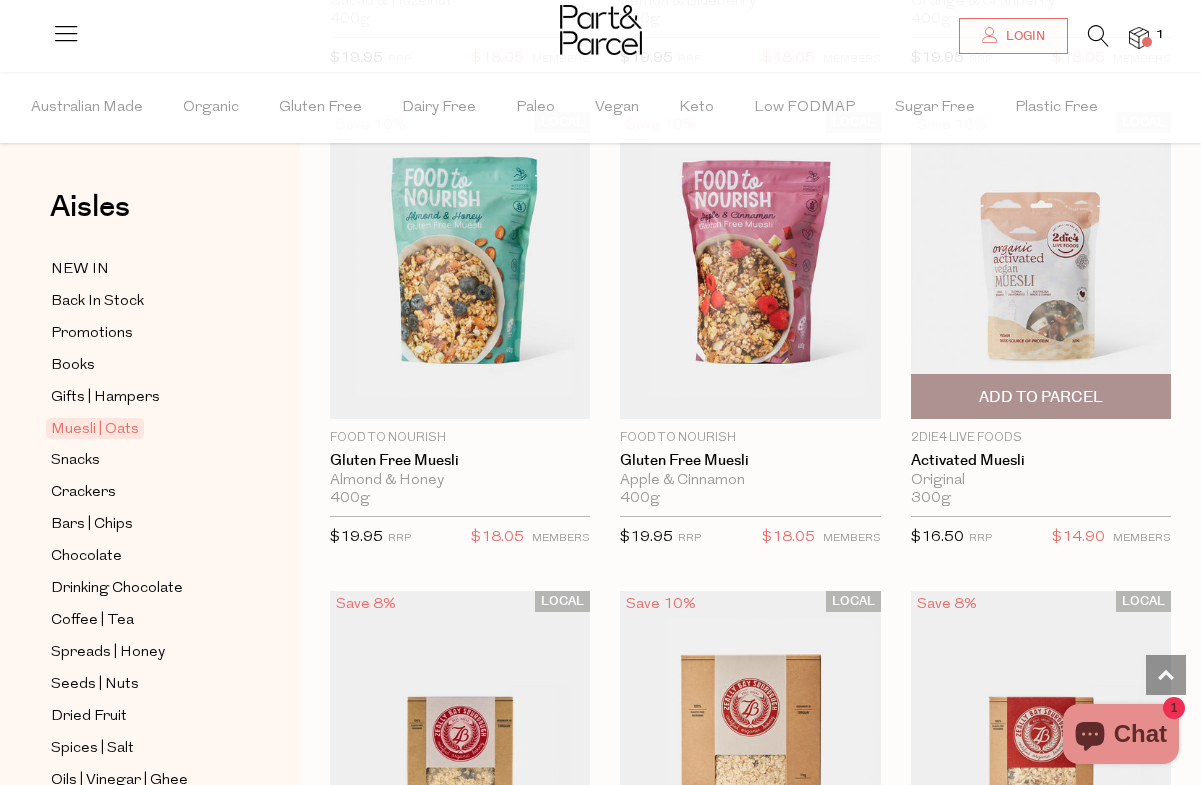 click on "Add To Parcel" at bounding box center [1041, 397] 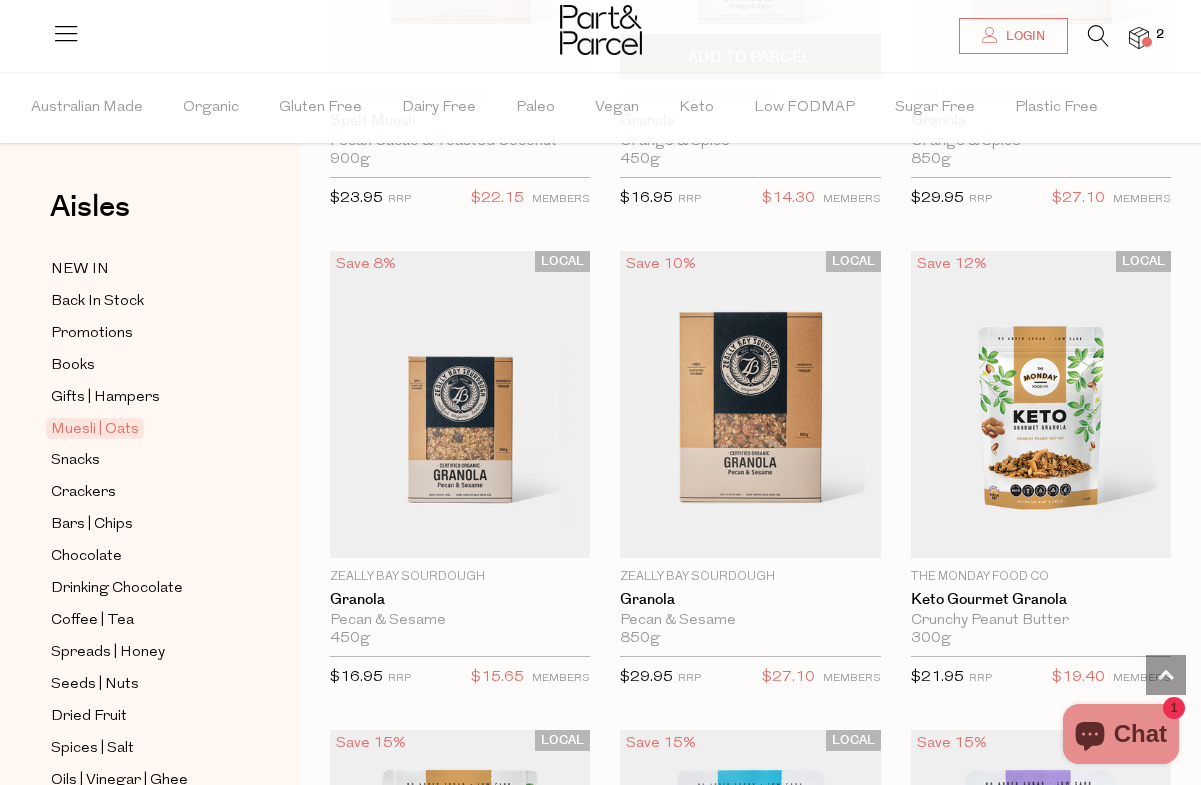 scroll, scrollTop: 5317, scrollLeft: 0, axis: vertical 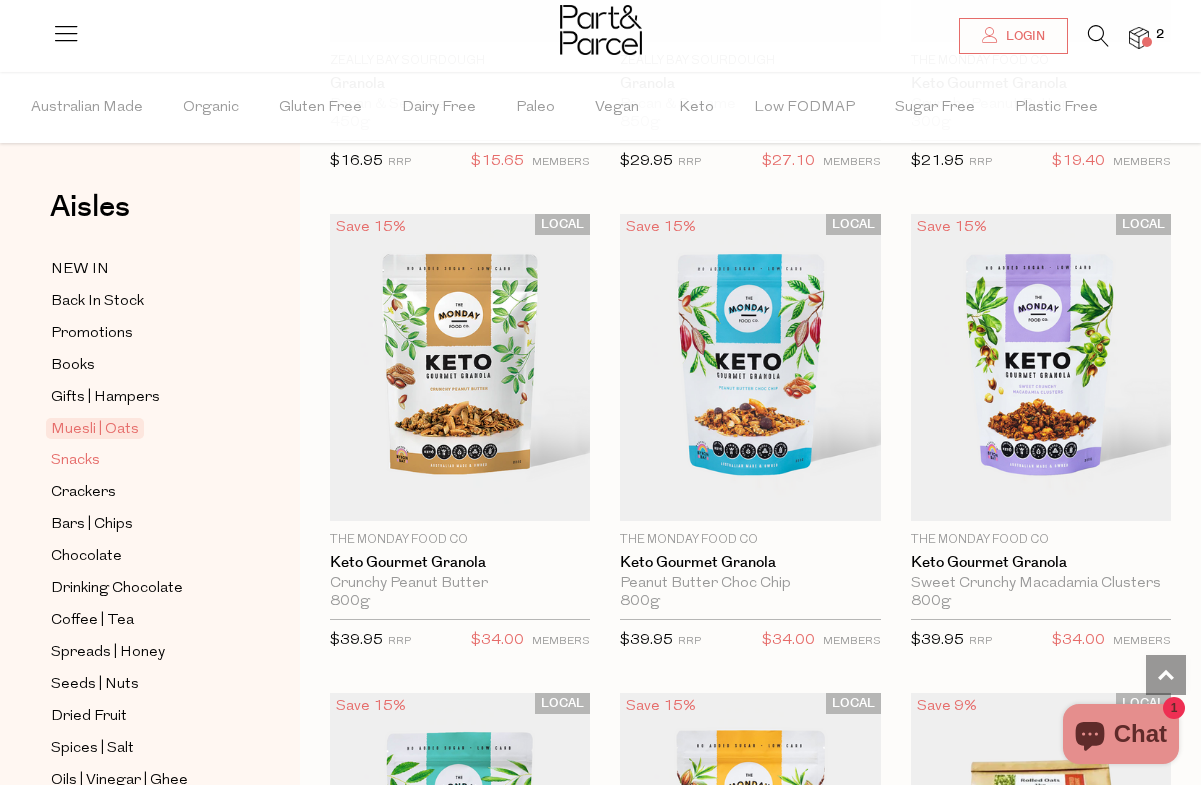 click on "Snacks" at bounding box center [75, 461] 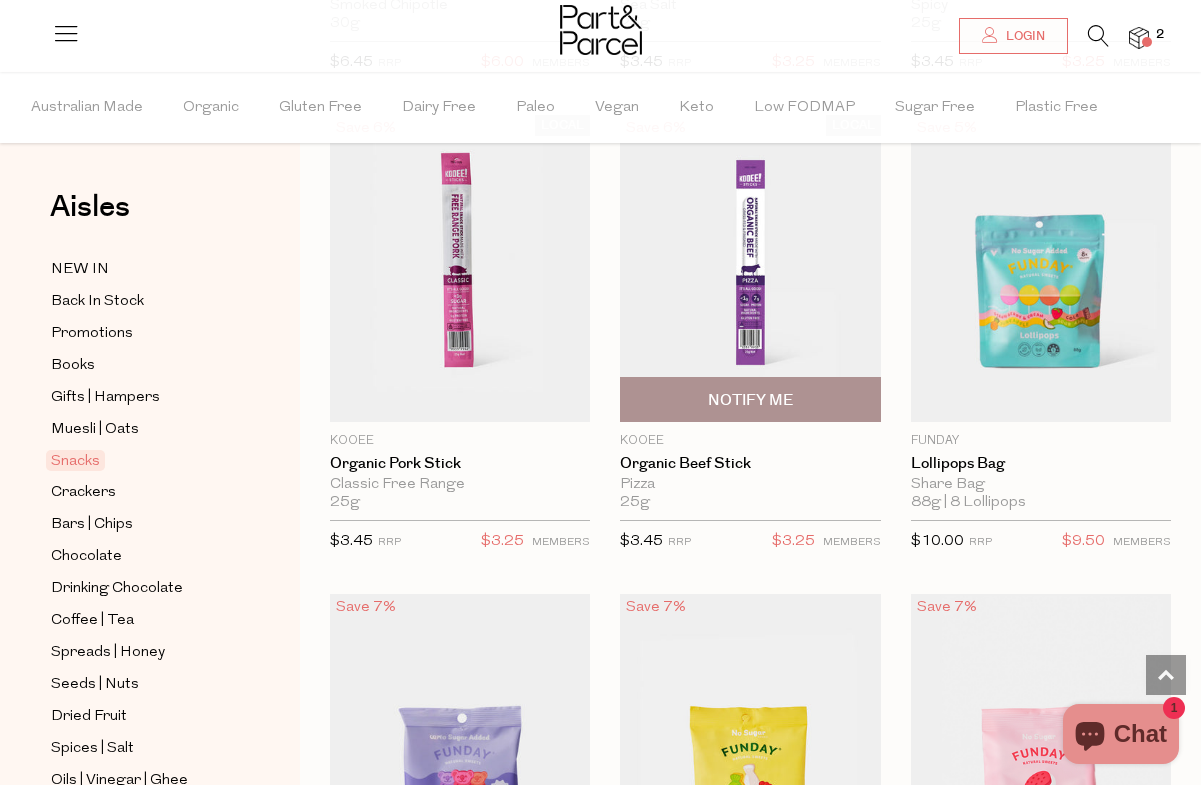 scroll, scrollTop: 1991, scrollLeft: 0, axis: vertical 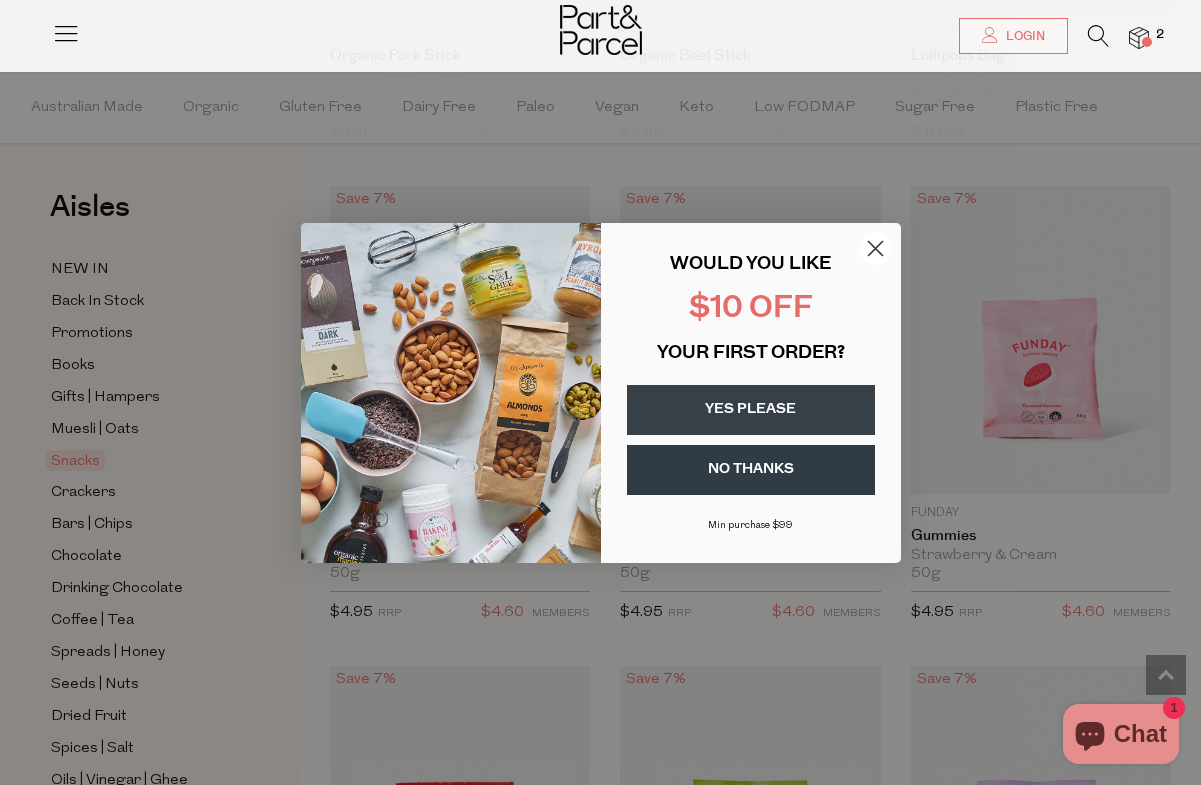 click 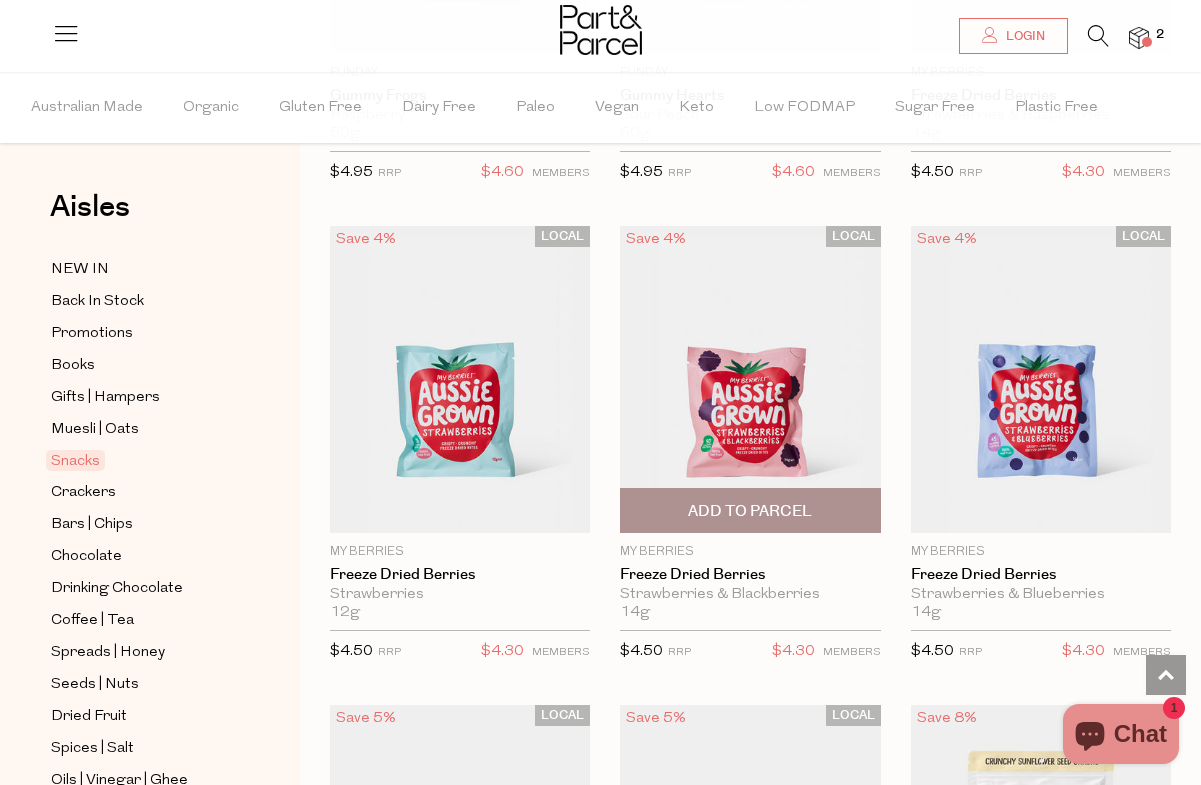 scroll, scrollTop: 4393, scrollLeft: 0, axis: vertical 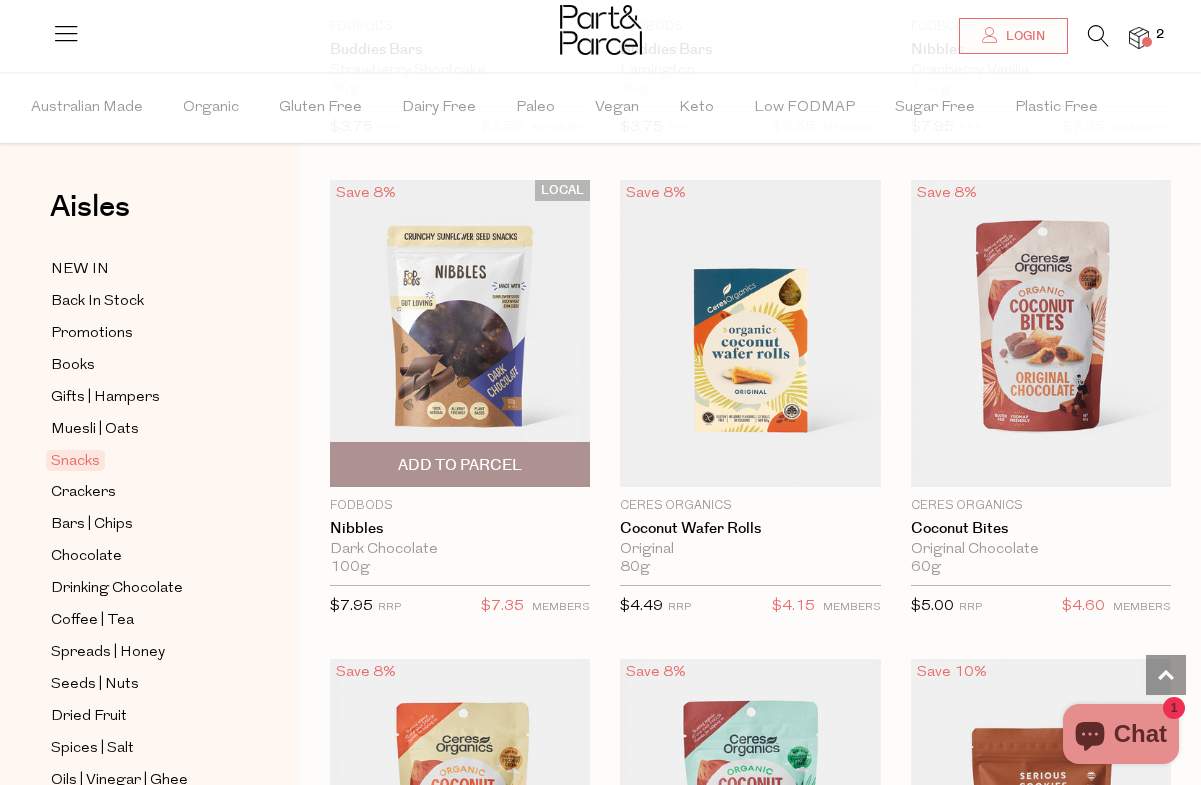 click at bounding box center (460, 333) 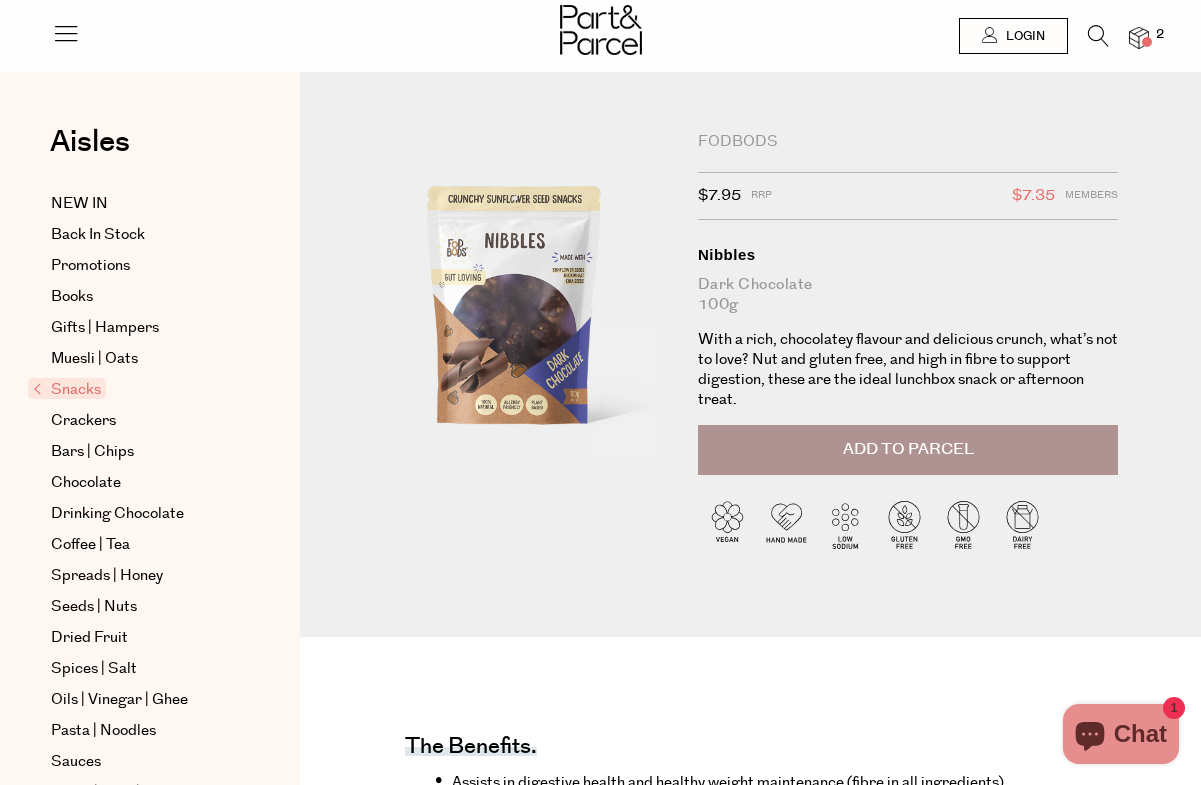 scroll, scrollTop: 0, scrollLeft: 0, axis: both 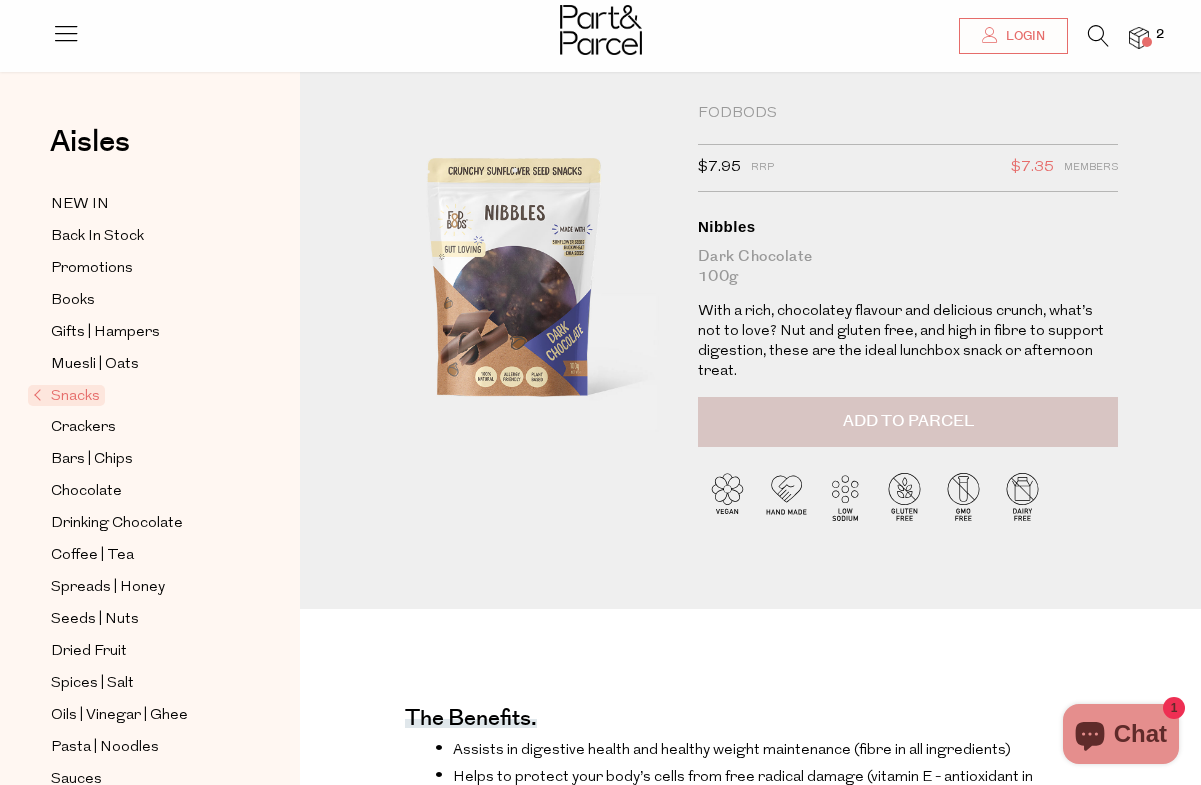 click on "Add to Parcel" at bounding box center (908, 422) 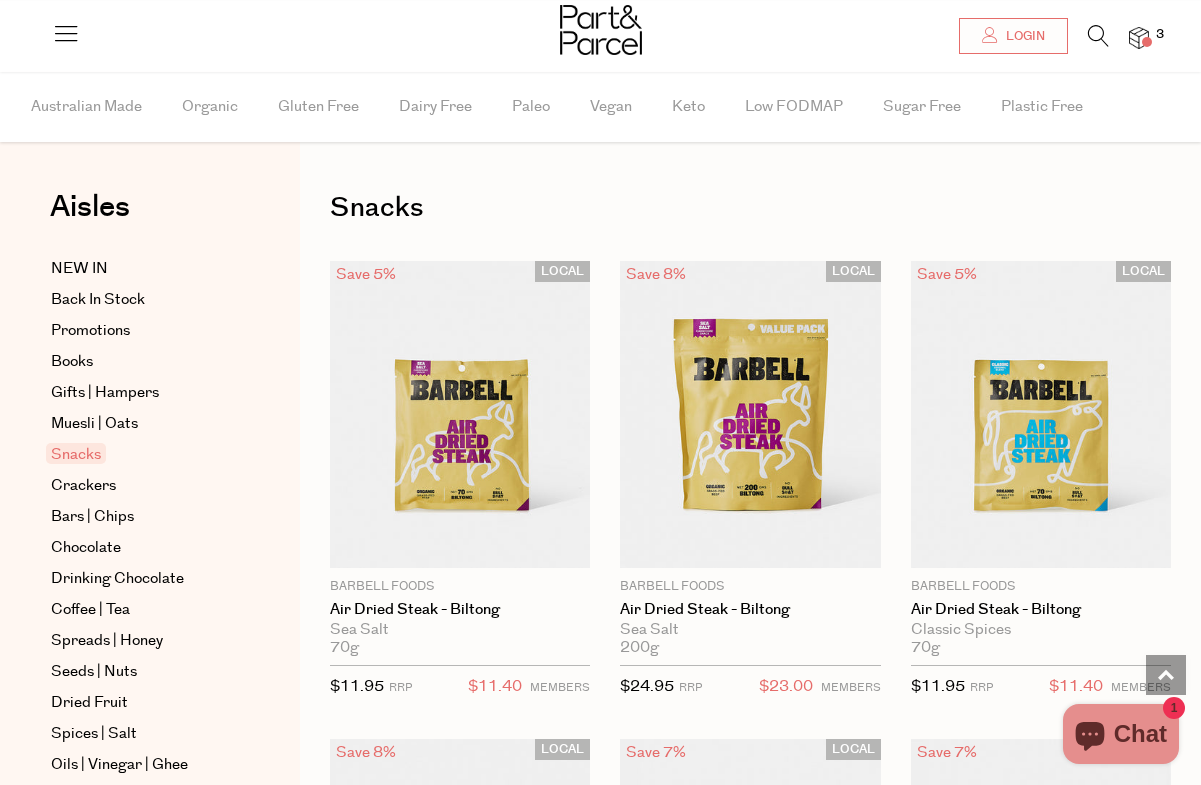 scroll, scrollTop: 1936, scrollLeft: 0, axis: vertical 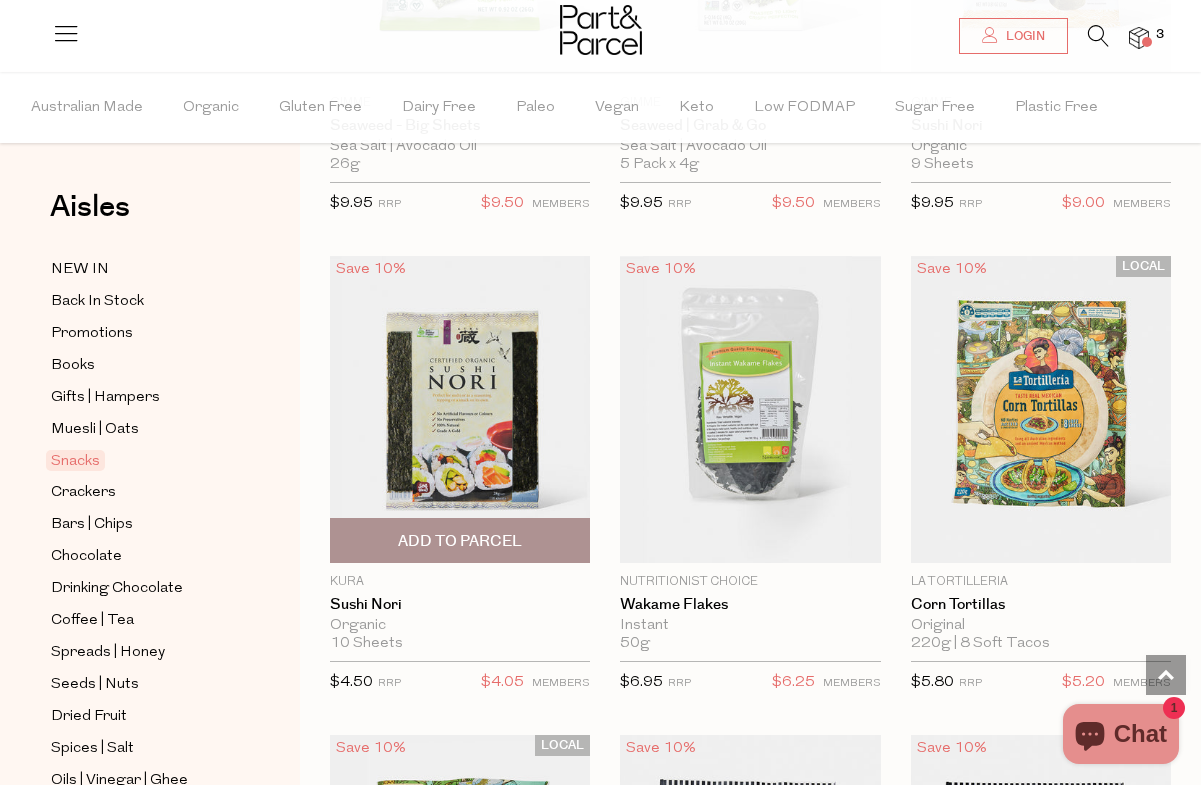 click on "Add To Parcel" at bounding box center (460, 541) 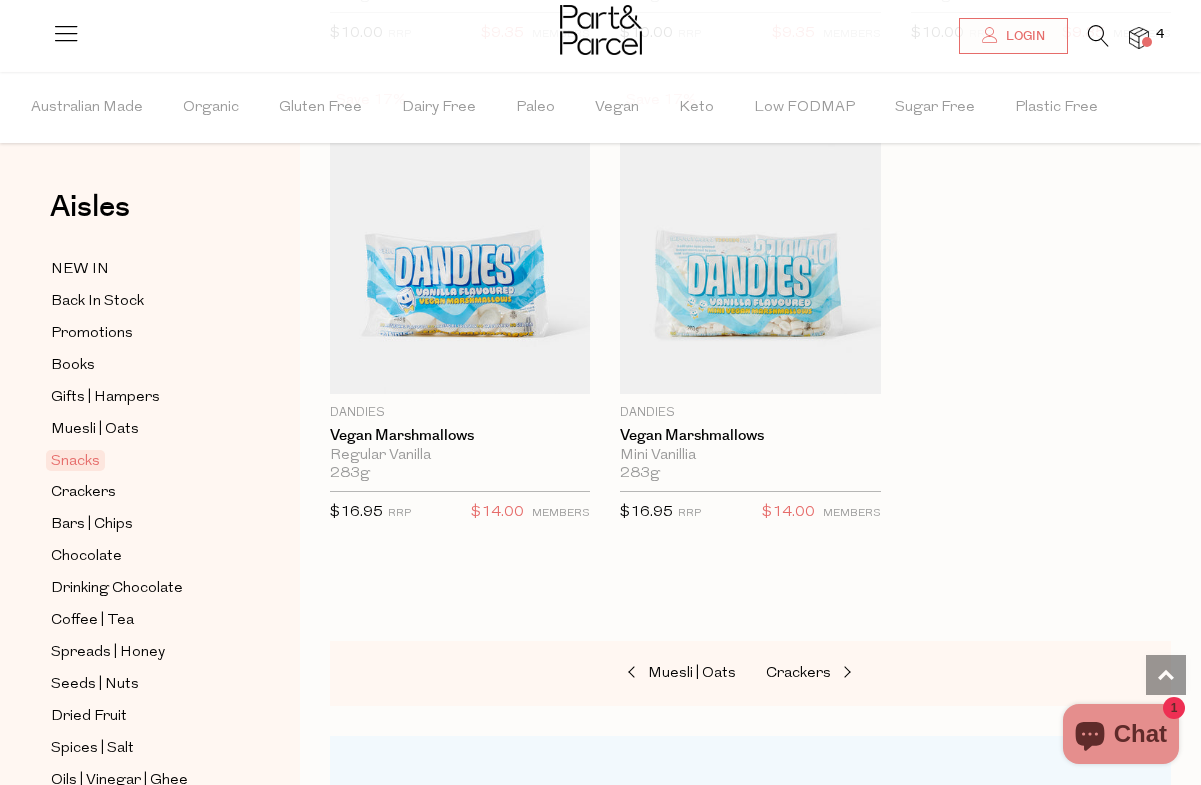 scroll, scrollTop: 10714, scrollLeft: 0, axis: vertical 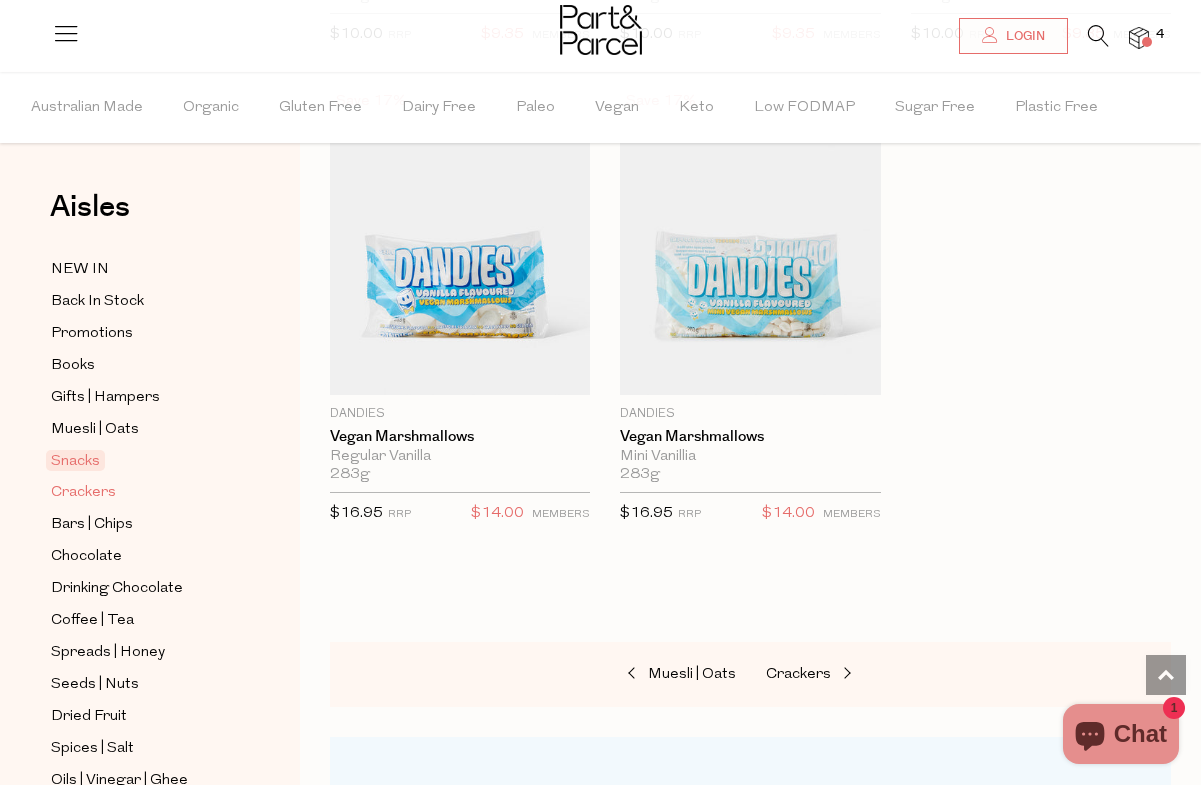 click on "Crackers" at bounding box center [83, 493] 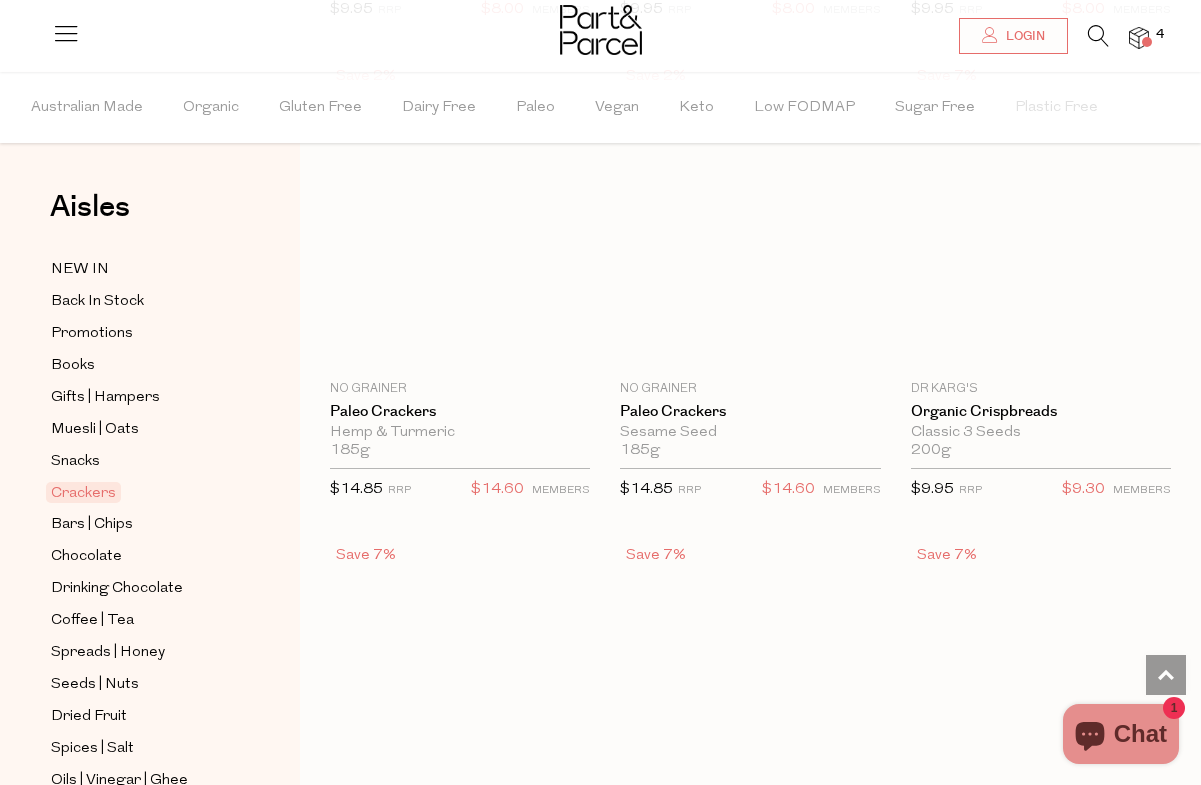 scroll, scrollTop: 4031, scrollLeft: 0, axis: vertical 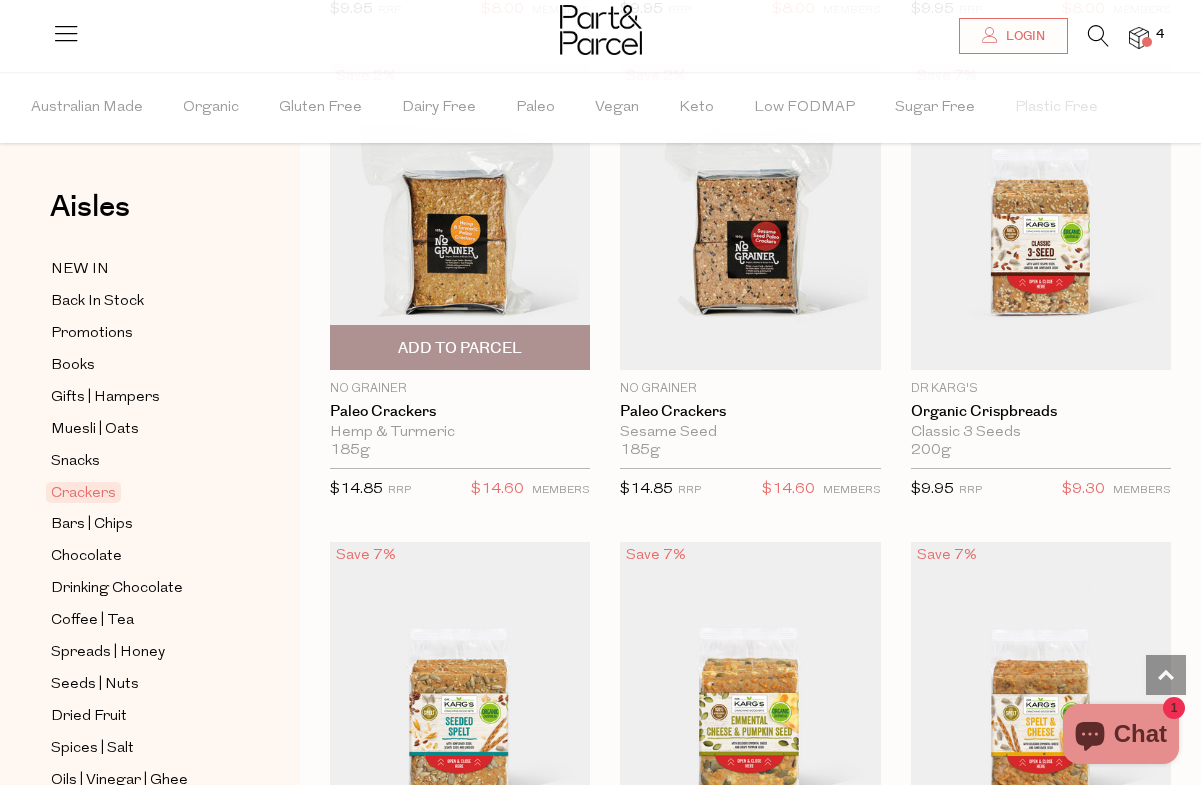 click on "Add To Parcel" at bounding box center [460, 347] 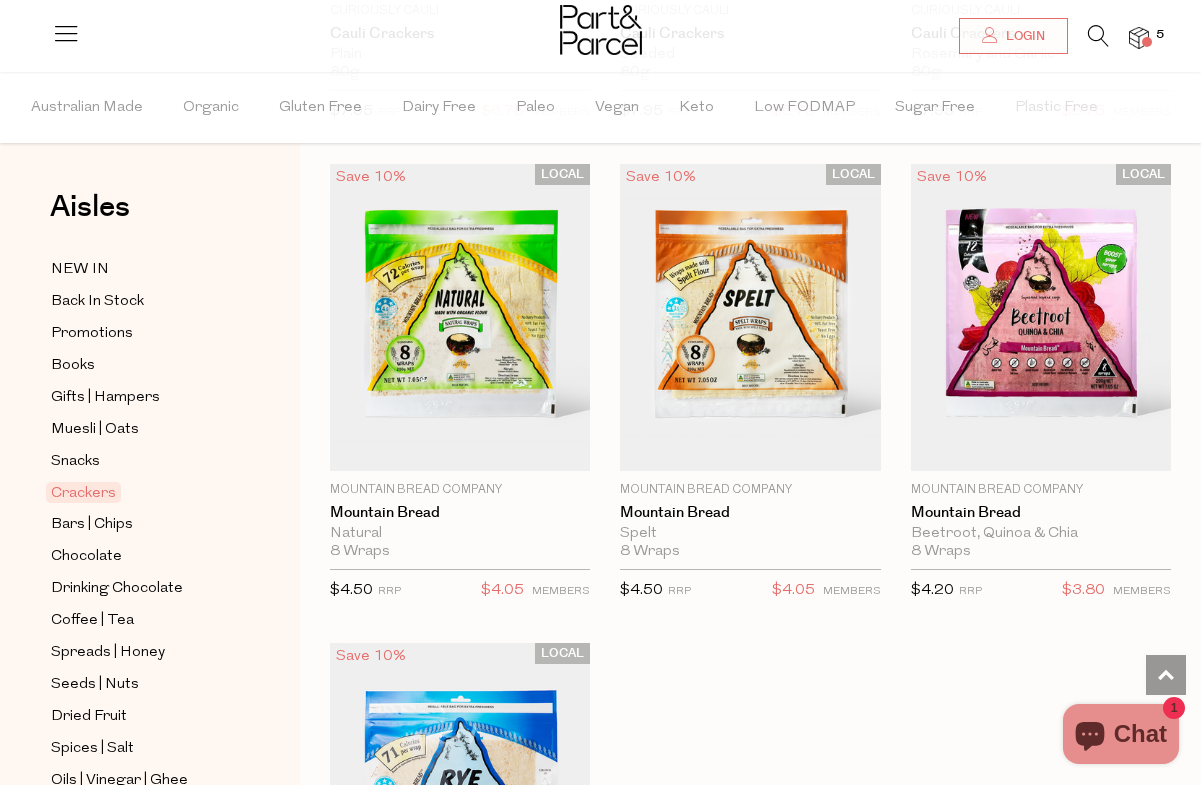 scroll, scrollTop: 5355, scrollLeft: 0, axis: vertical 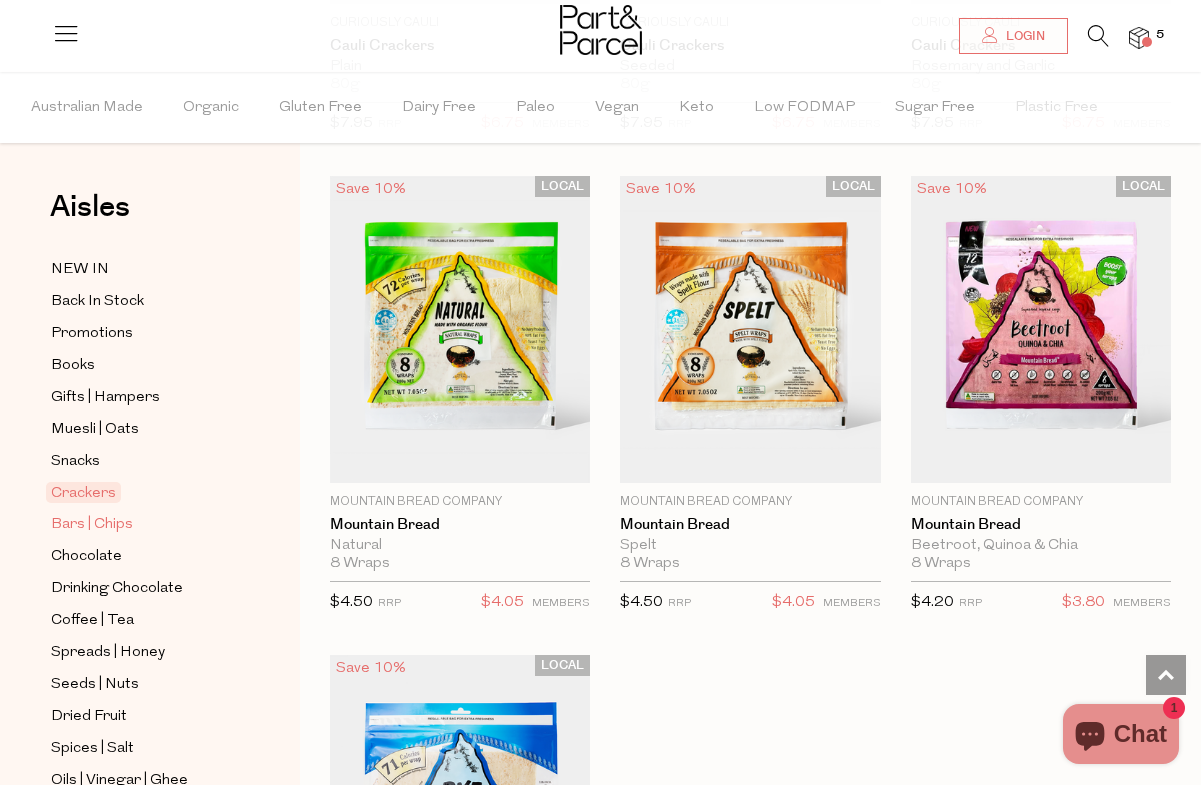 click on "Bars | Chips" at bounding box center [92, 525] 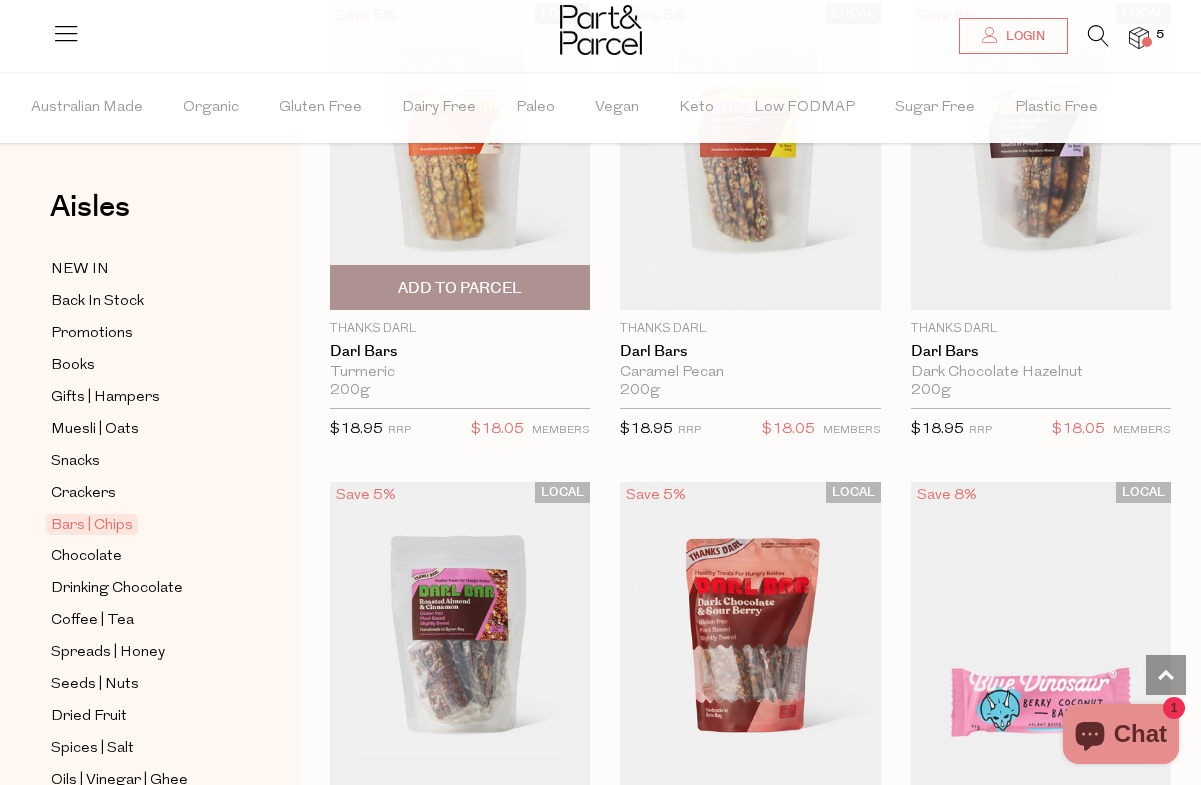 scroll, scrollTop: 4420, scrollLeft: 0, axis: vertical 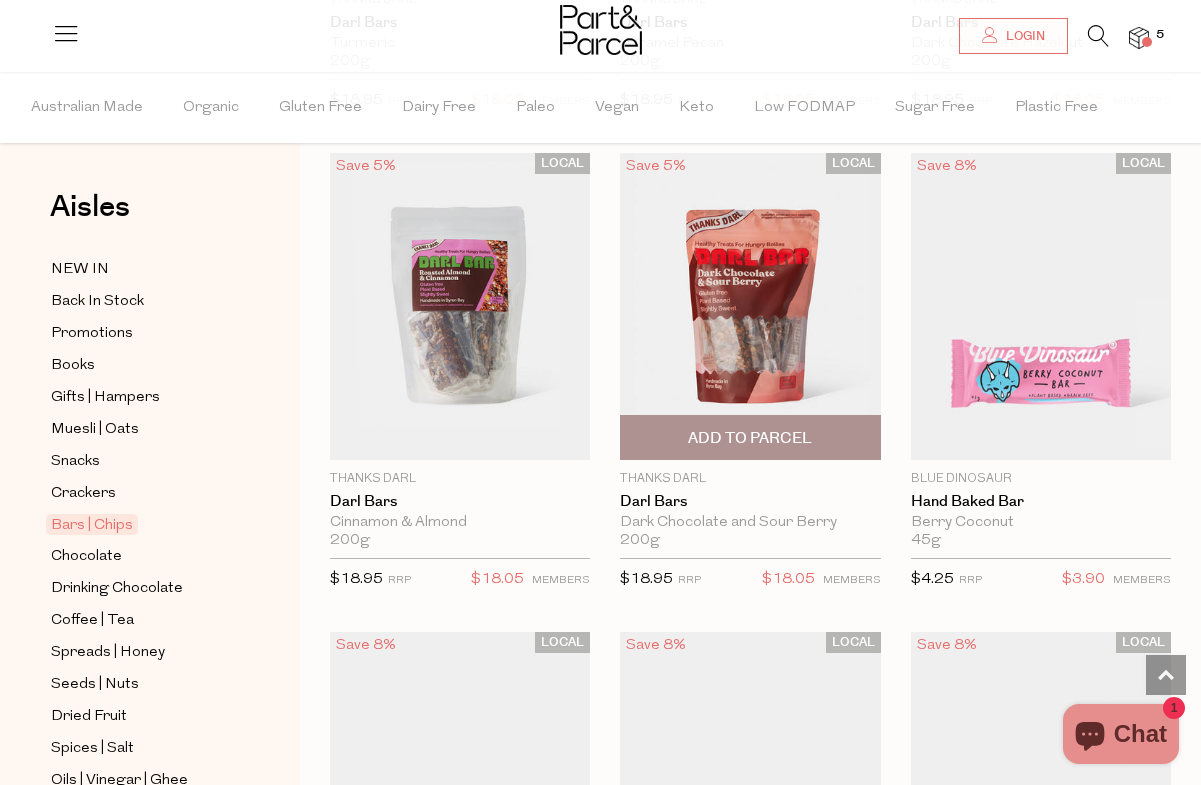 click on "Add To Parcel" at bounding box center (750, 438) 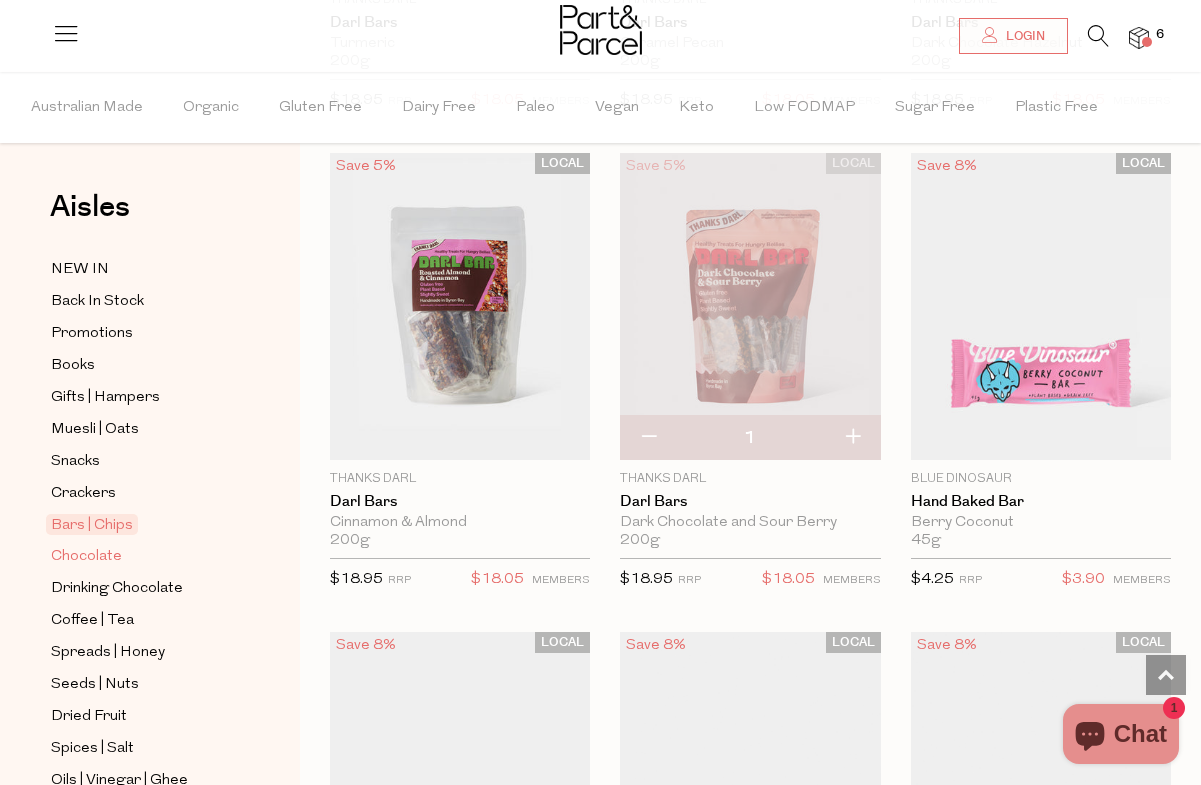 click on "Chocolate" at bounding box center (86, 557) 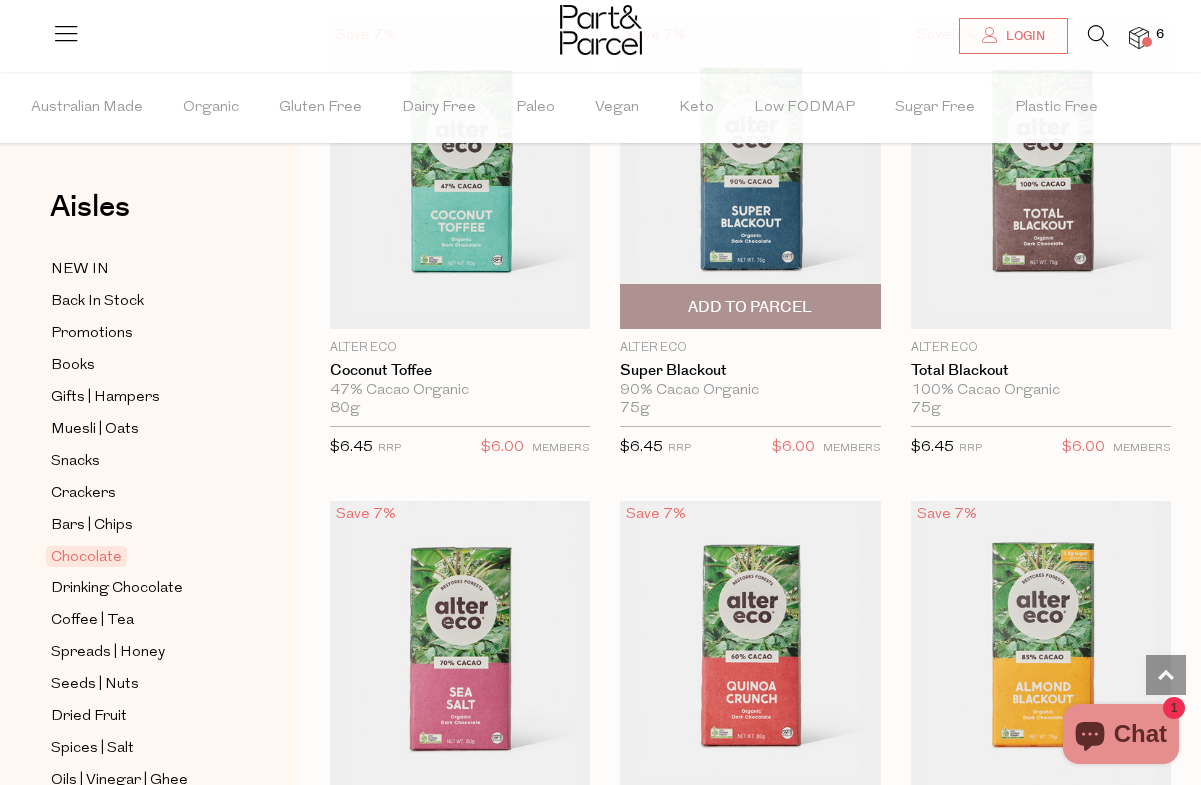 scroll, scrollTop: 3476, scrollLeft: 0, axis: vertical 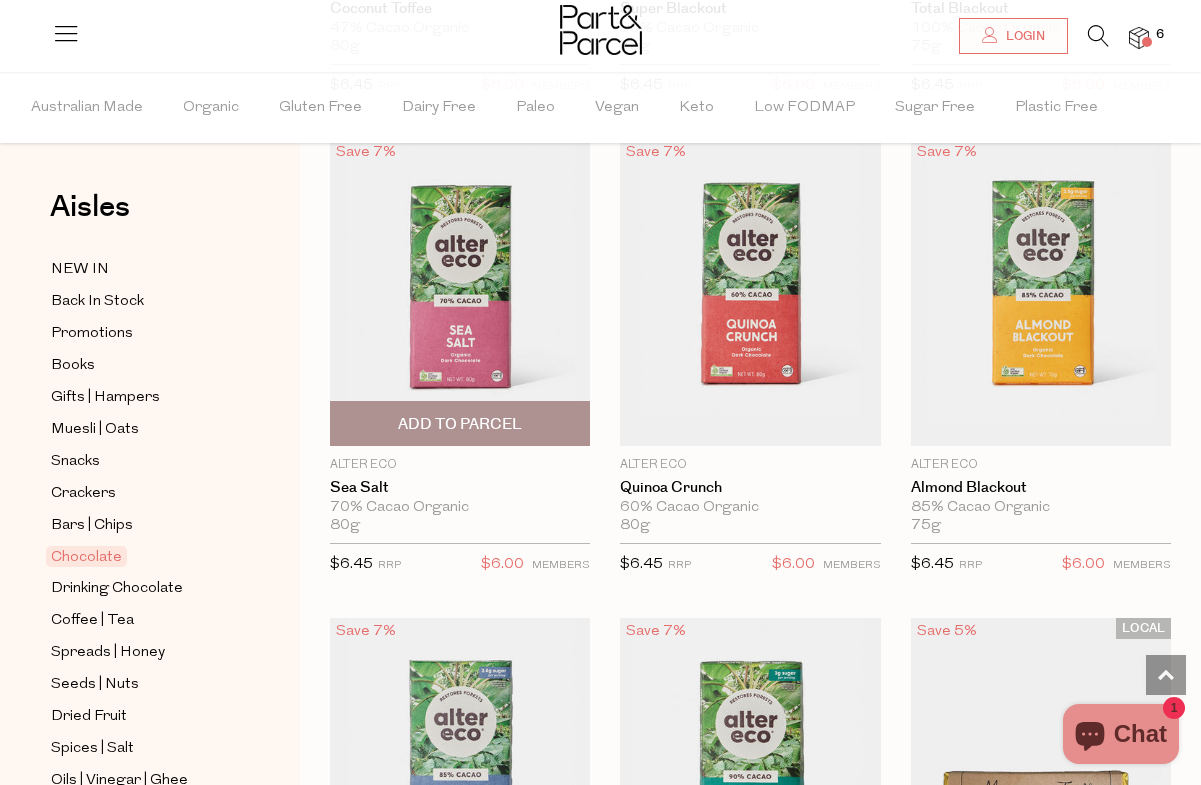 click on "Add To Parcel" at bounding box center [460, 424] 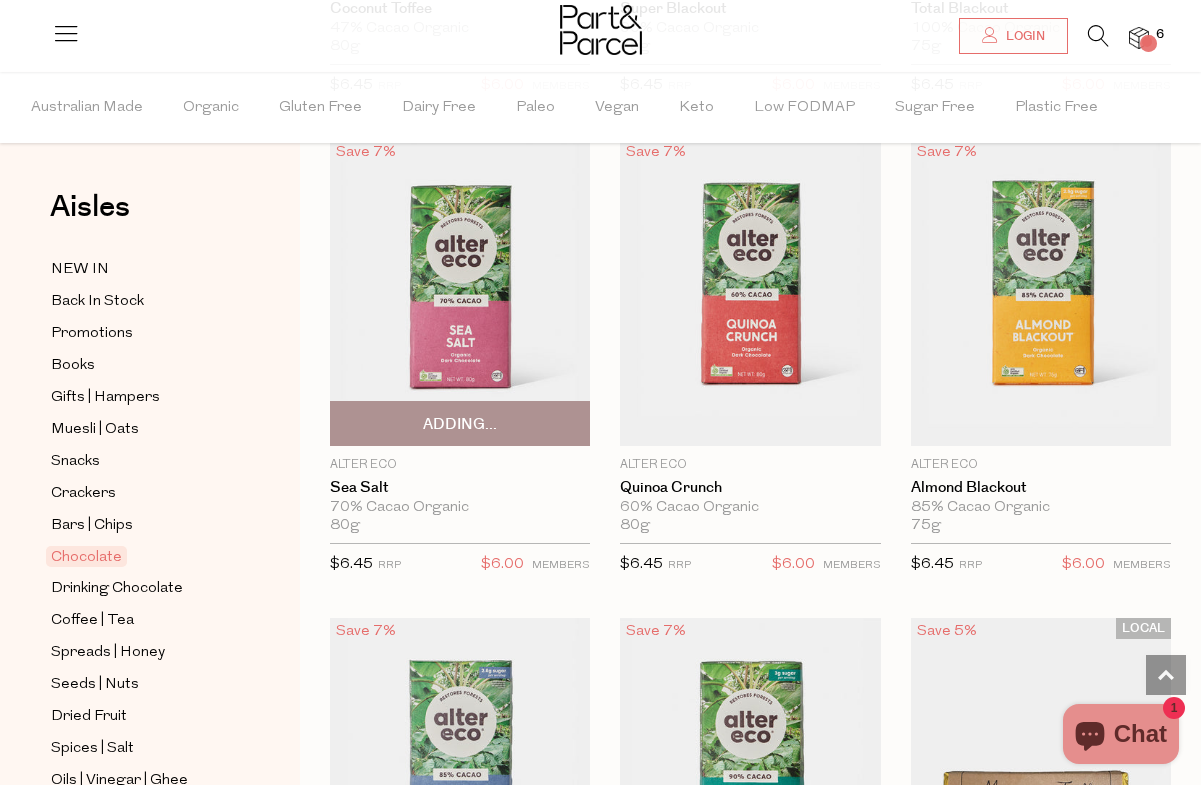 scroll, scrollTop: 3887, scrollLeft: 0, axis: vertical 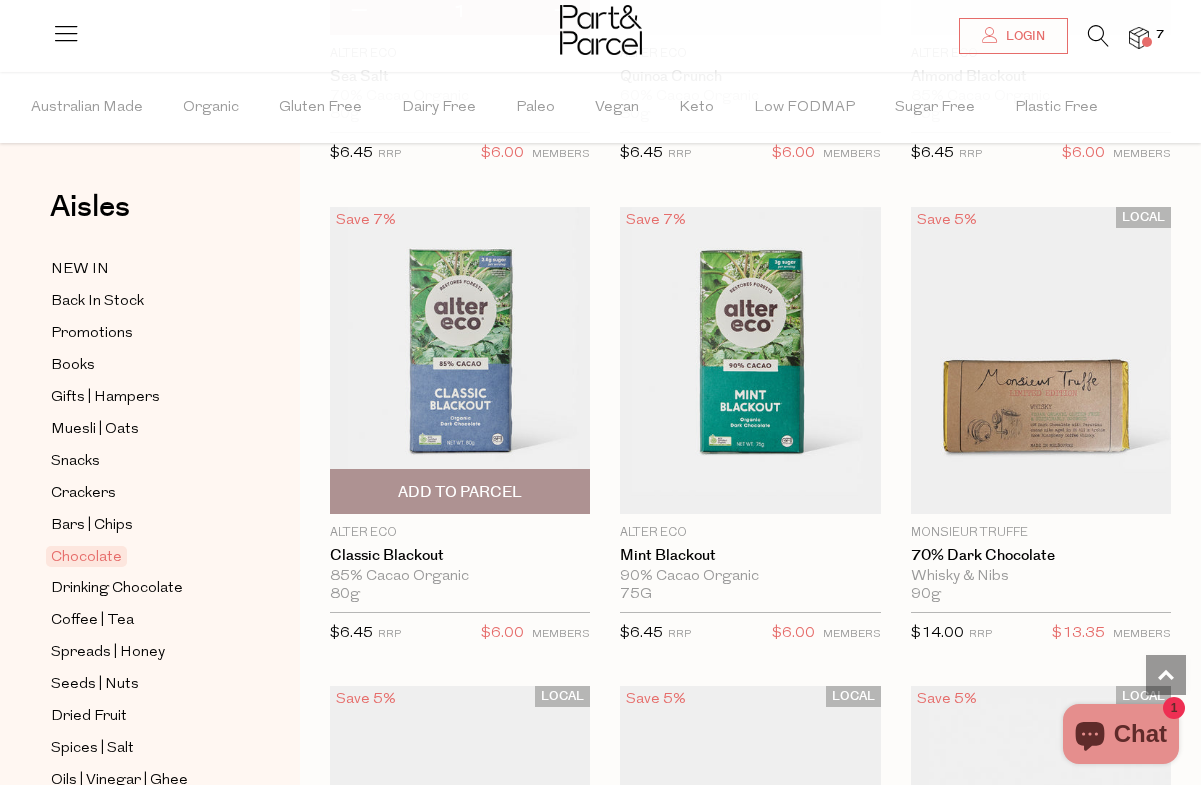 click on "Add To Parcel" at bounding box center (460, 492) 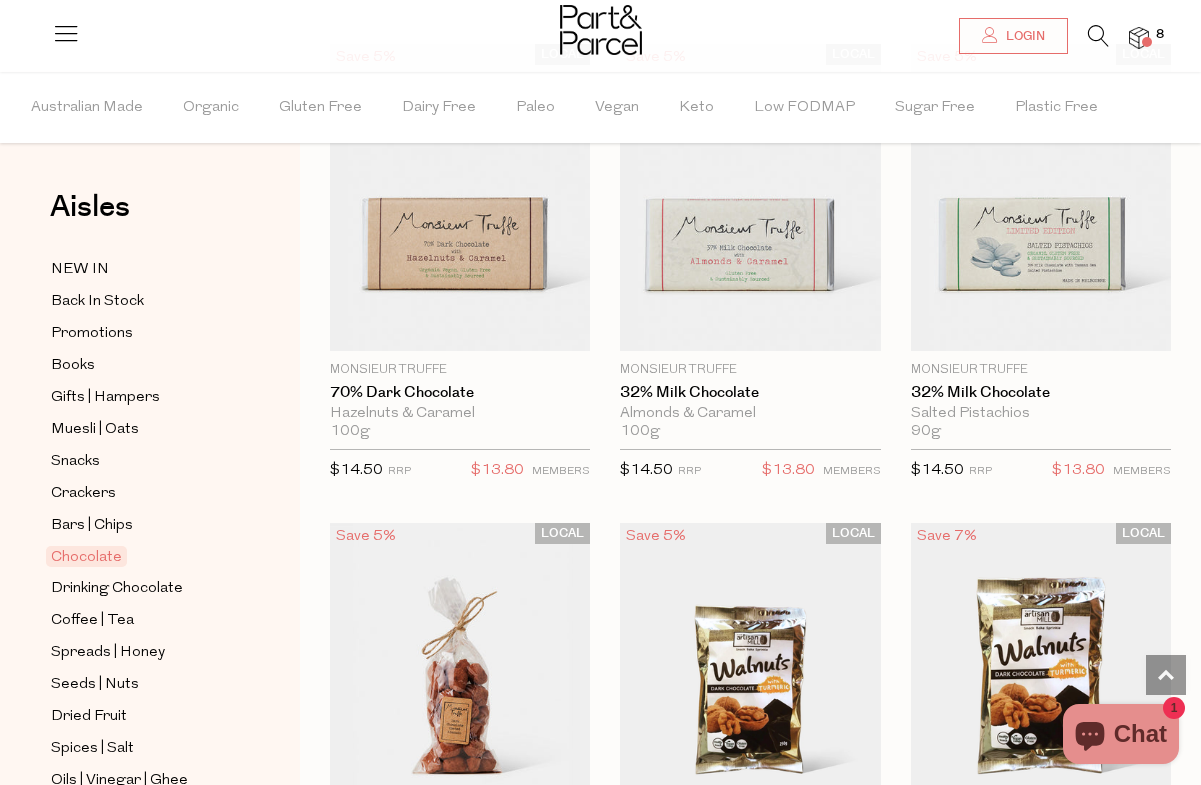 scroll, scrollTop: 5822, scrollLeft: 0, axis: vertical 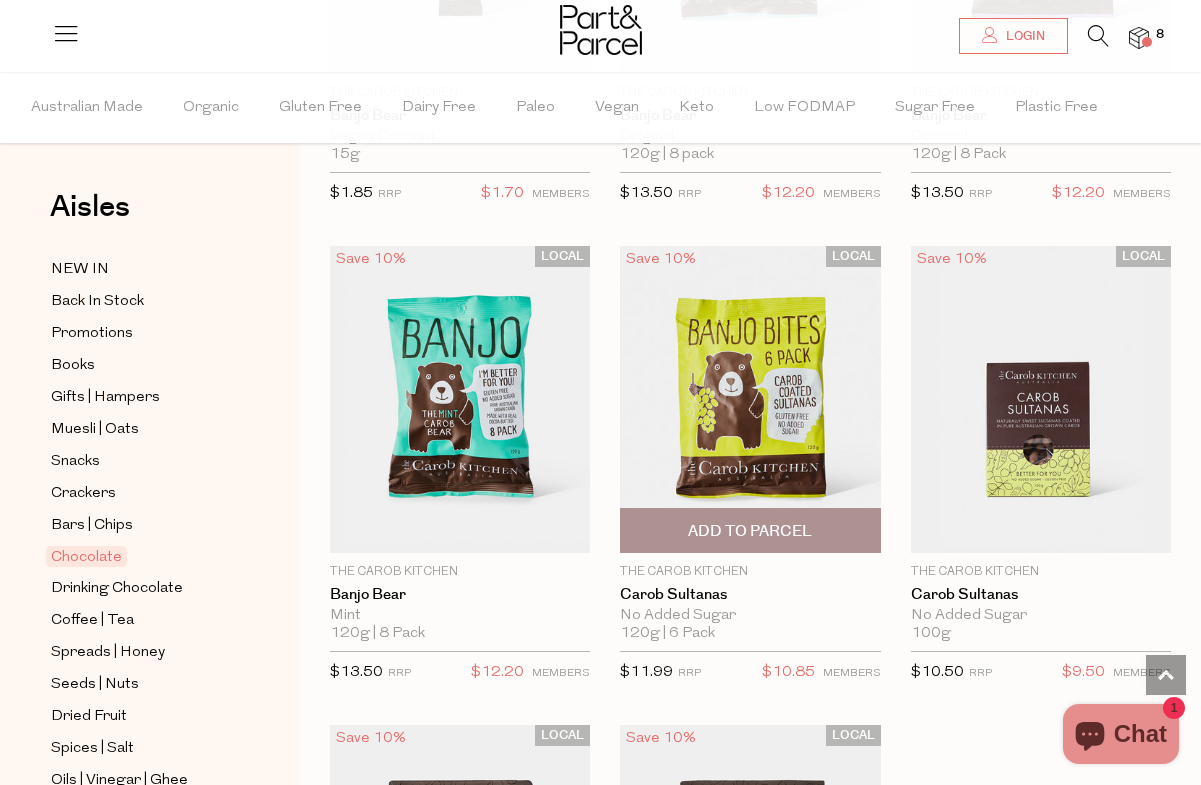 click on "Add To Parcel" at bounding box center [750, 531] 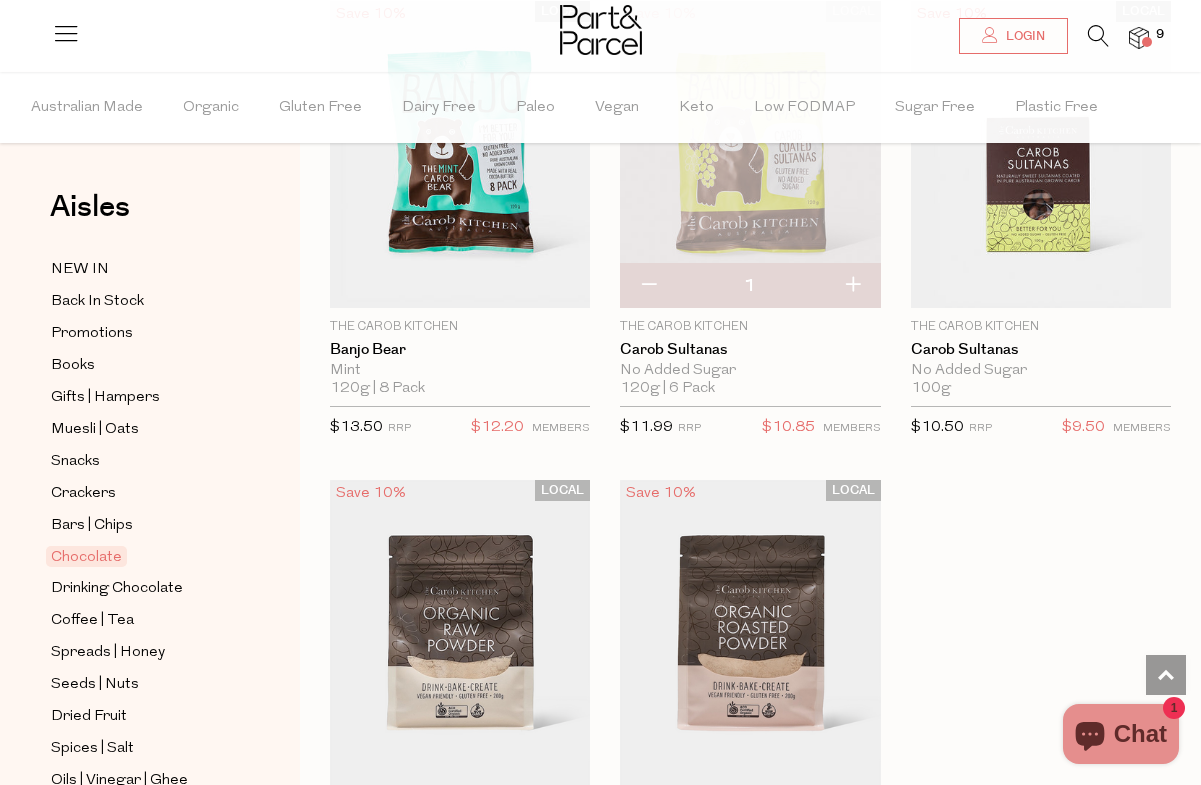 scroll, scrollTop: 9091, scrollLeft: 0, axis: vertical 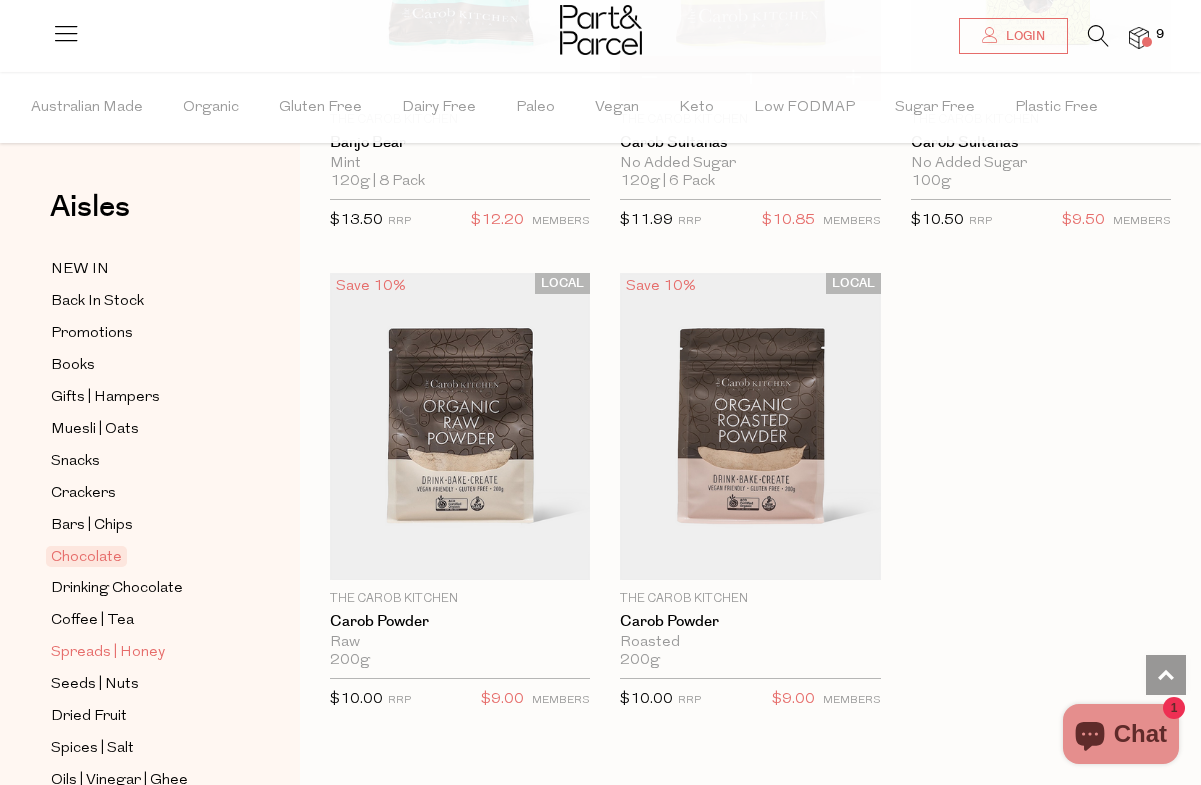 click on "Spreads | Honey" at bounding box center [108, 653] 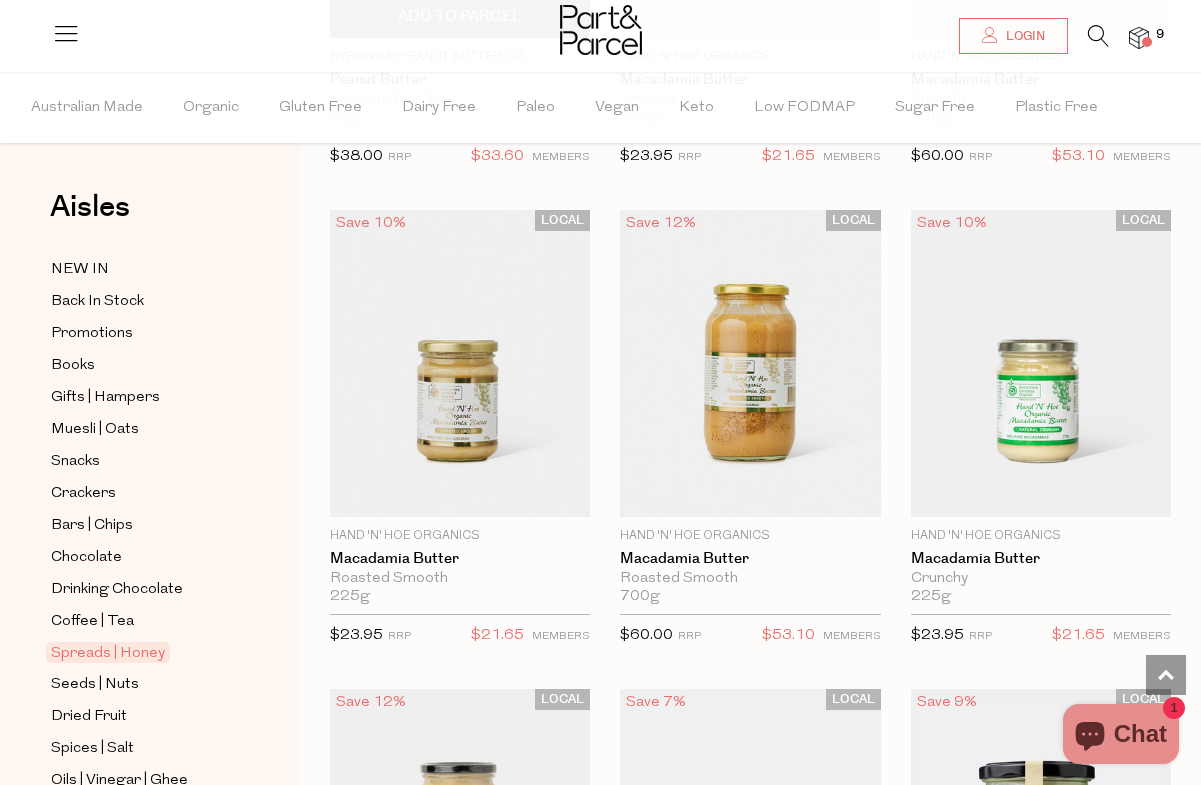 scroll, scrollTop: 3483, scrollLeft: 0, axis: vertical 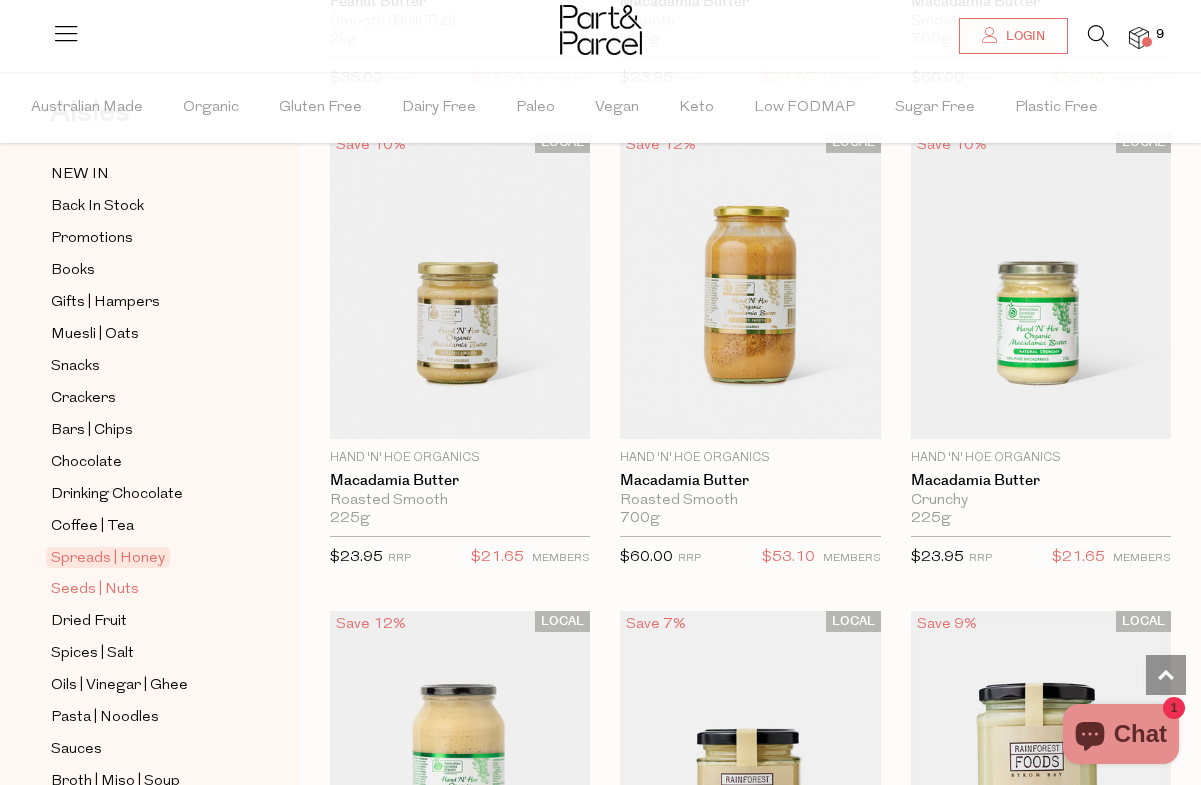 click on "Seeds | Nuts" at bounding box center [95, 590] 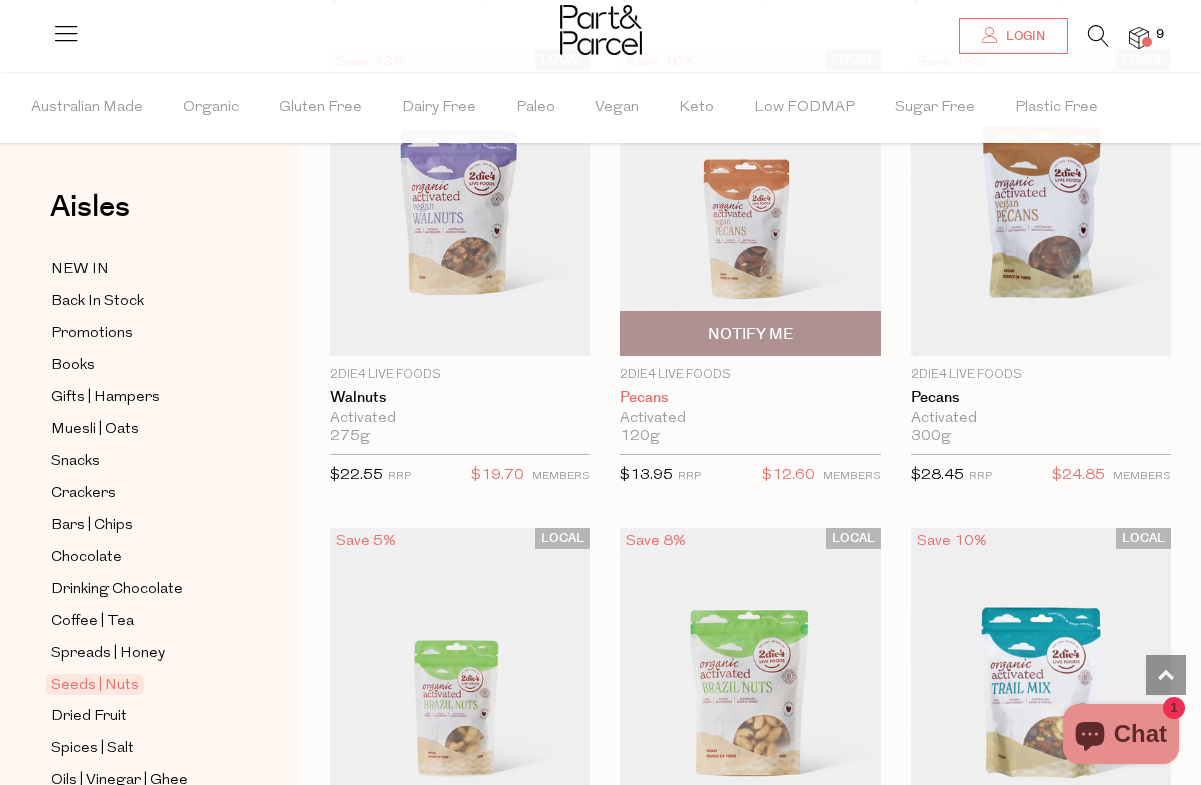 scroll, scrollTop: 1868, scrollLeft: 0, axis: vertical 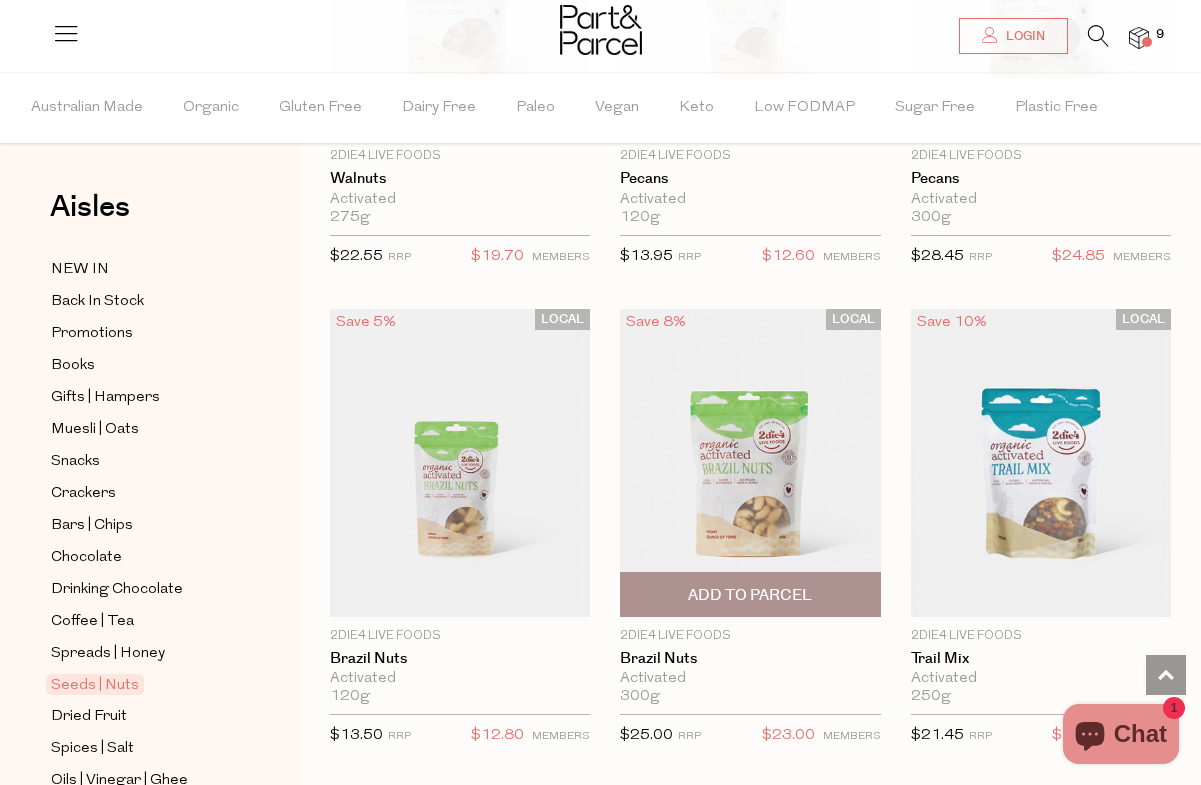 click on "Add To Parcel" at bounding box center (750, 595) 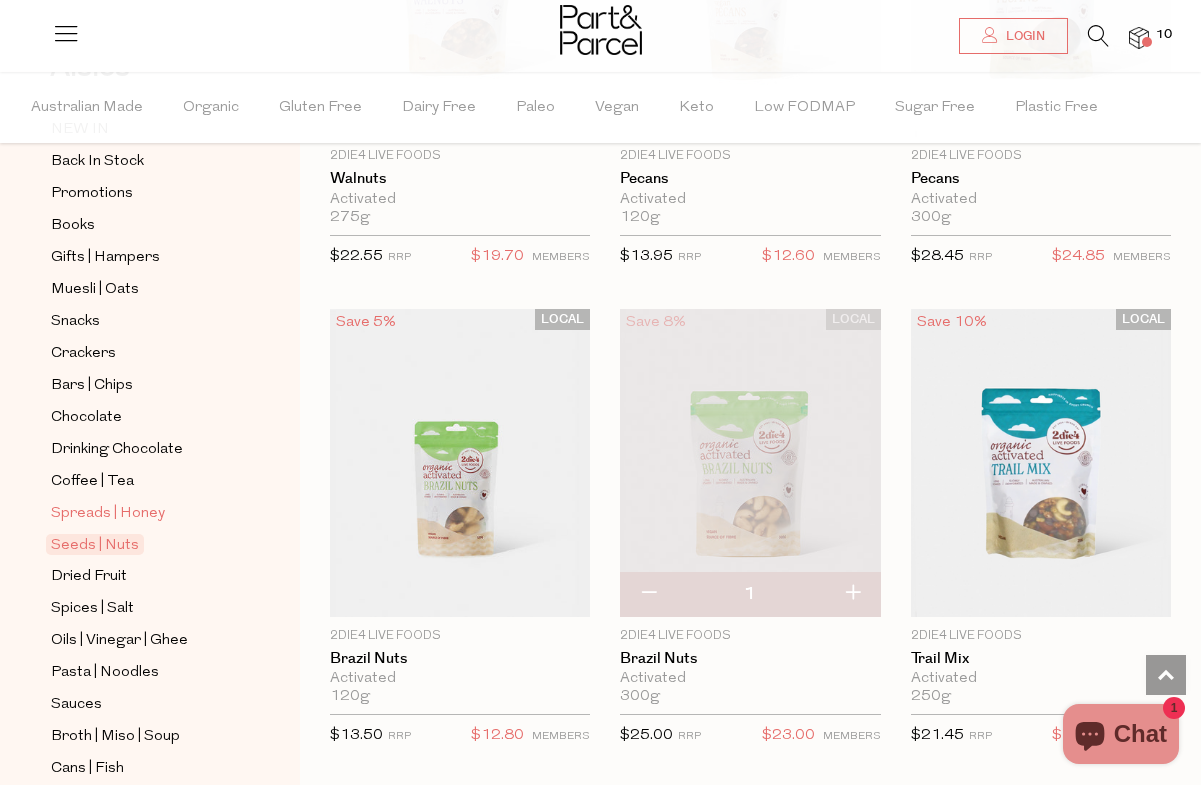 scroll, scrollTop: 154, scrollLeft: 0, axis: vertical 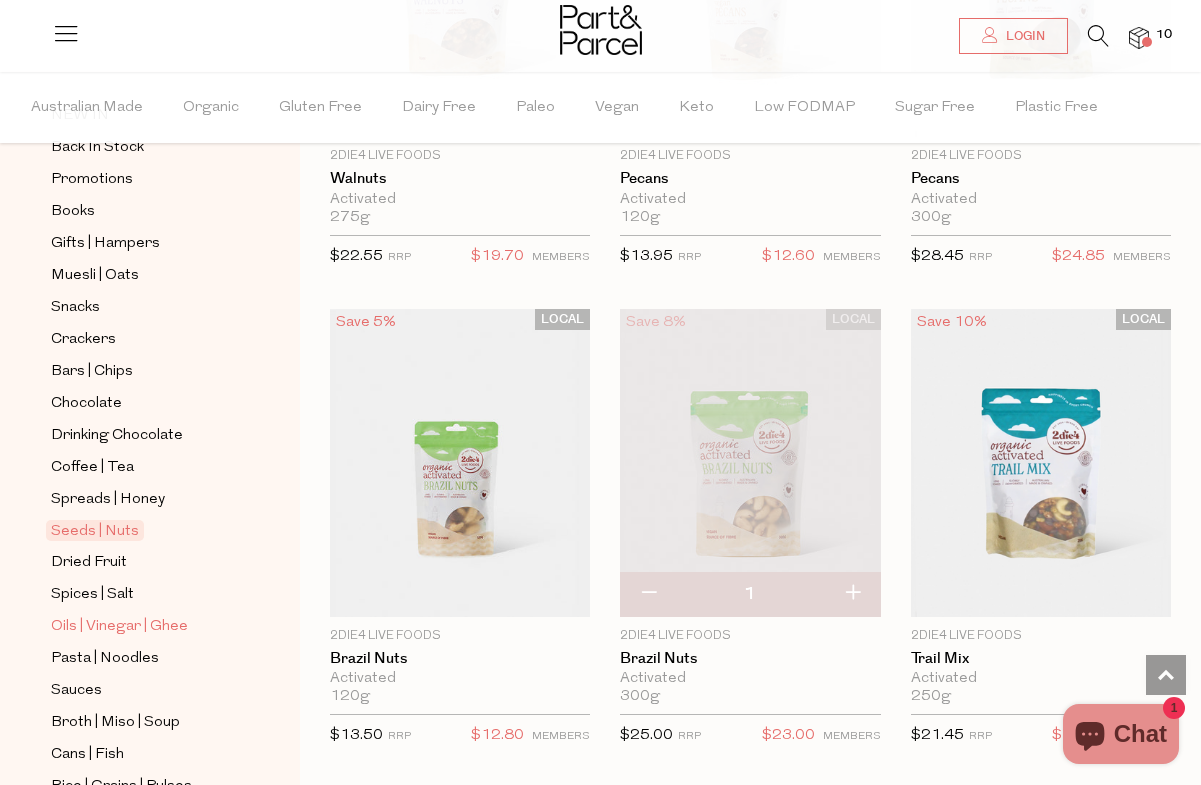 click on "Oils | Vinegar | Ghee" at bounding box center (119, 627) 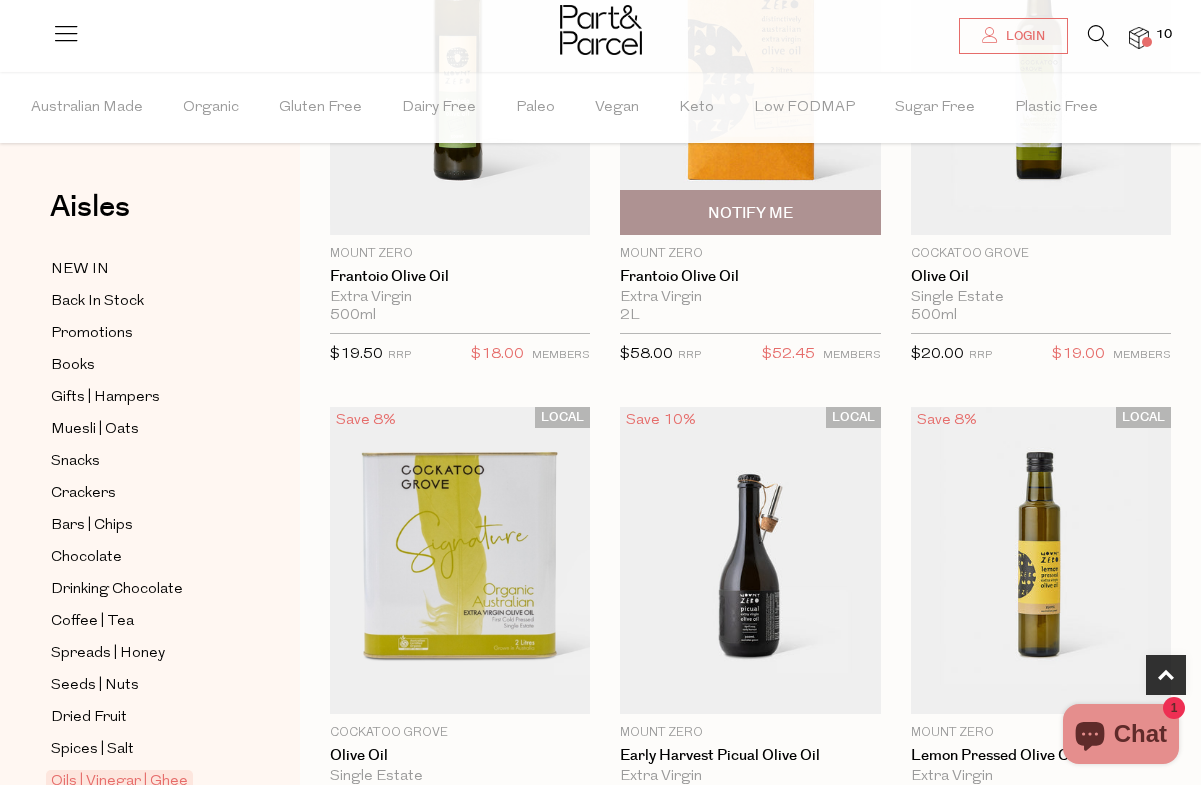scroll, scrollTop: 436, scrollLeft: 0, axis: vertical 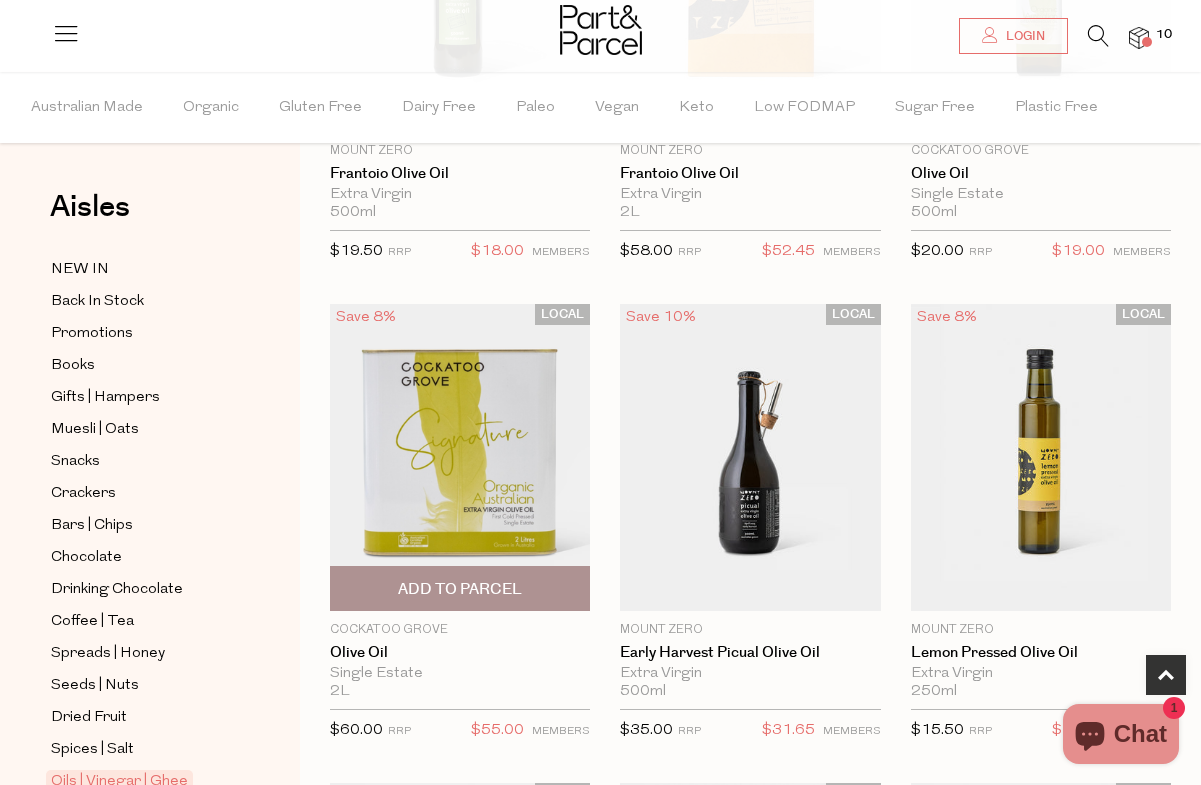 click on "Add To Parcel" at bounding box center [460, 589] 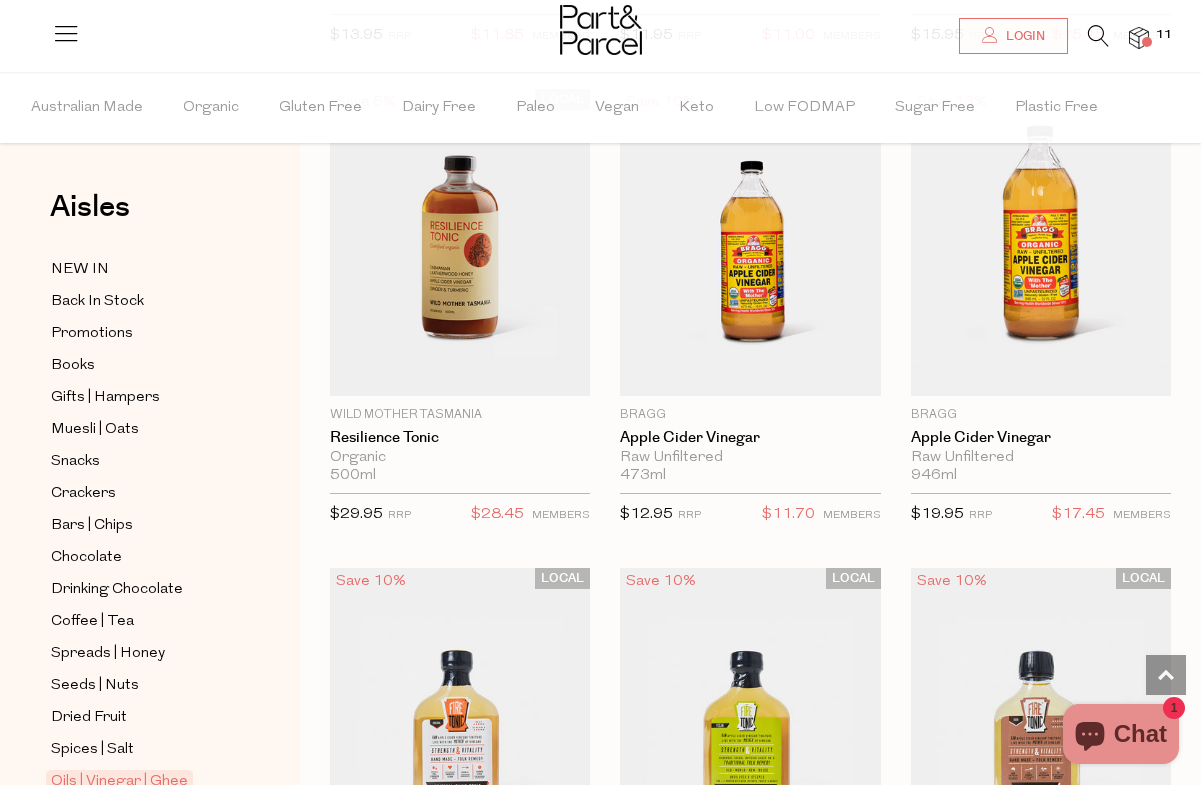 scroll, scrollTop: 6889, scrollLeft: 0, axis: vertical 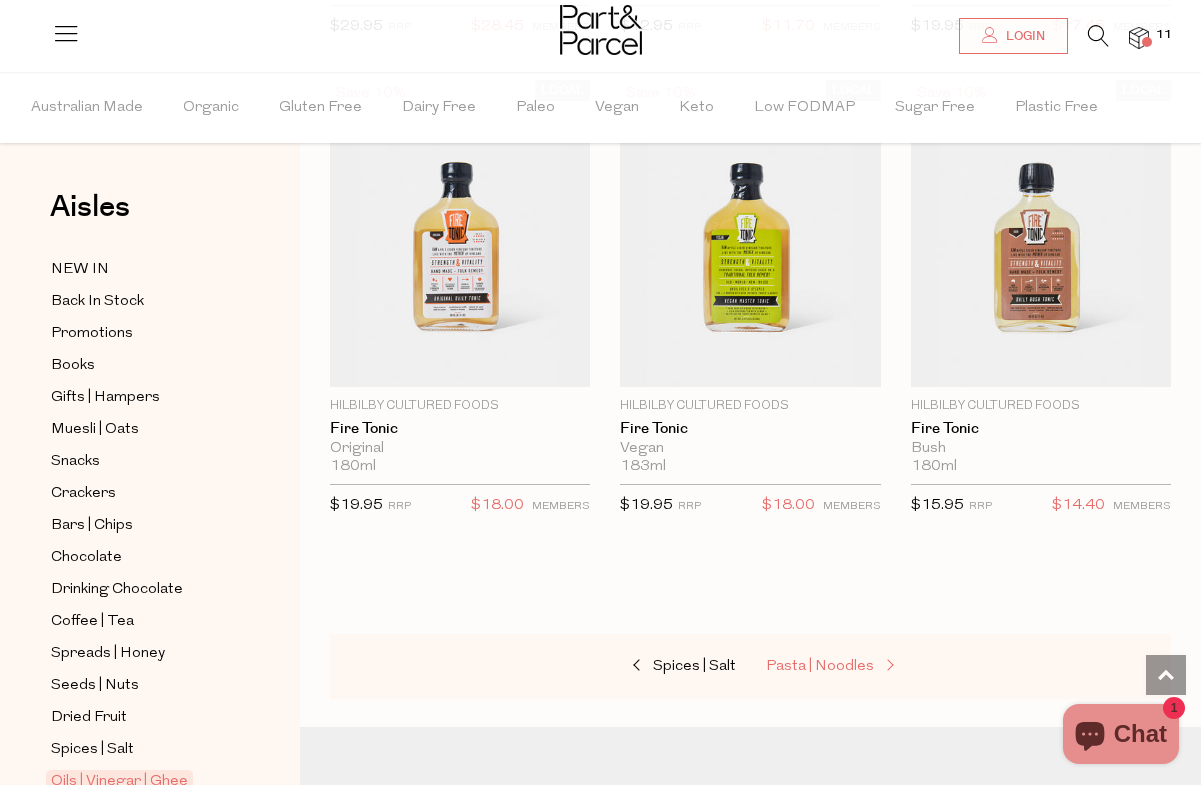 click on "Pasta | Noodles" at bounding box center [866, 667] 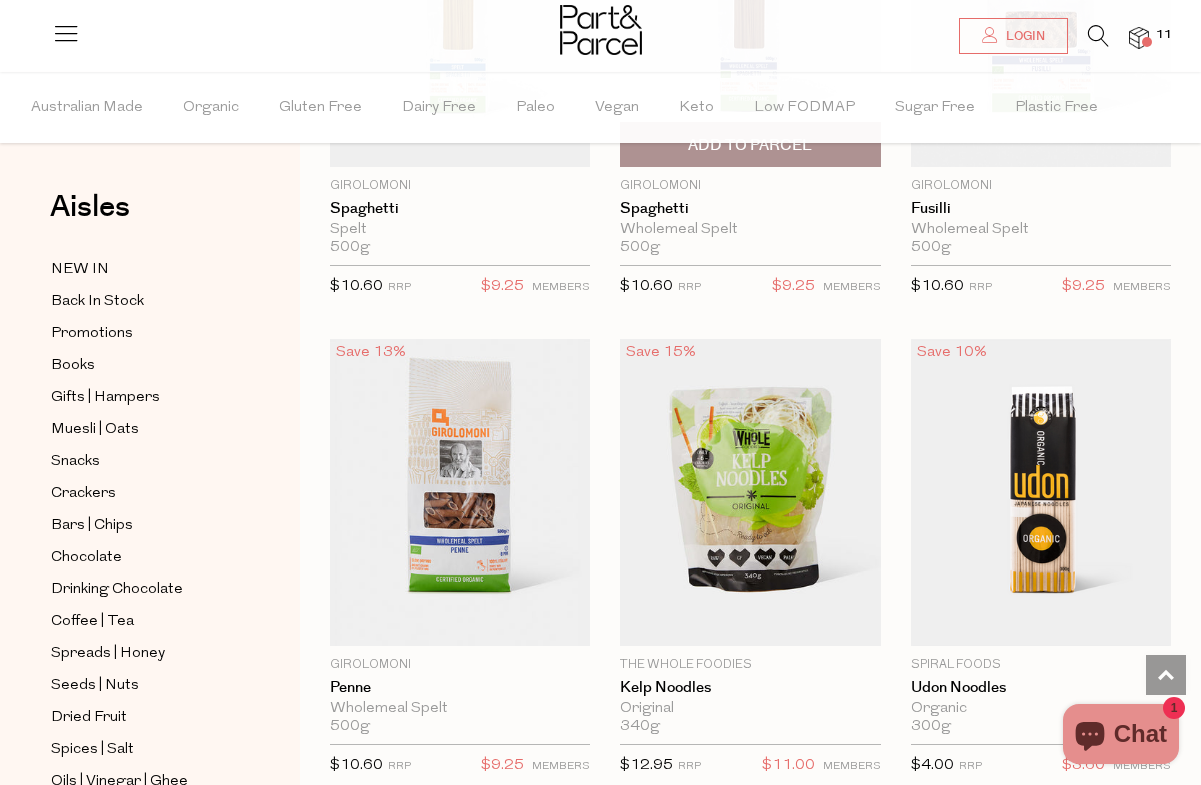 scroll, scrollTop: 5193, scrollLeft: 0, axis: vertical 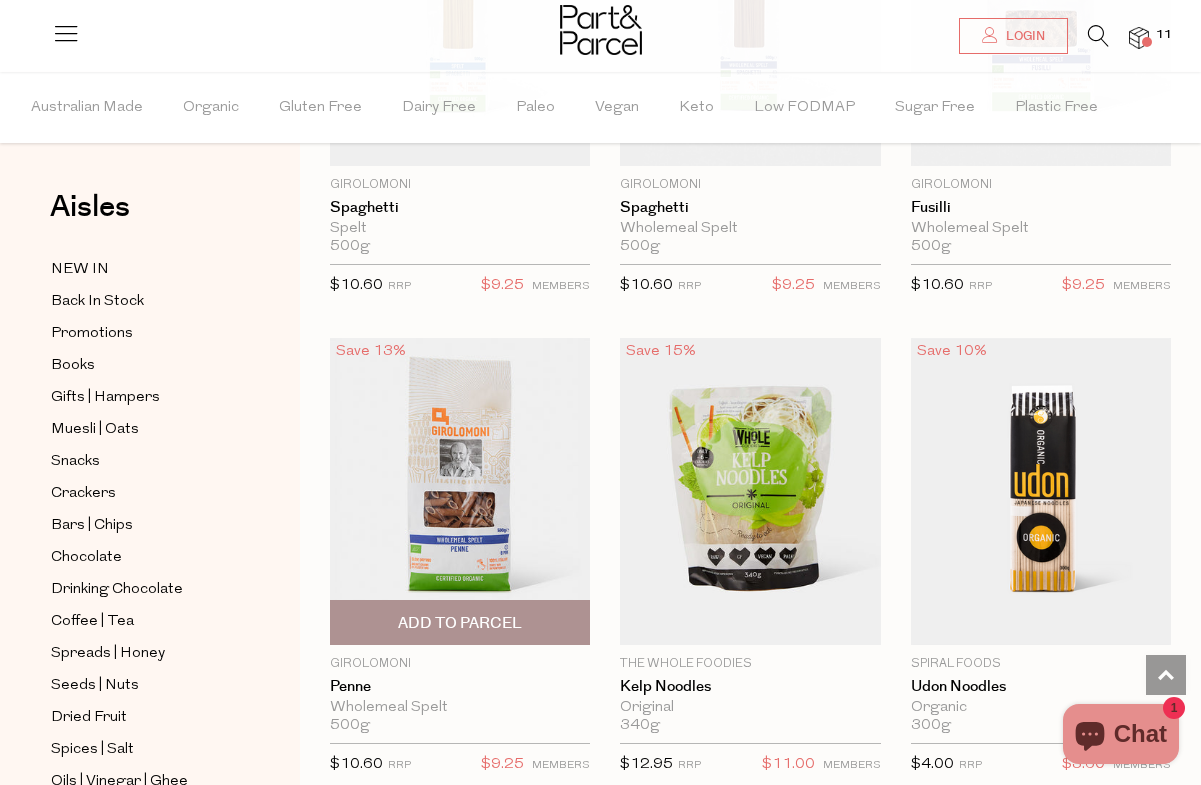 click on "Add To Parcel" at bounding box center [460, 623] 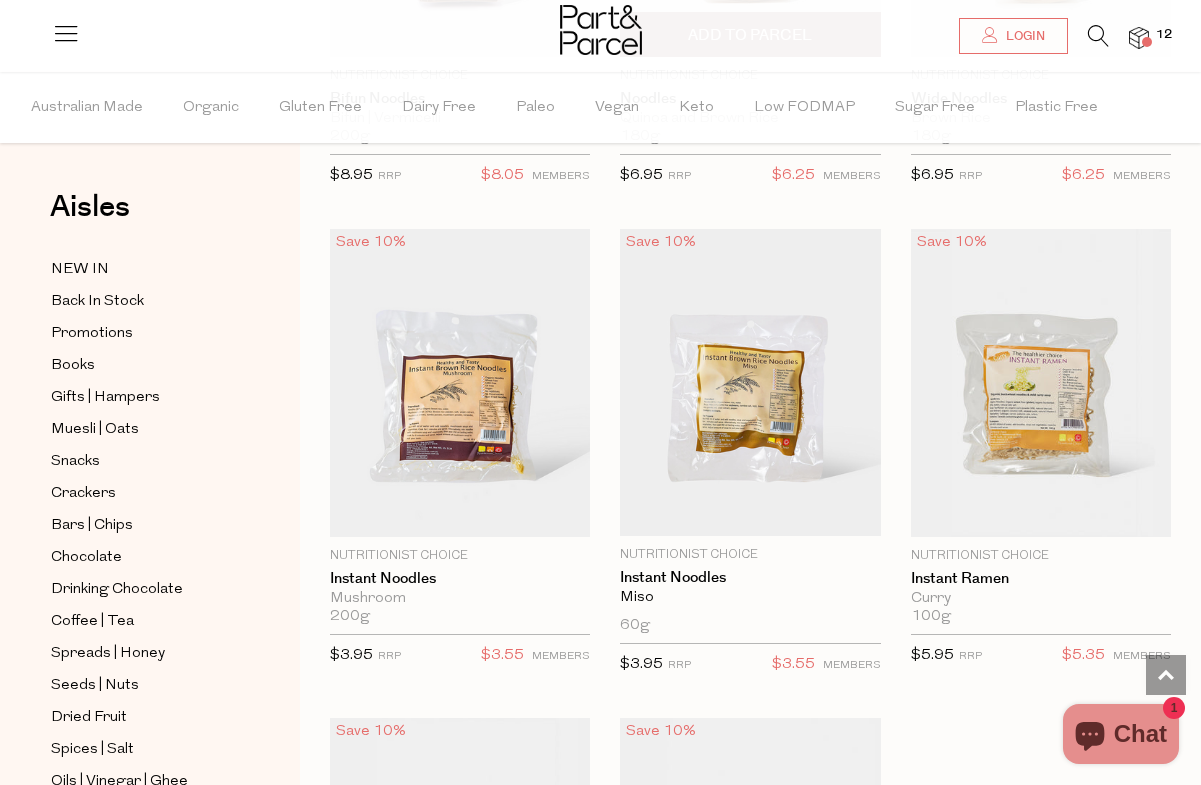 scroll, scrollTop: 7258, scrollLeft: 0, axis: vertical 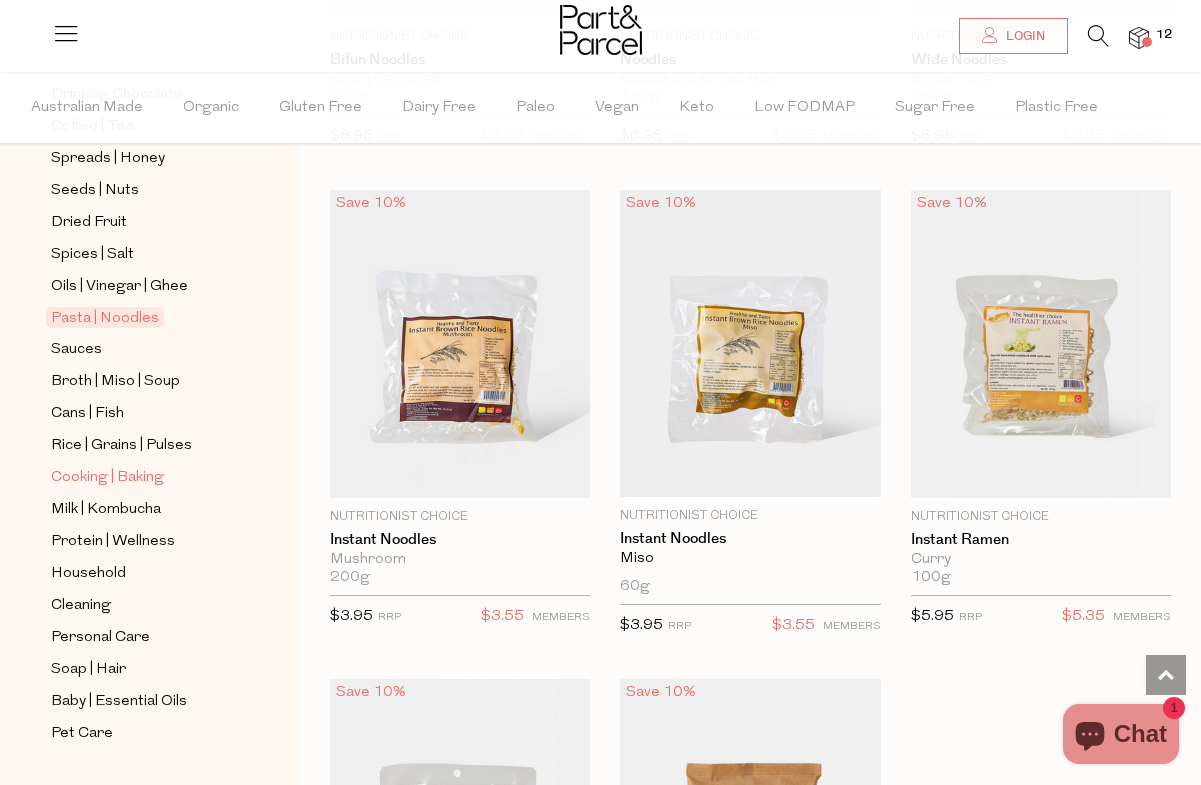click on "Cooking | Baking" at bounding box center [107, 478] 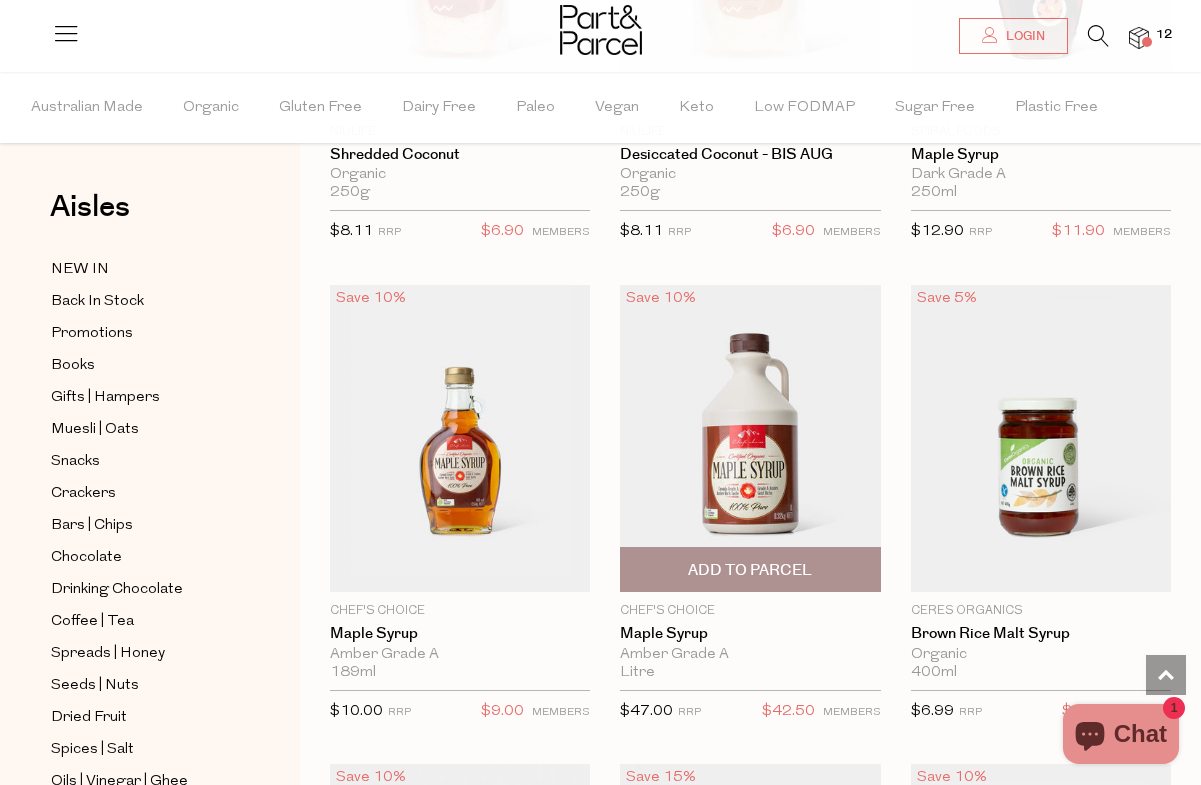 scroll, scrollTop: 5247, scrollLeft: 0, axis: vertical 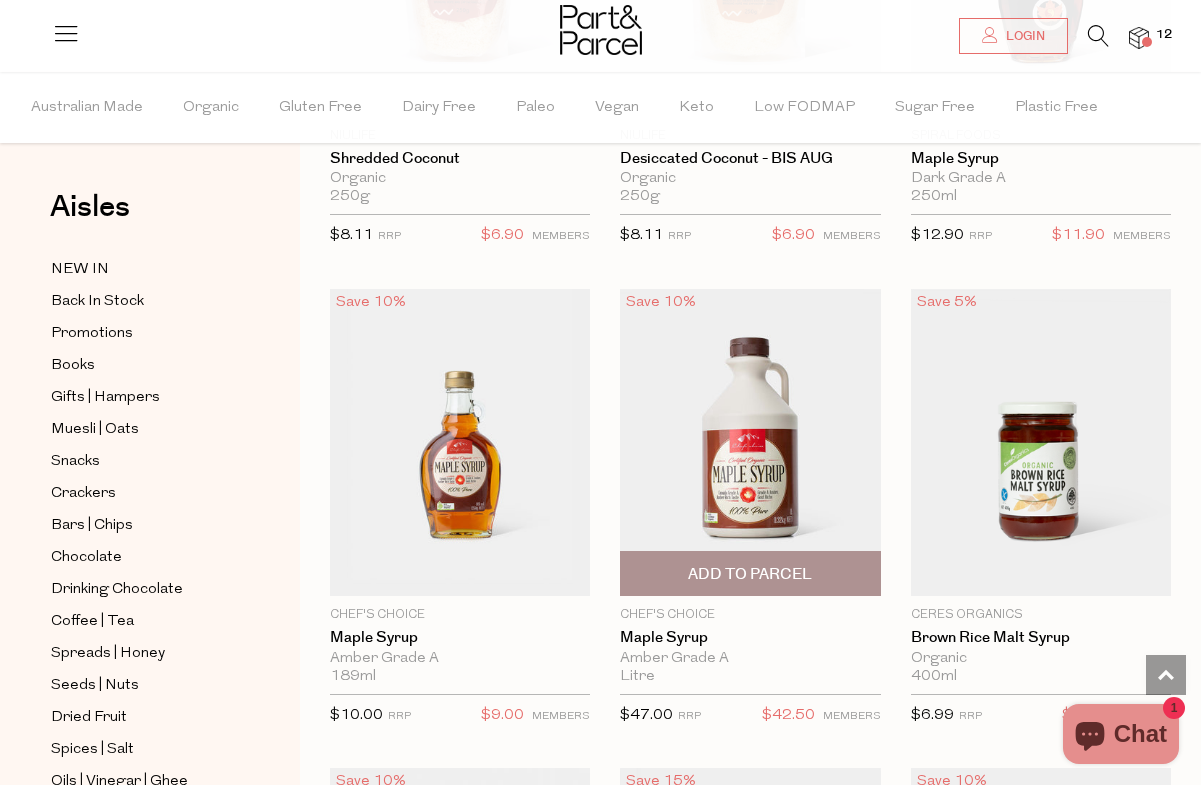 click on "Add To Parcel" at bounding box center [750, 574] 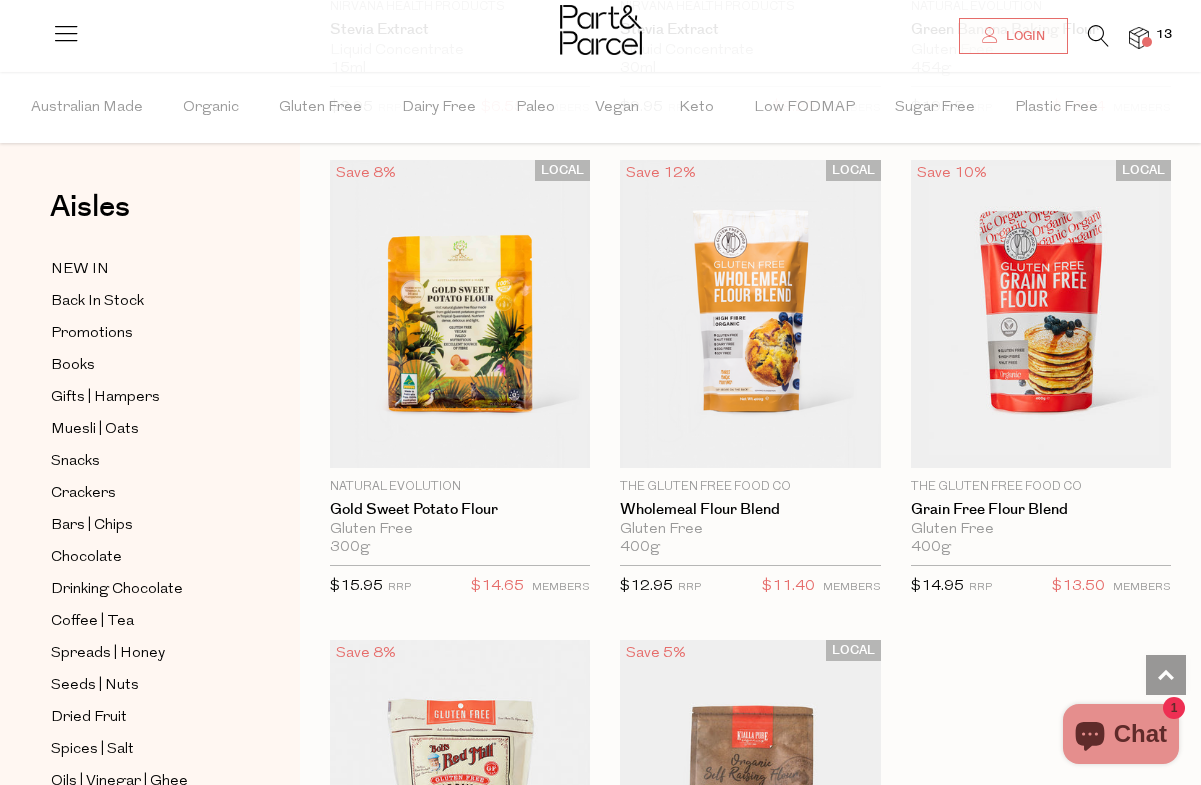 scroll, scrollTop: 7317, scrollLeft: 0, axis: vertical 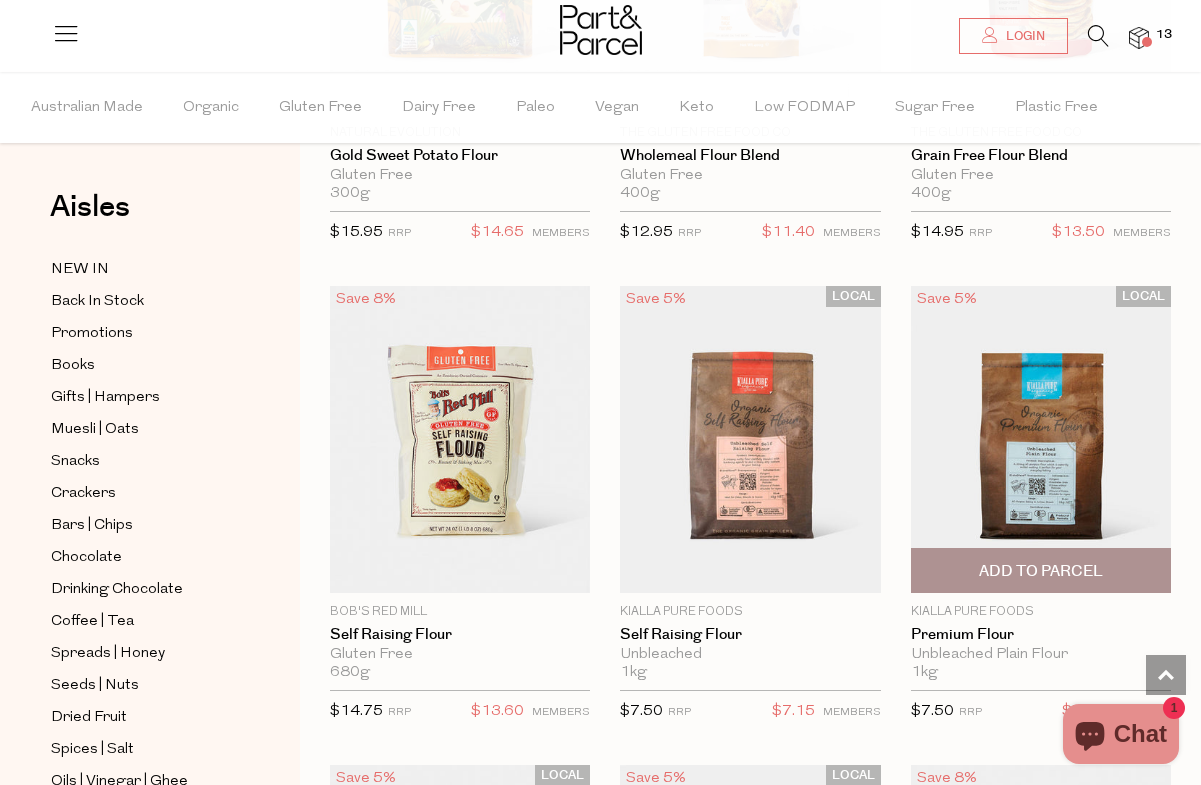 click on "Add To Parcel" at bounding box center (1041, 571) 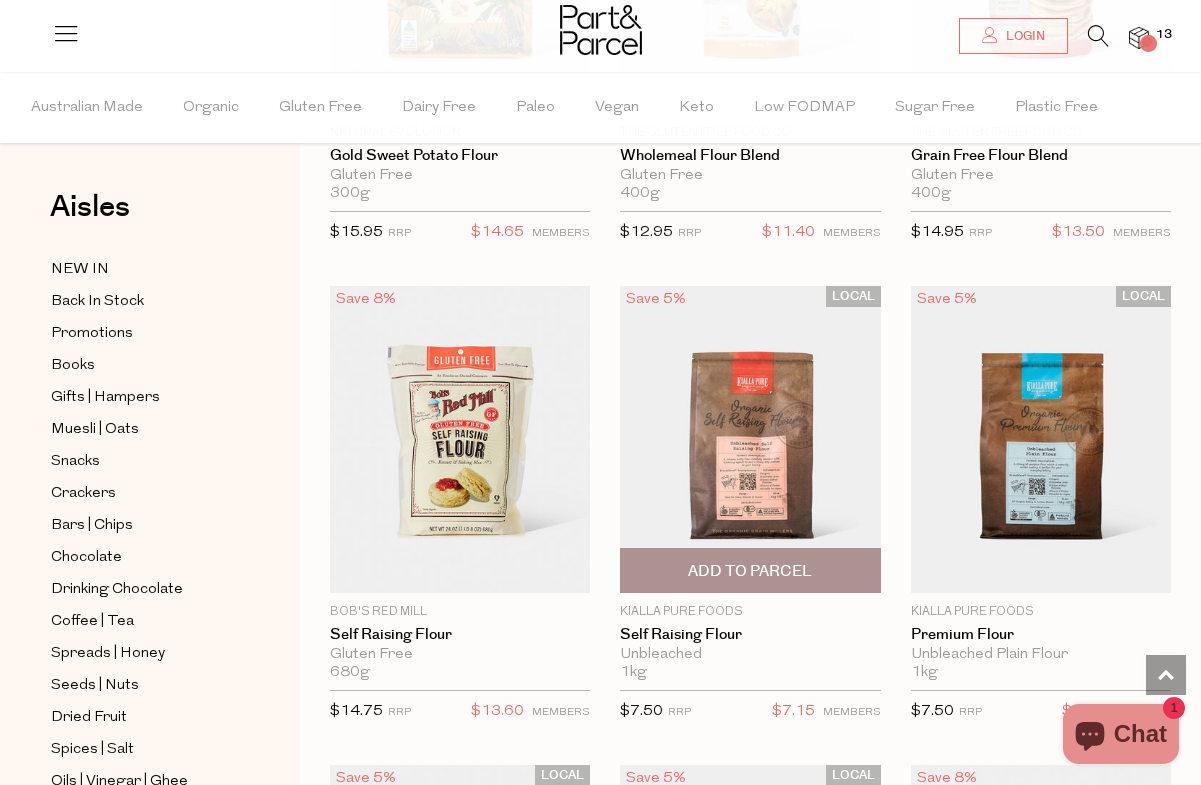 click on "Add To Parcel" at bounding box center (750, 571) 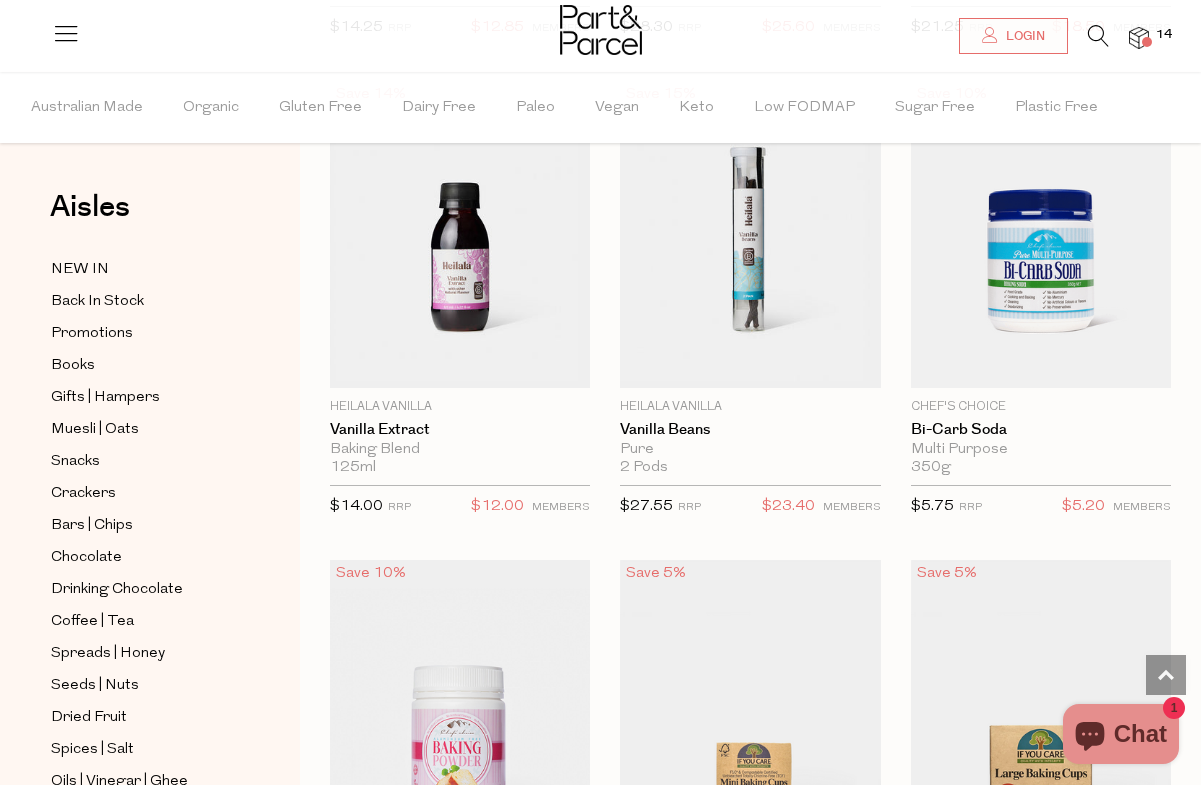 scroll, scrollTop: 12060, scrollLeft: 0, axis: vertical 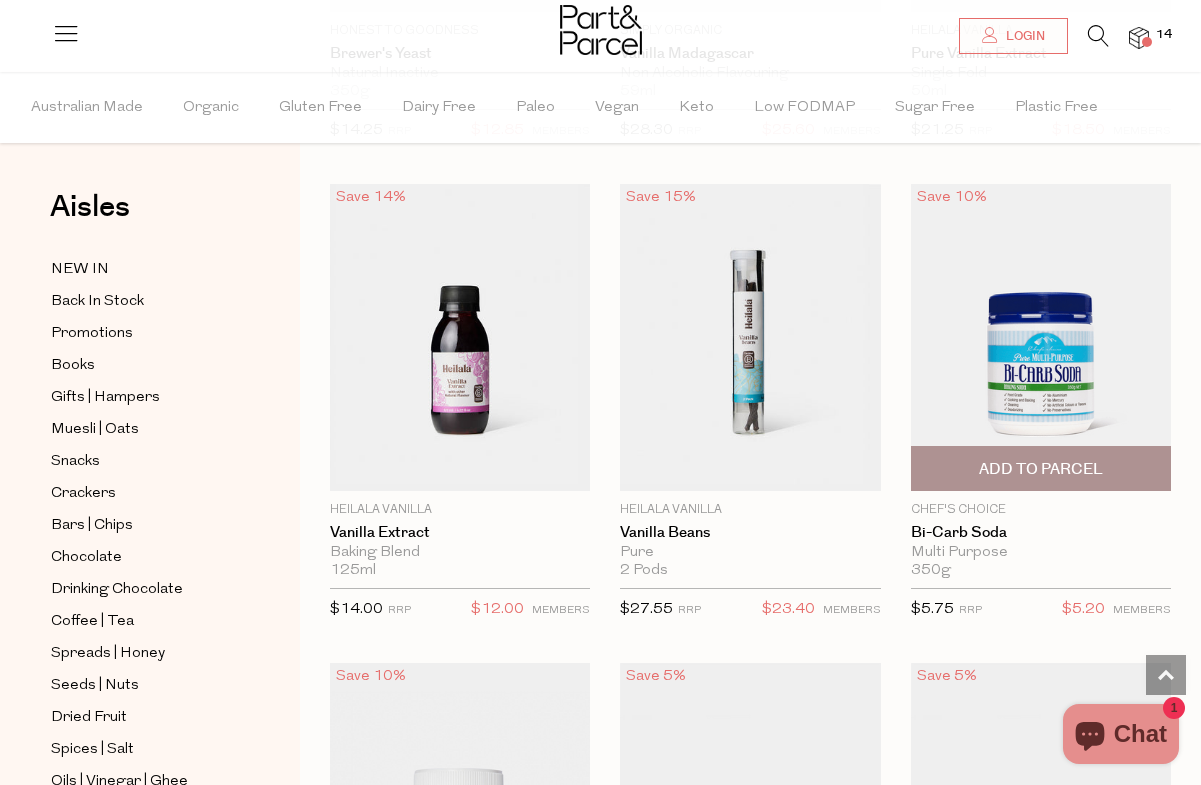 click on "Add To Parcel" at bounding box center (1041, 469) 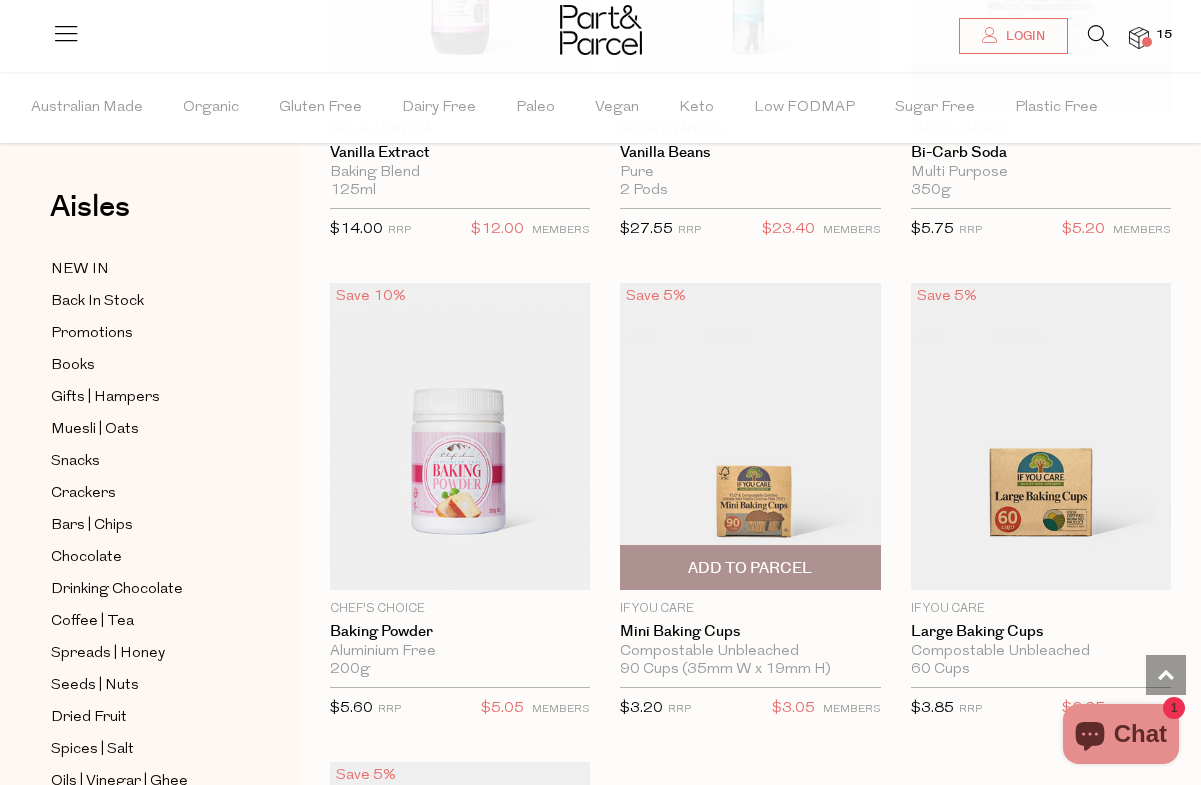 scroll, scrollTop: 13086, scrollLeft: 0, axis: vertical 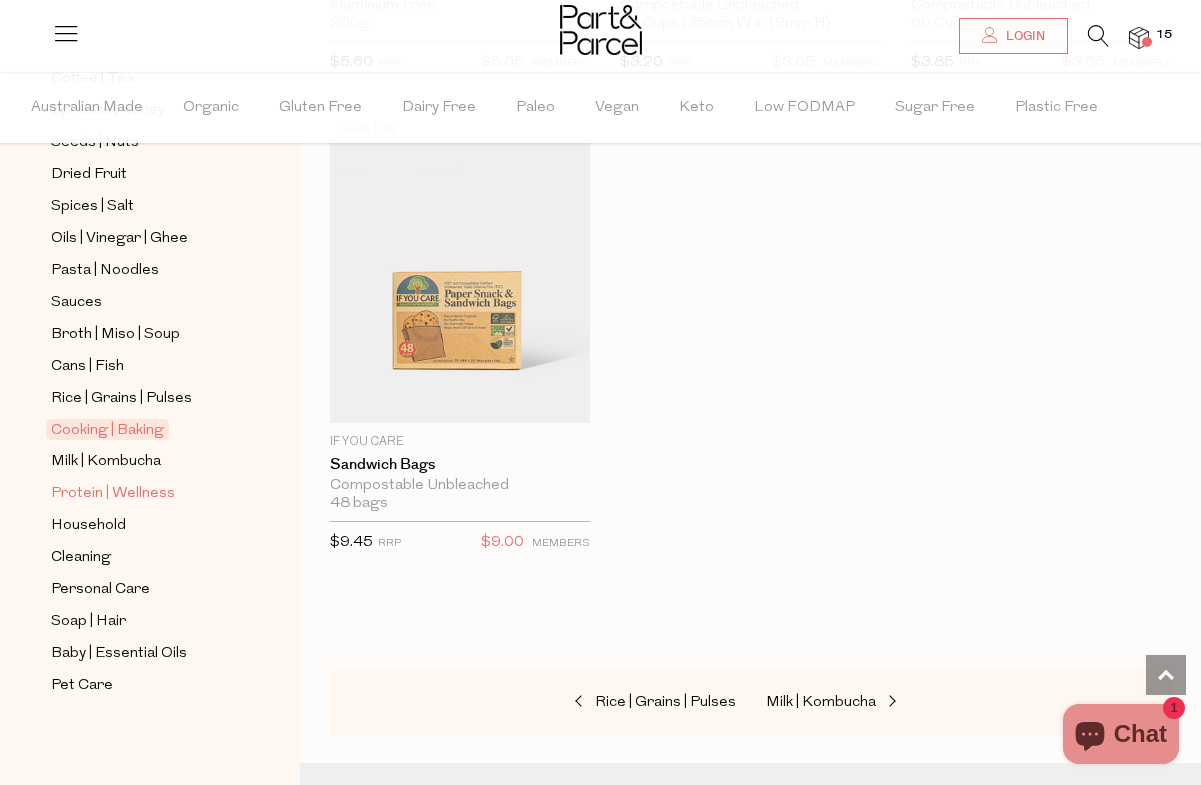 click on "Protein | Wellness" at bounding box center [113, 494] 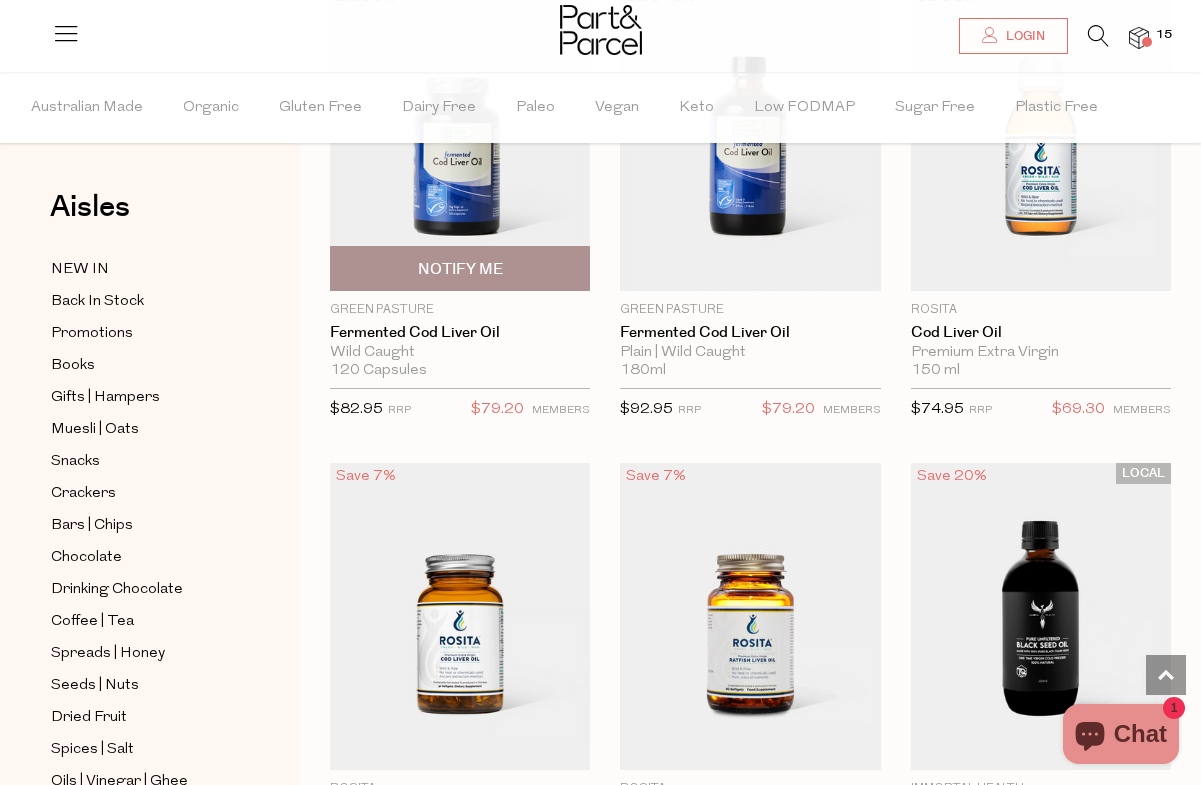 scroll, scrollTop: 3392, scrollLeft: 0, axis: vertical 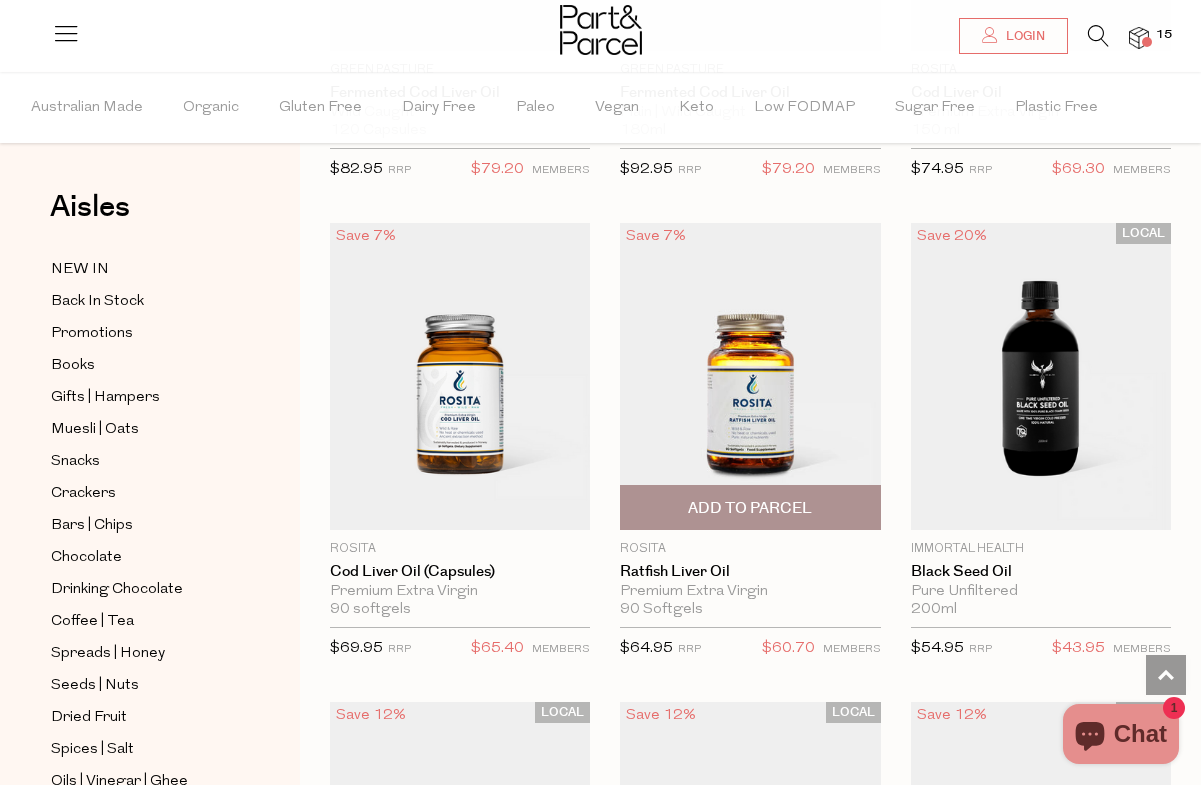 click at bounding box center [750, 376] 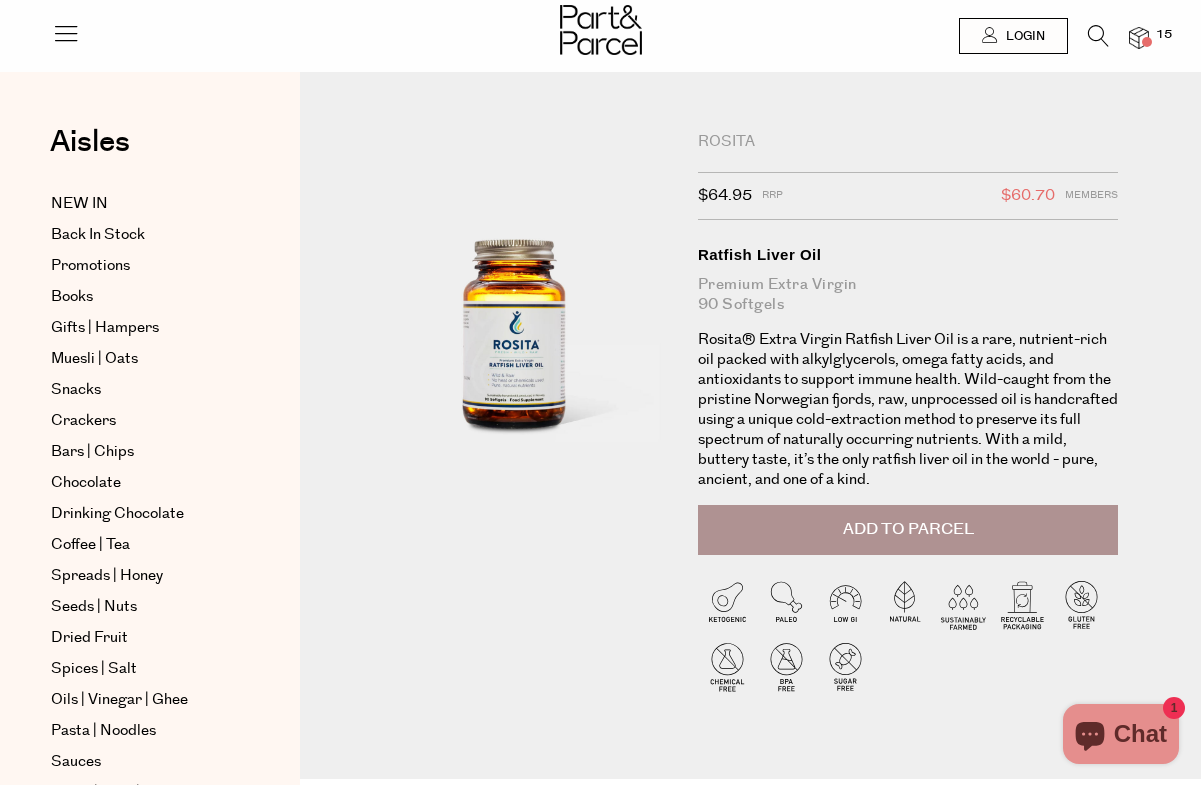 scroll, scrollTop: 0, scrollLeft: 0, axis: both 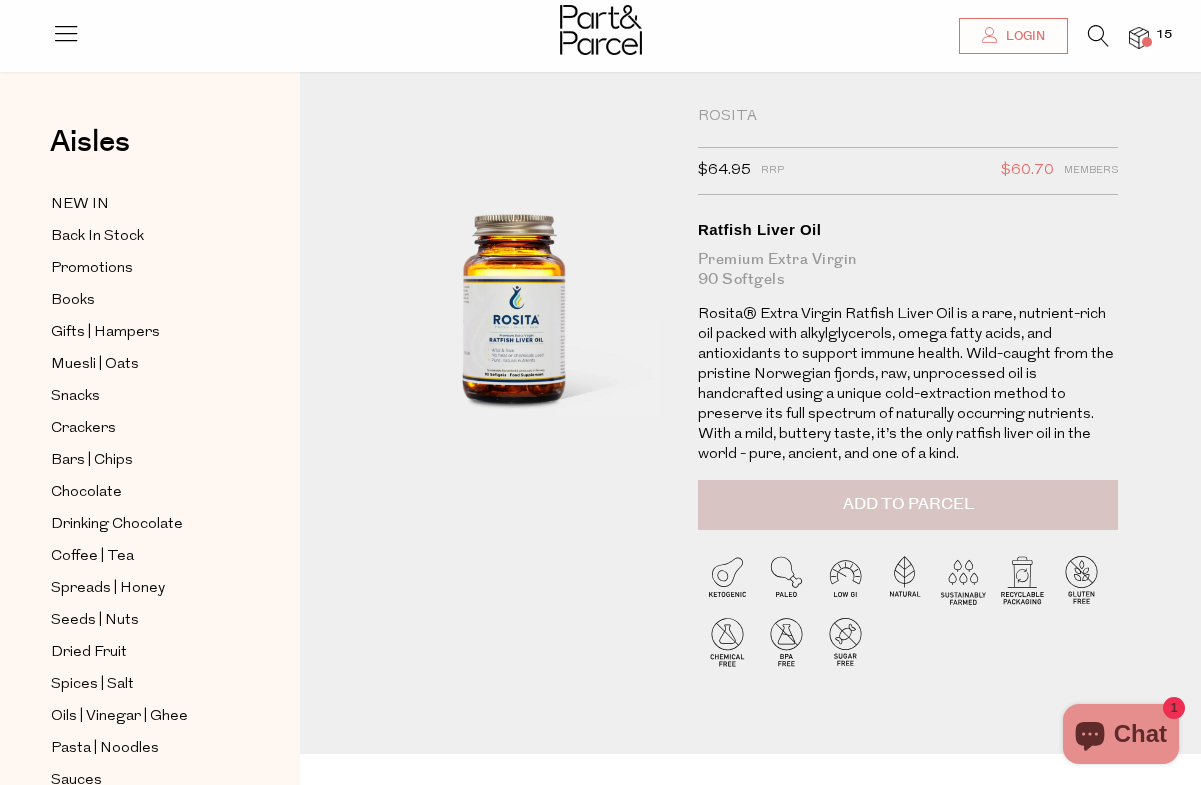 click on "Add to Parcel" at bounding box center (908, 505) 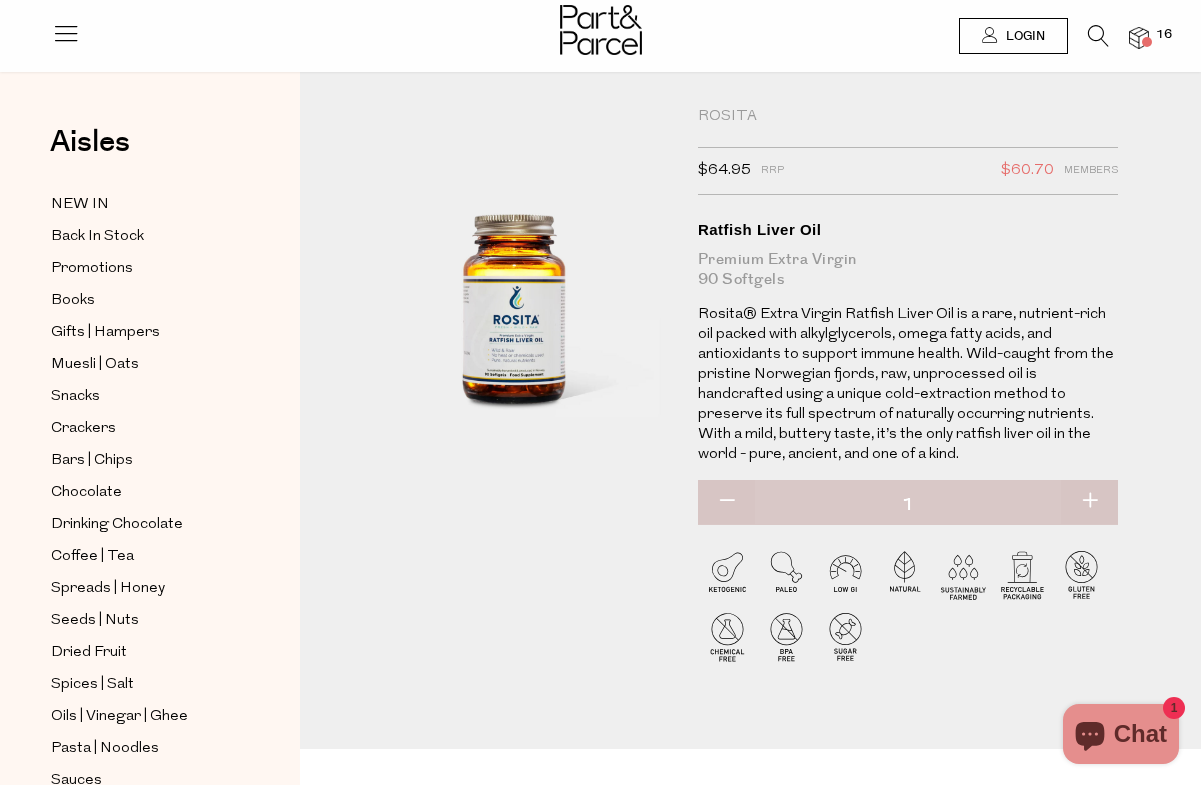 click on "Login" at bounding box center (1023, 36) 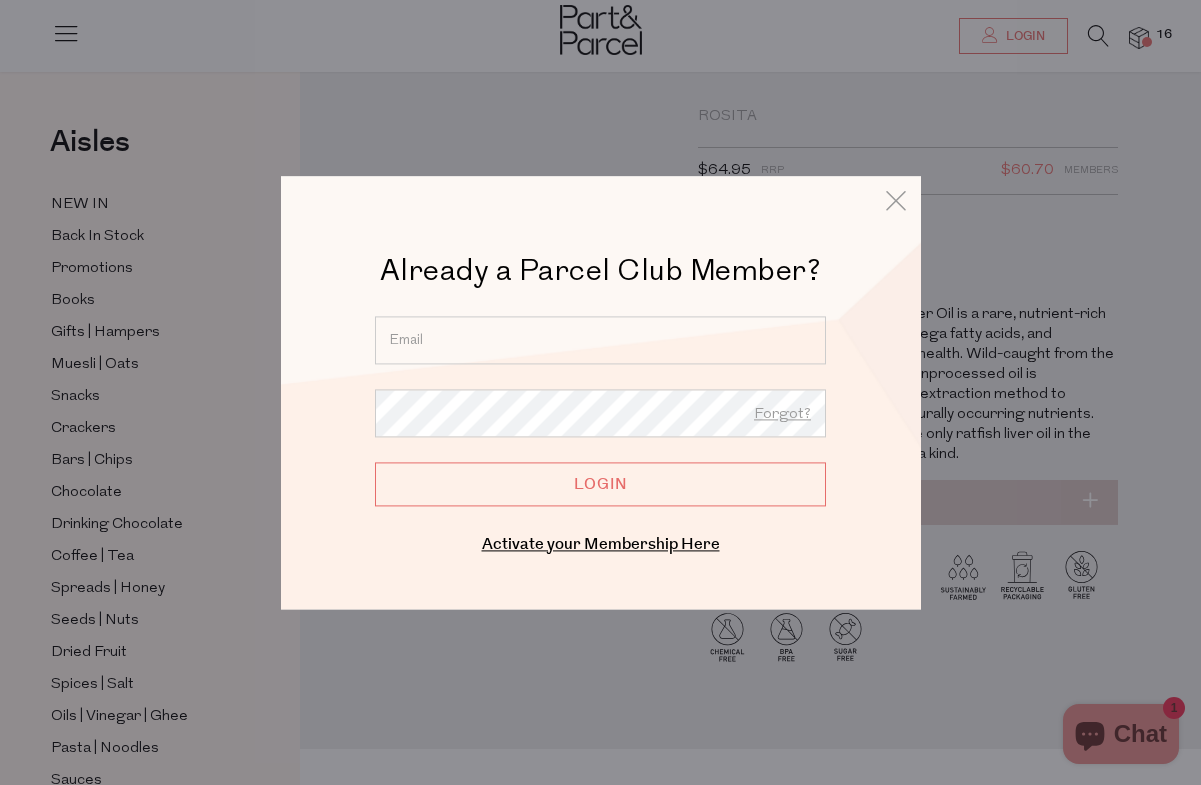 type on "cath.jones.freelancedesigns@gmail.com" 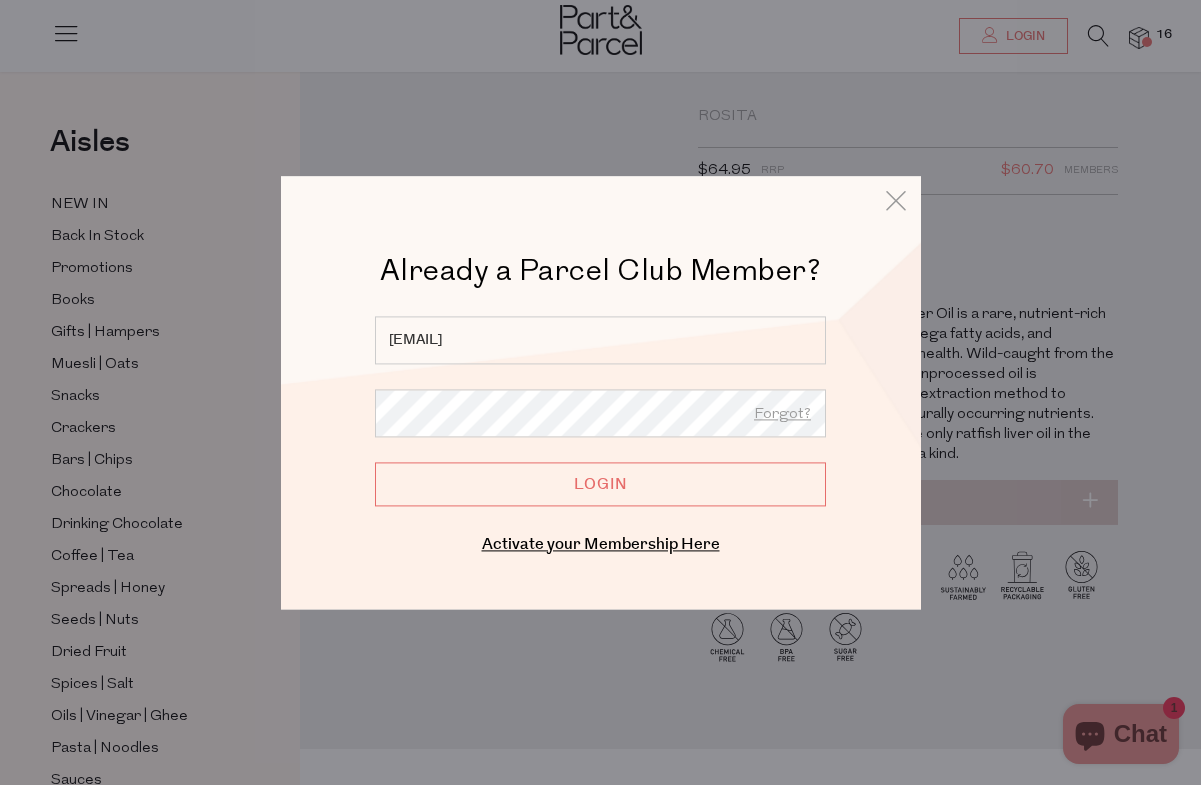 click on "Login" at bounding box center [600, 484] 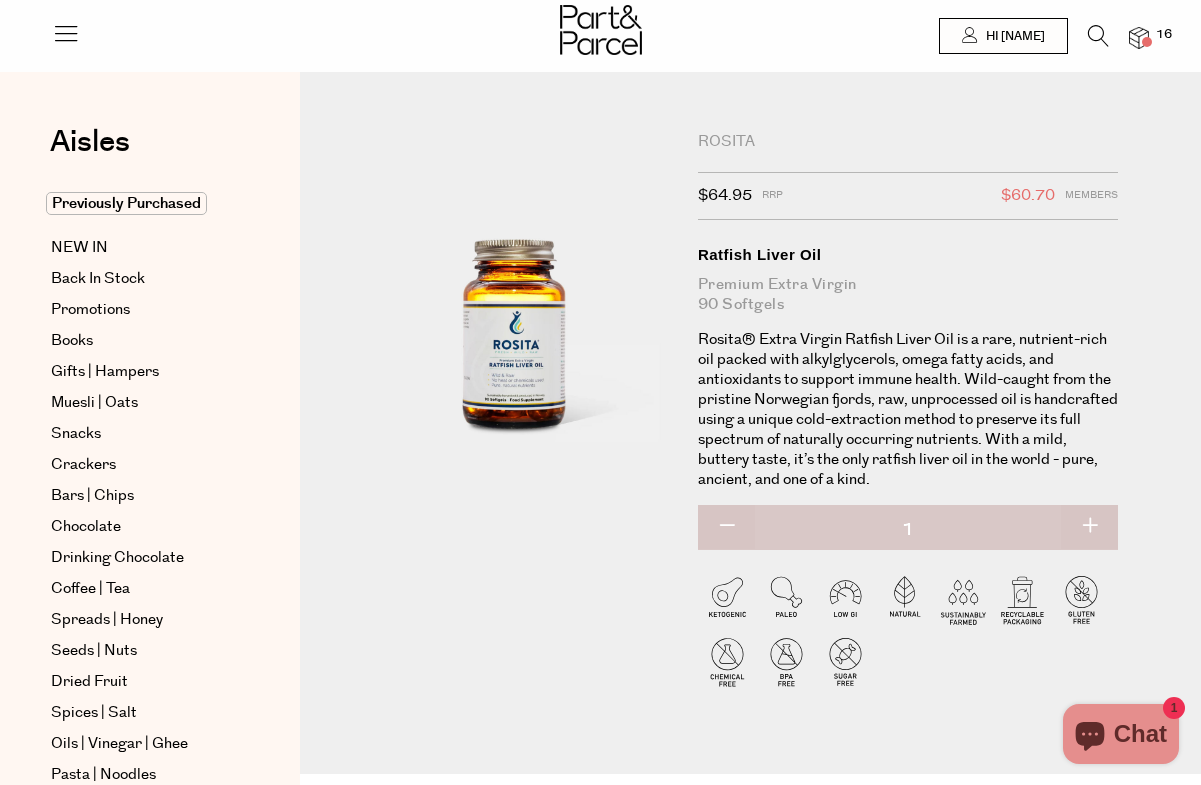 scroll, scrollTop: 0, scrollLeft: 0, axis: both 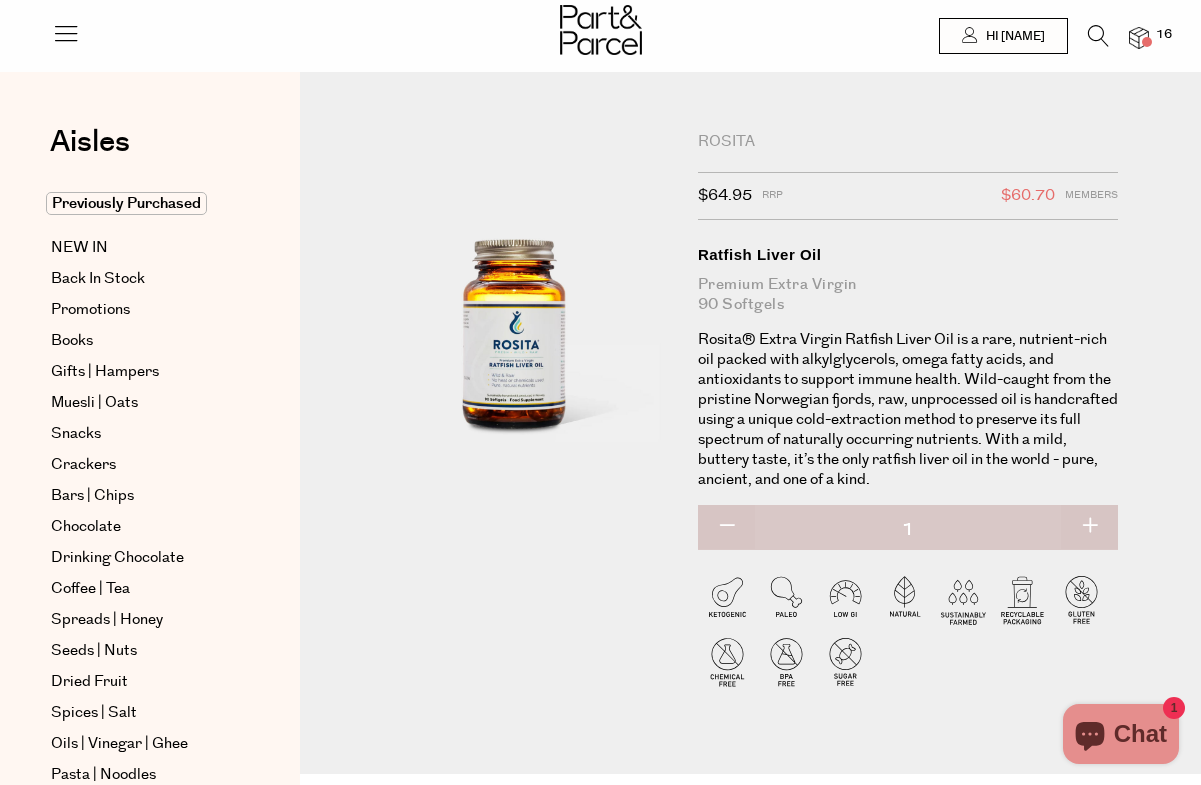 click at bounding box center (1139, 38) 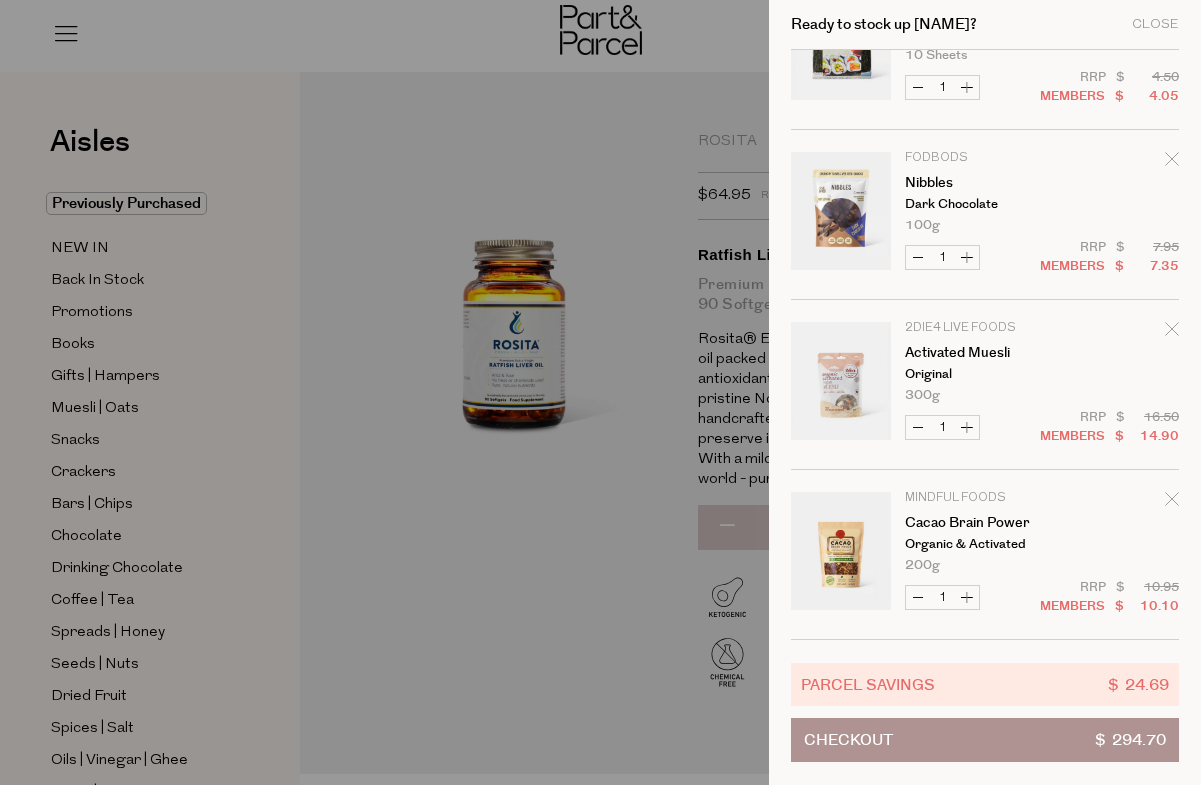 scroll, scrollTop: 2130, scrollLeft: 0, axis: vertical 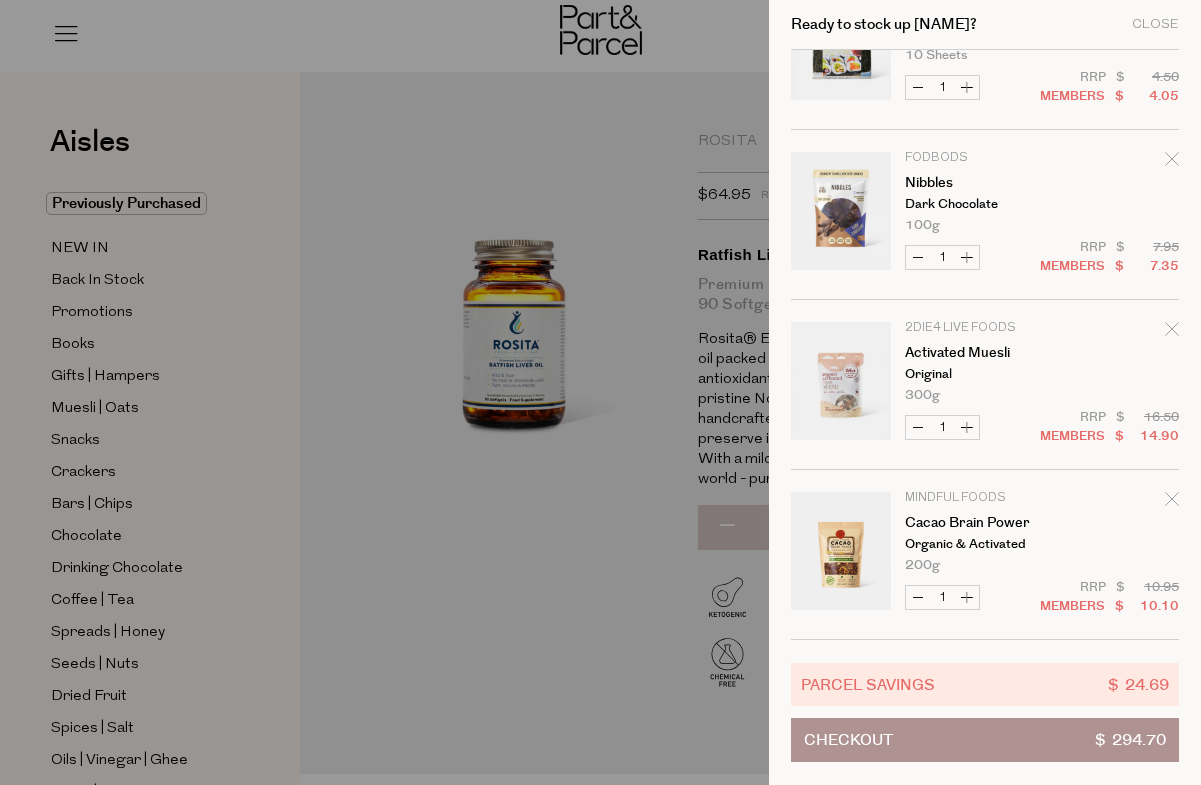 click 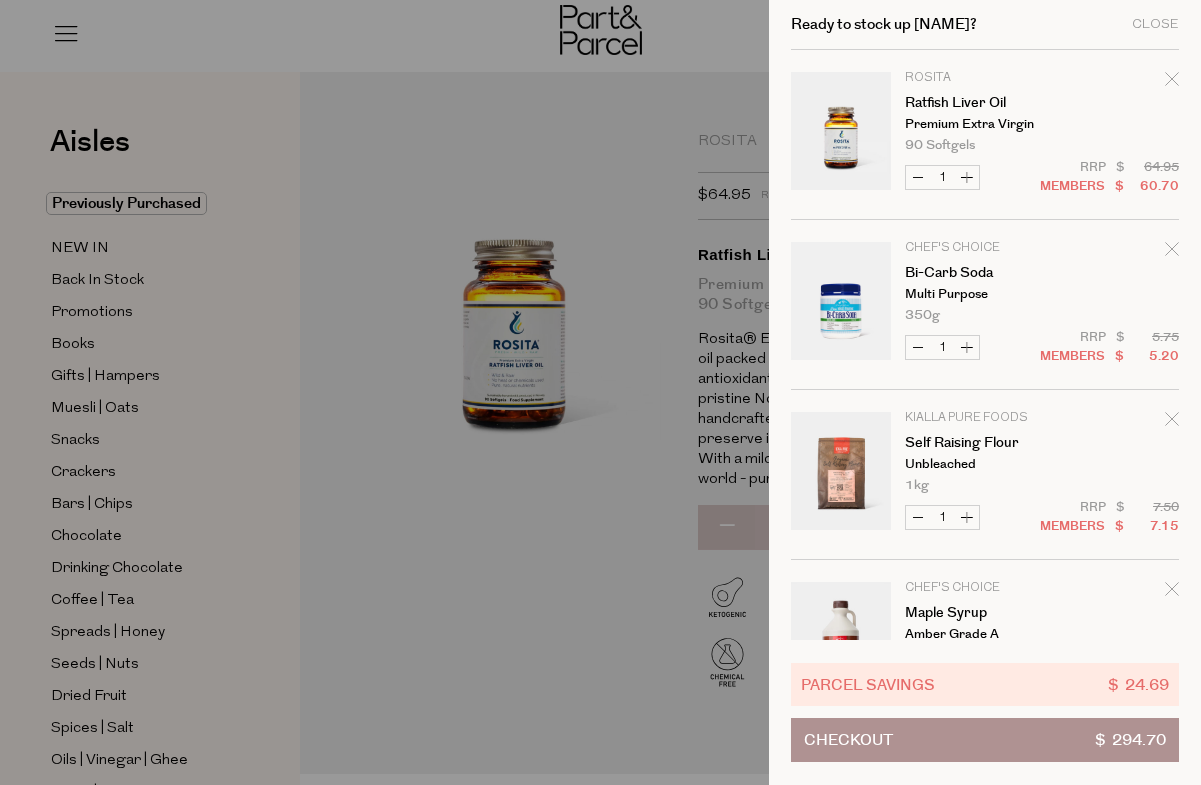 scroll, scrollTop: 0, scrollLeft: 0, axis: both 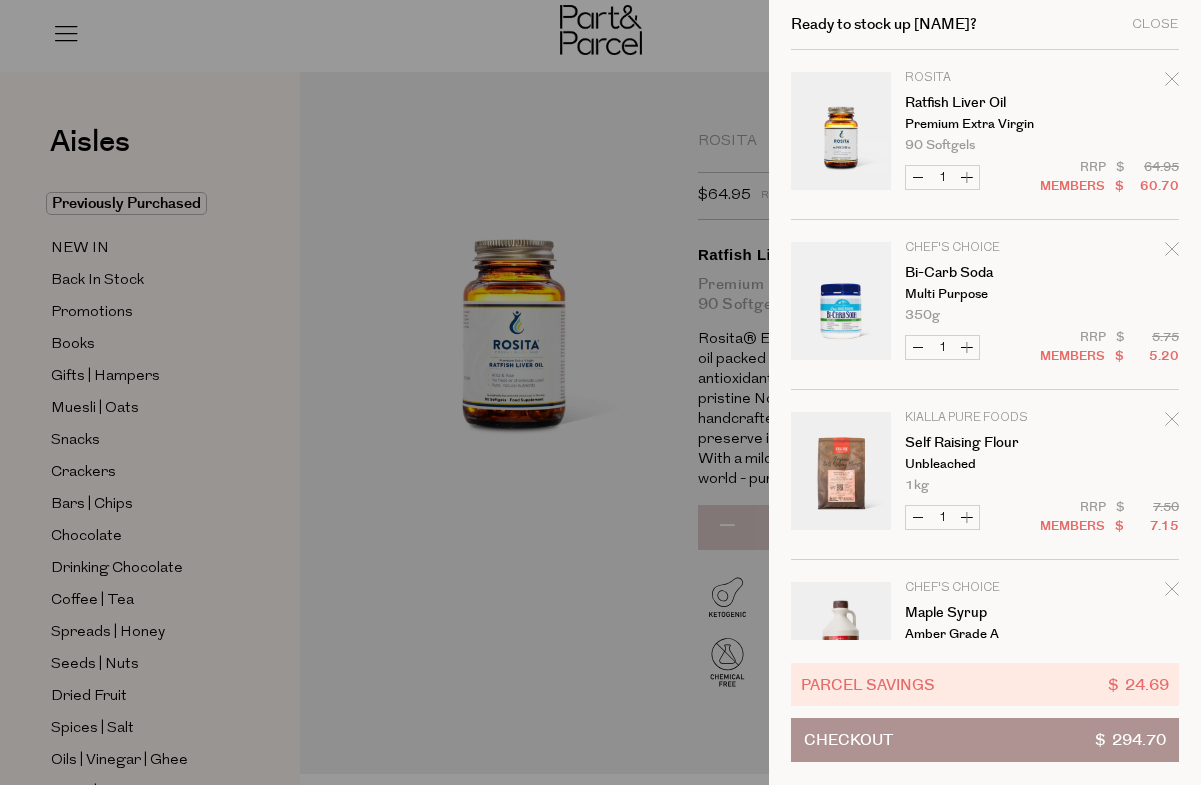 click at bounding box center [600, 392] 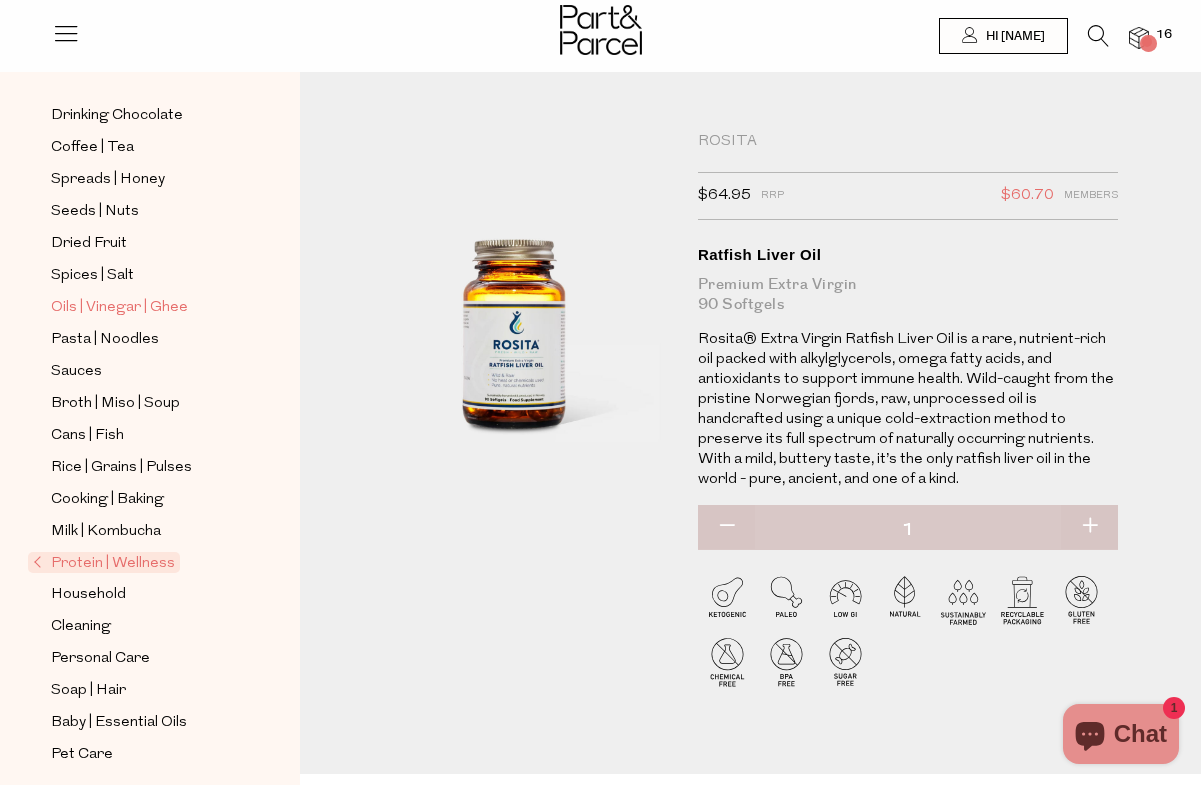 scroll, scrollTop: 467, scrollLeft: 0, axis: vertical 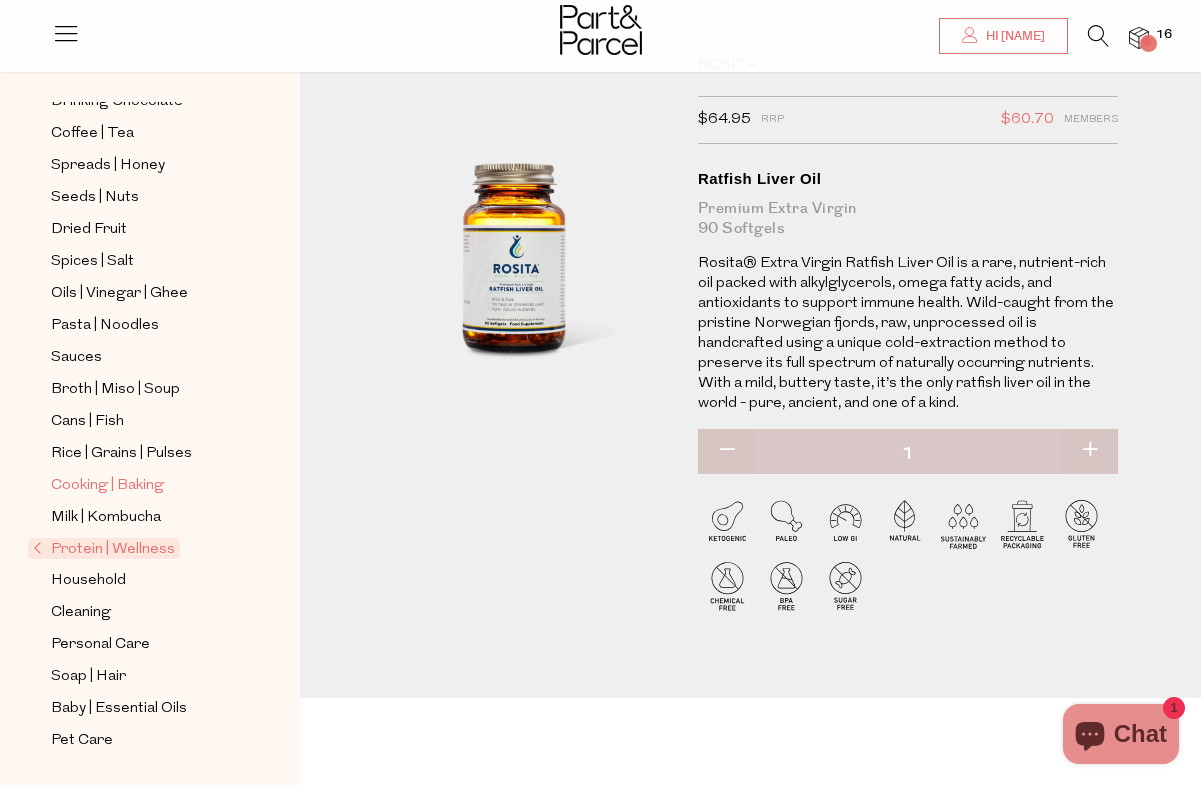 click on "Cooking | Baking" at bounding box center [107, 486] 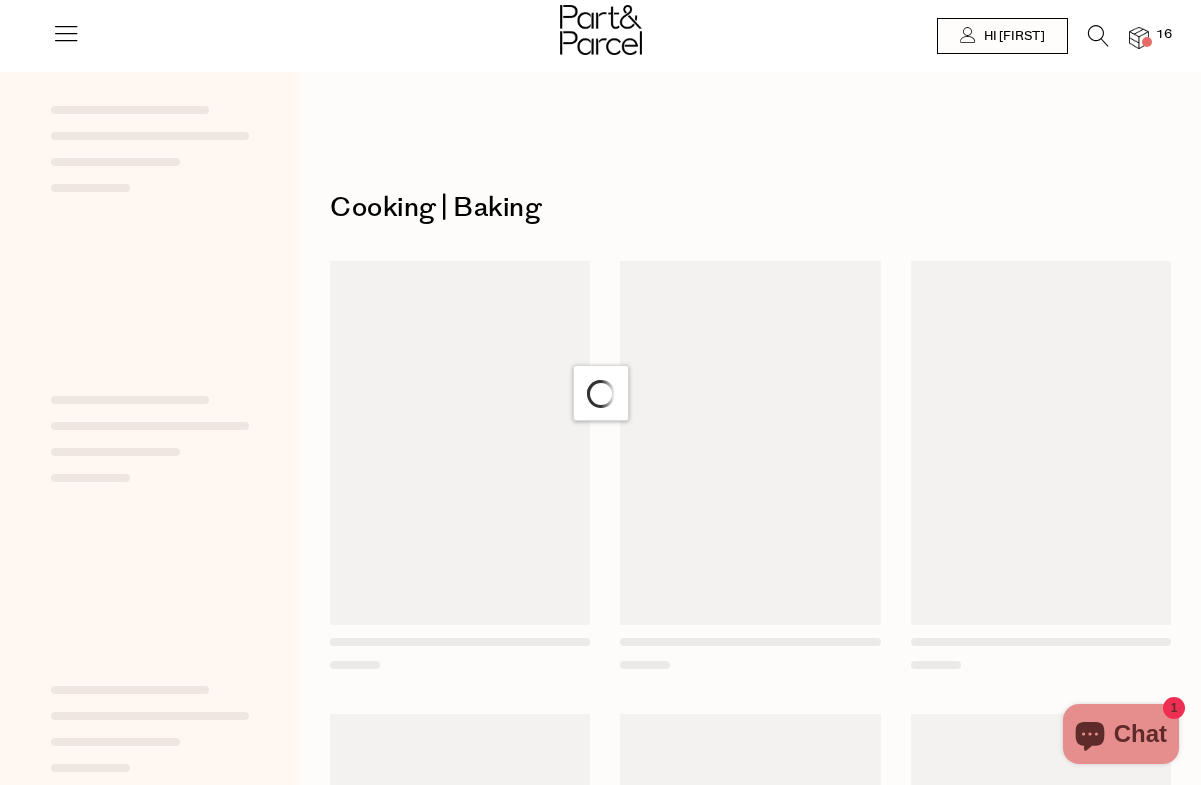scroll, scrollTop: 0, scrollLeft: 0, axis: both 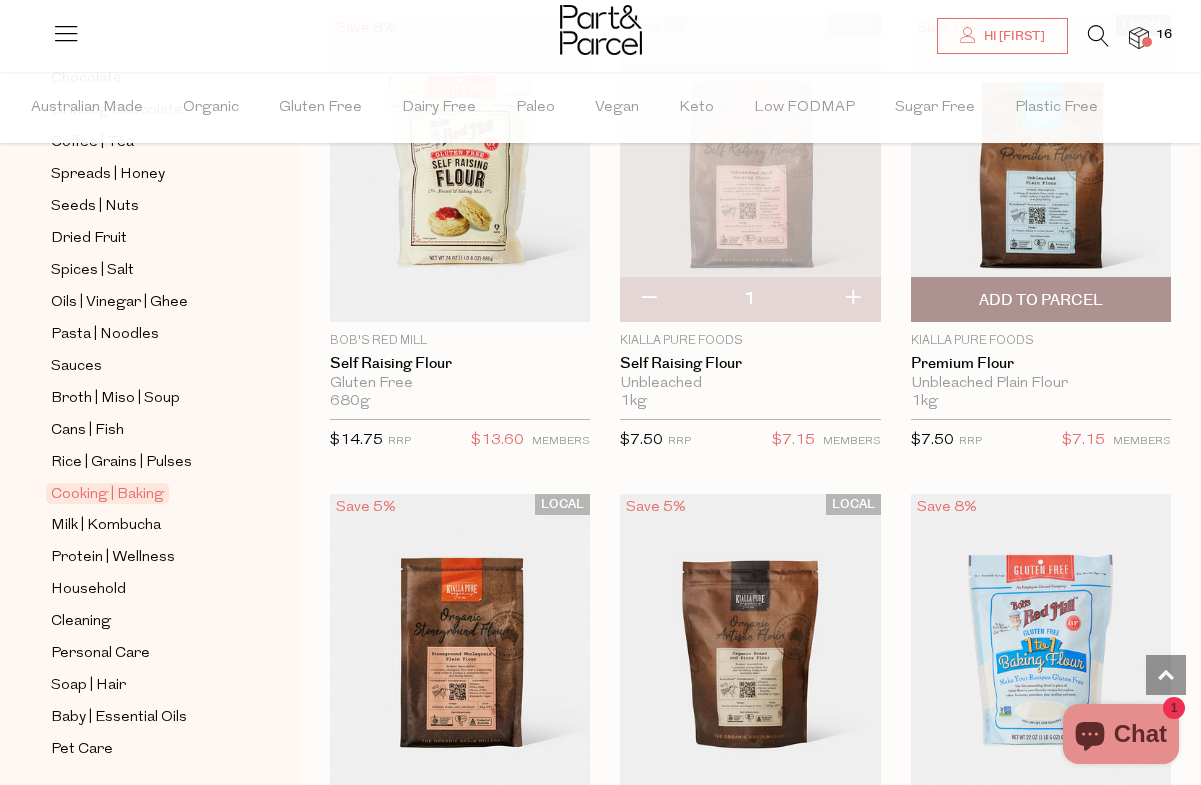 click on "Add To Parcel" at bounding box center [1041, 300] 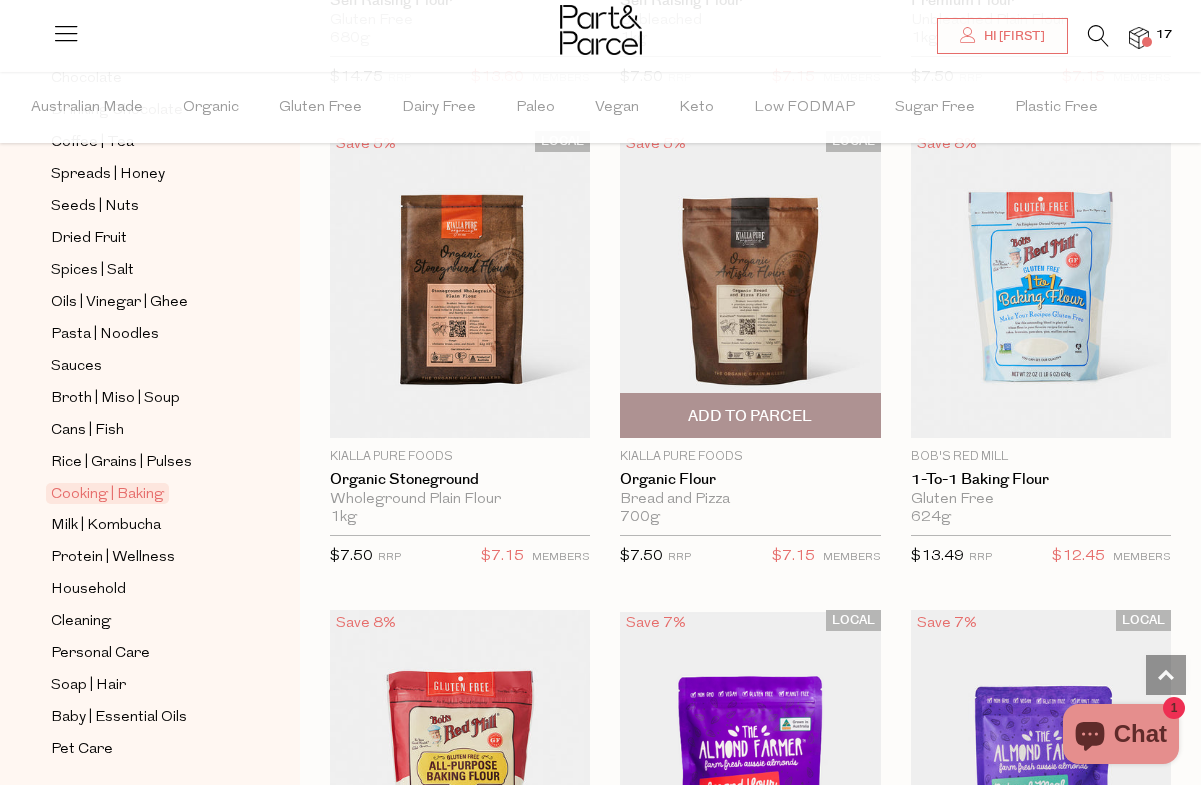 scroll, scrollTop: 8445, scrollLeft: 0, axis: vertical 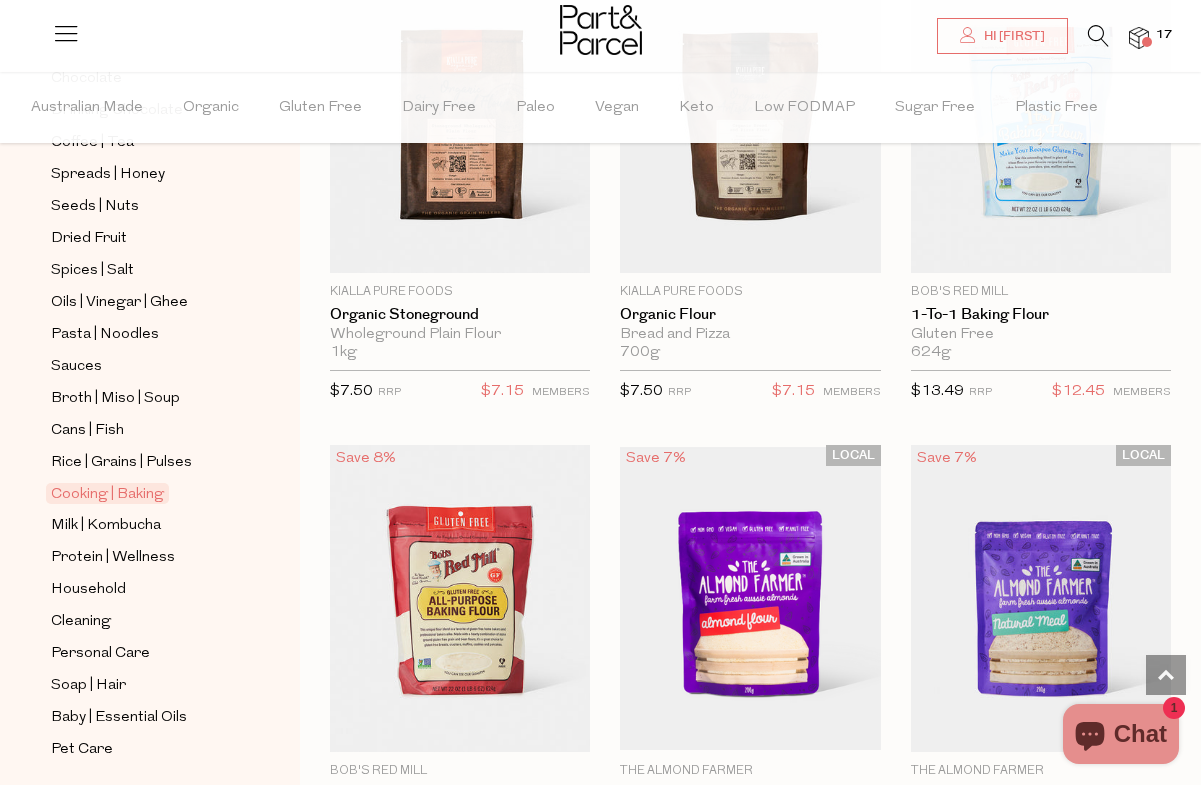 click at bounding box center (1147, 42) 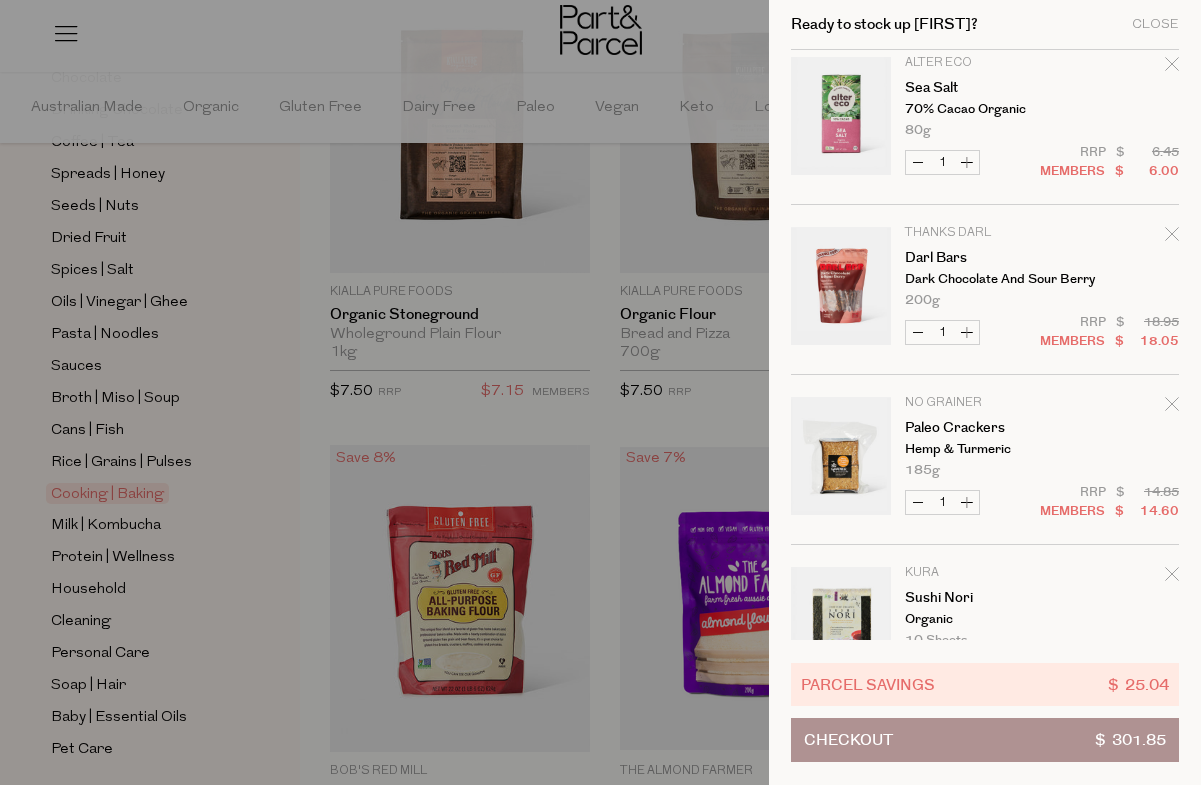 scroll, scrollTop: 2074, scrollLeft: 0, axis: vertical 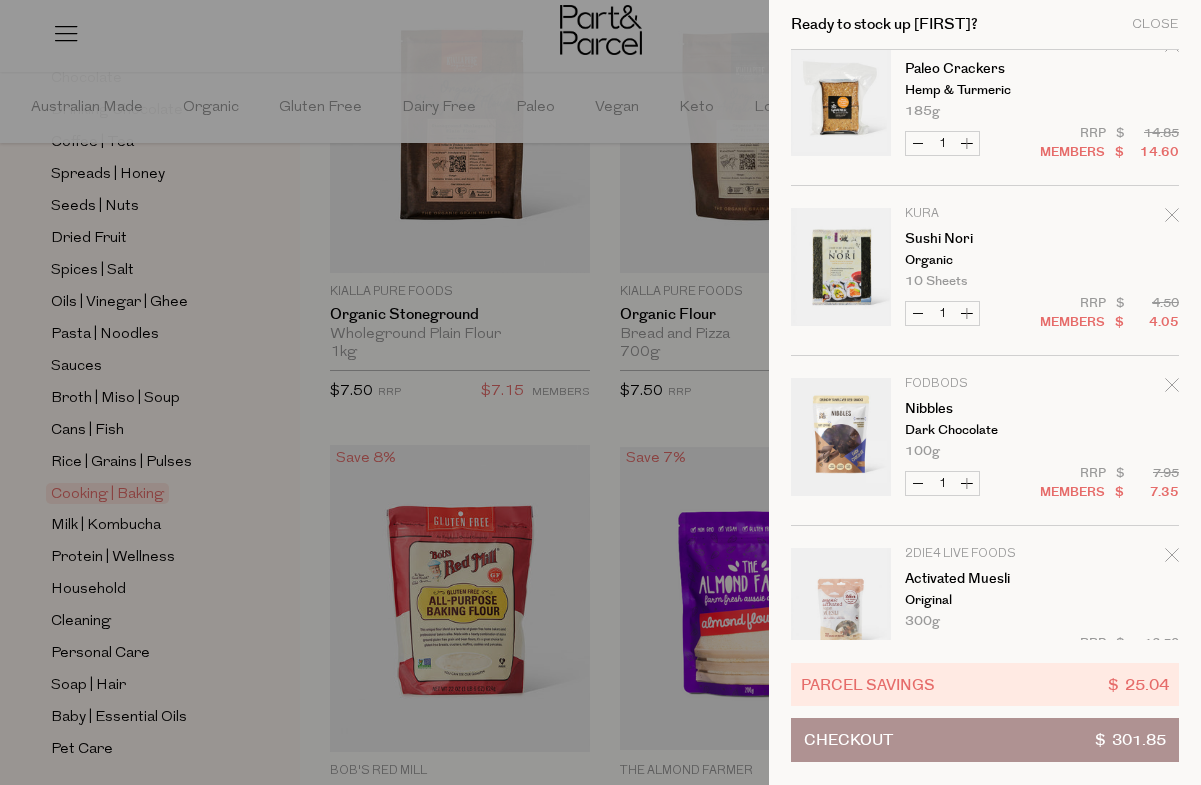 click 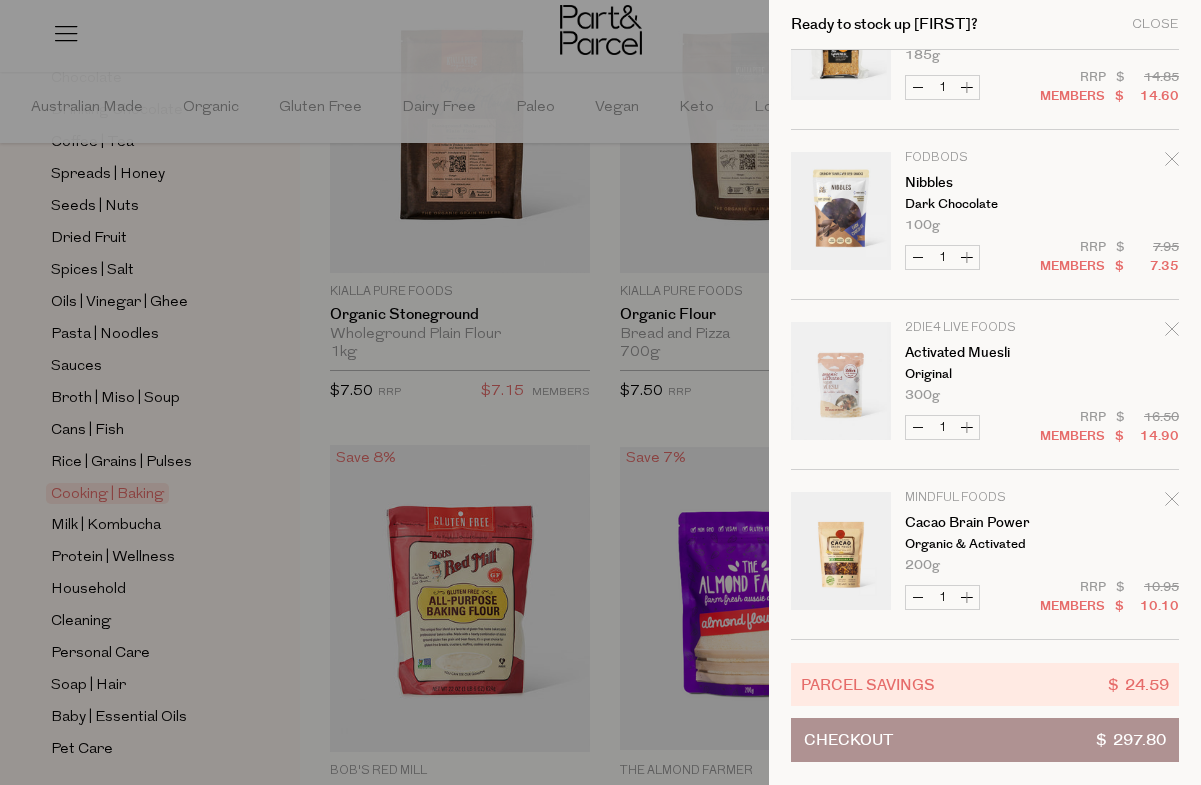 scroll, scrollTop: 2130, scrollLeft: 0, axis: vertical 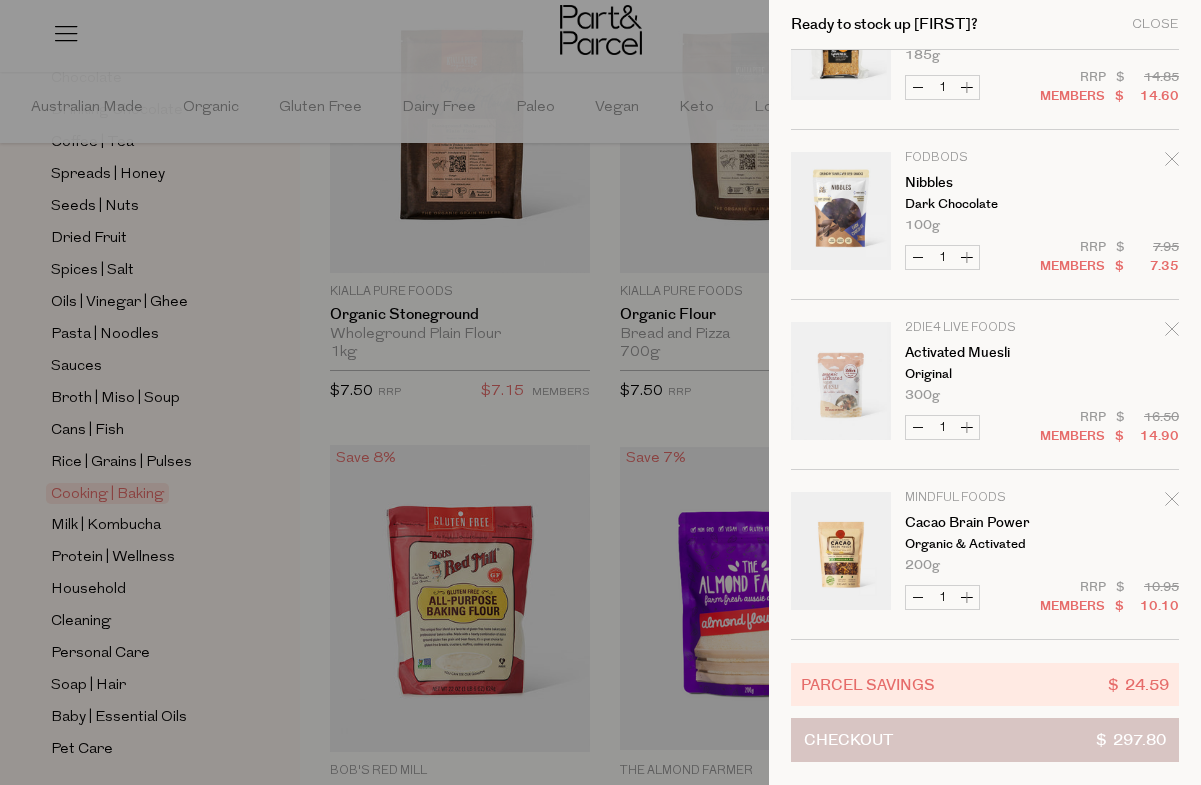 click on "Checkout $ 297.80" at bounding box center (985, 740) 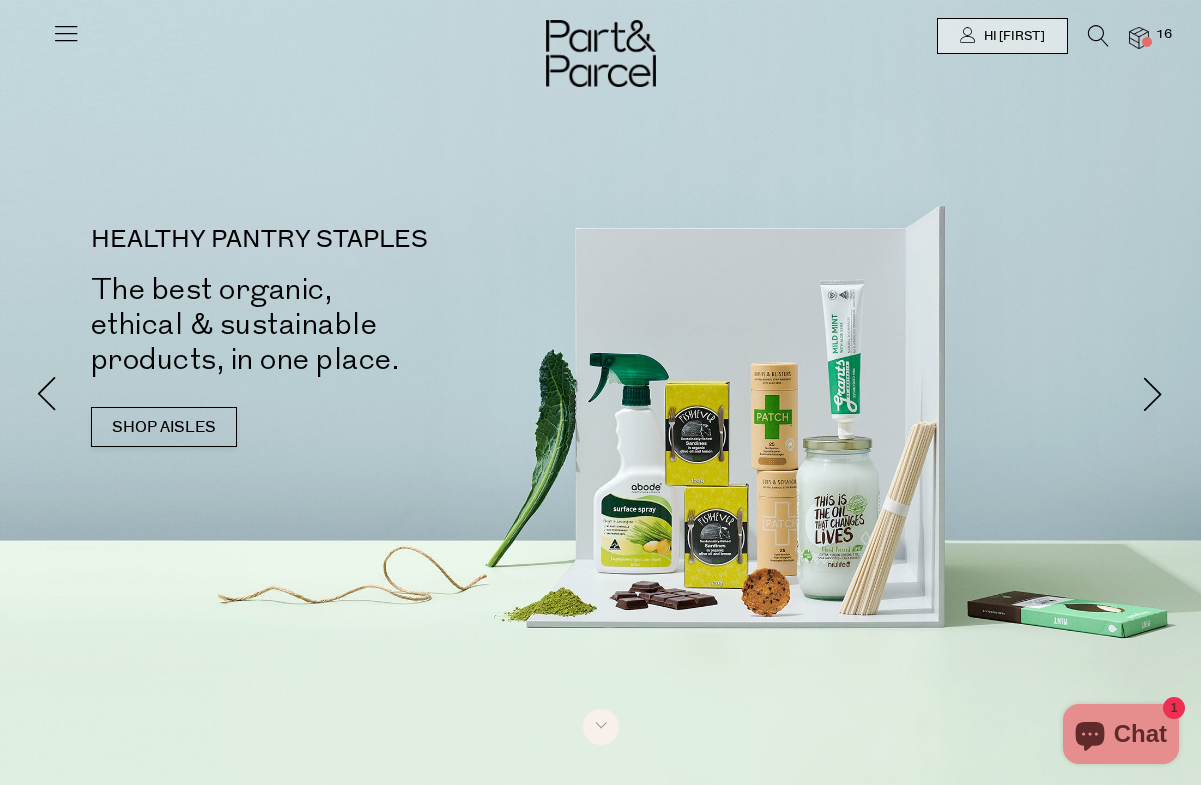 scroll, scrollTop: 0, scrollLeft: 0, axis: both 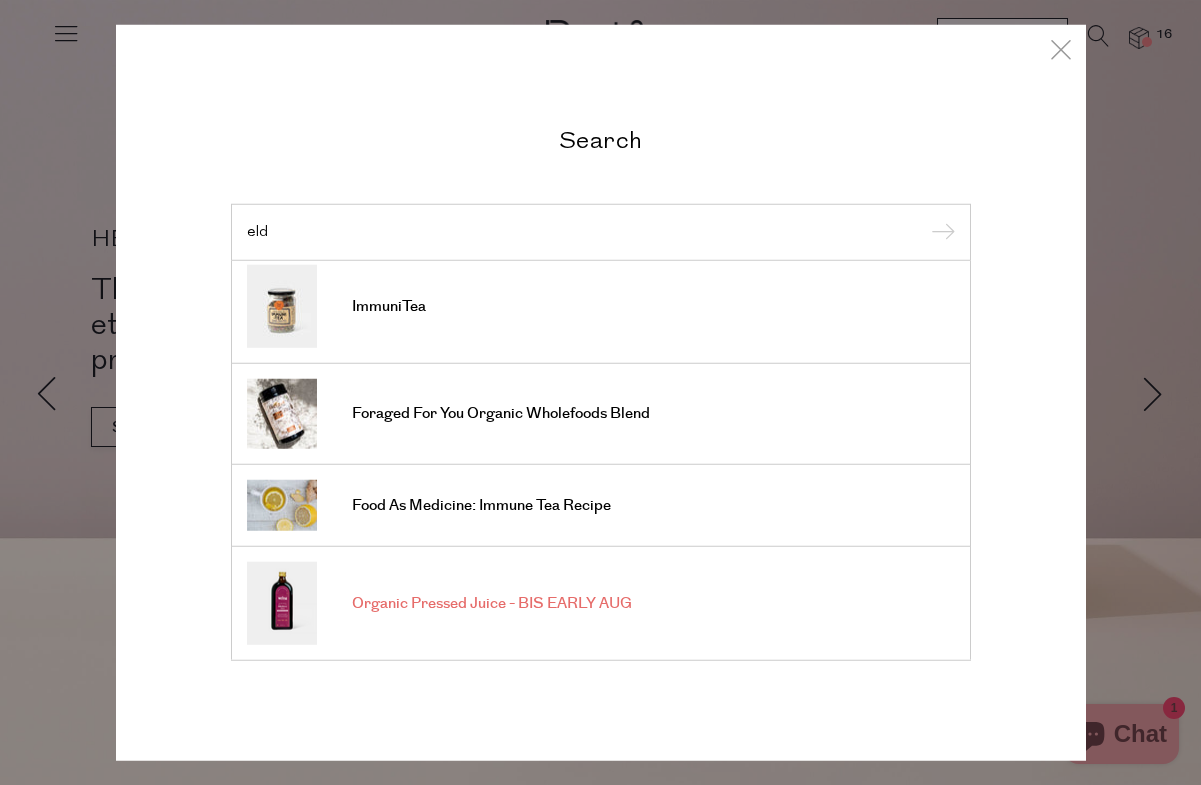 type on "eld" 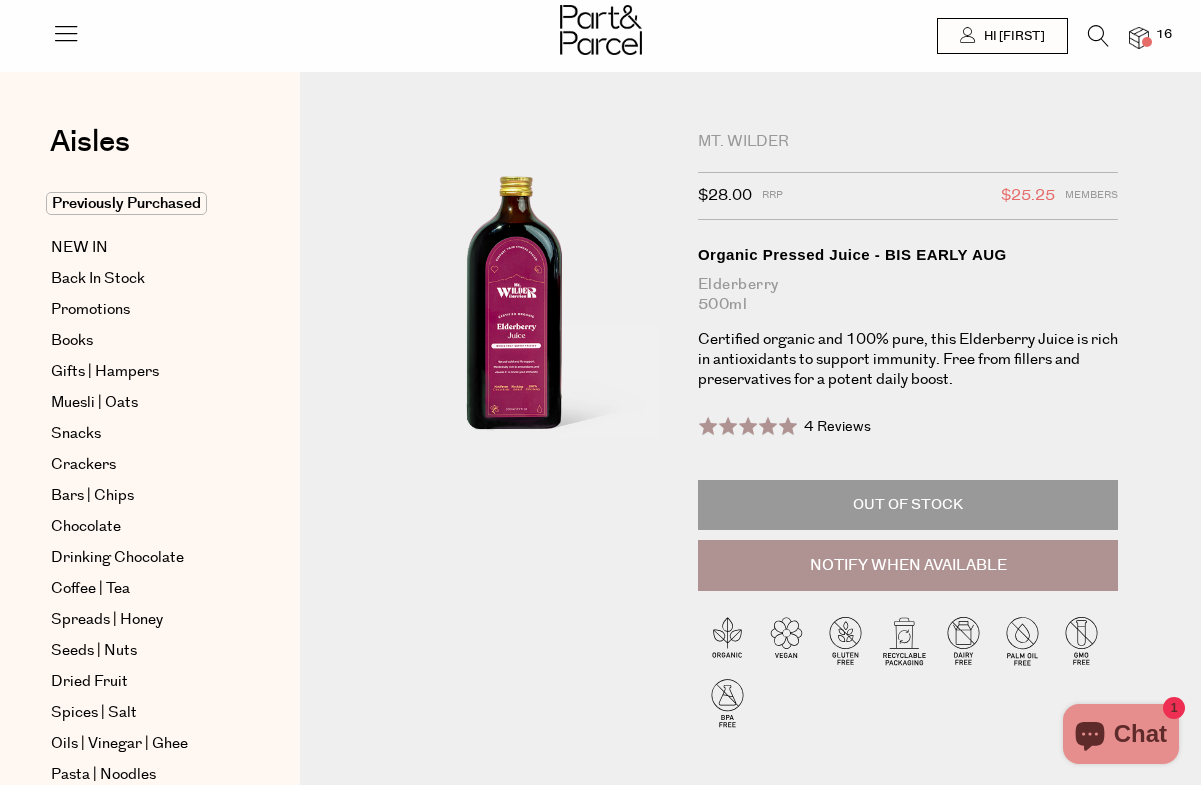scroll, scrollTop: 0, scrollLeft: 0, axis: both 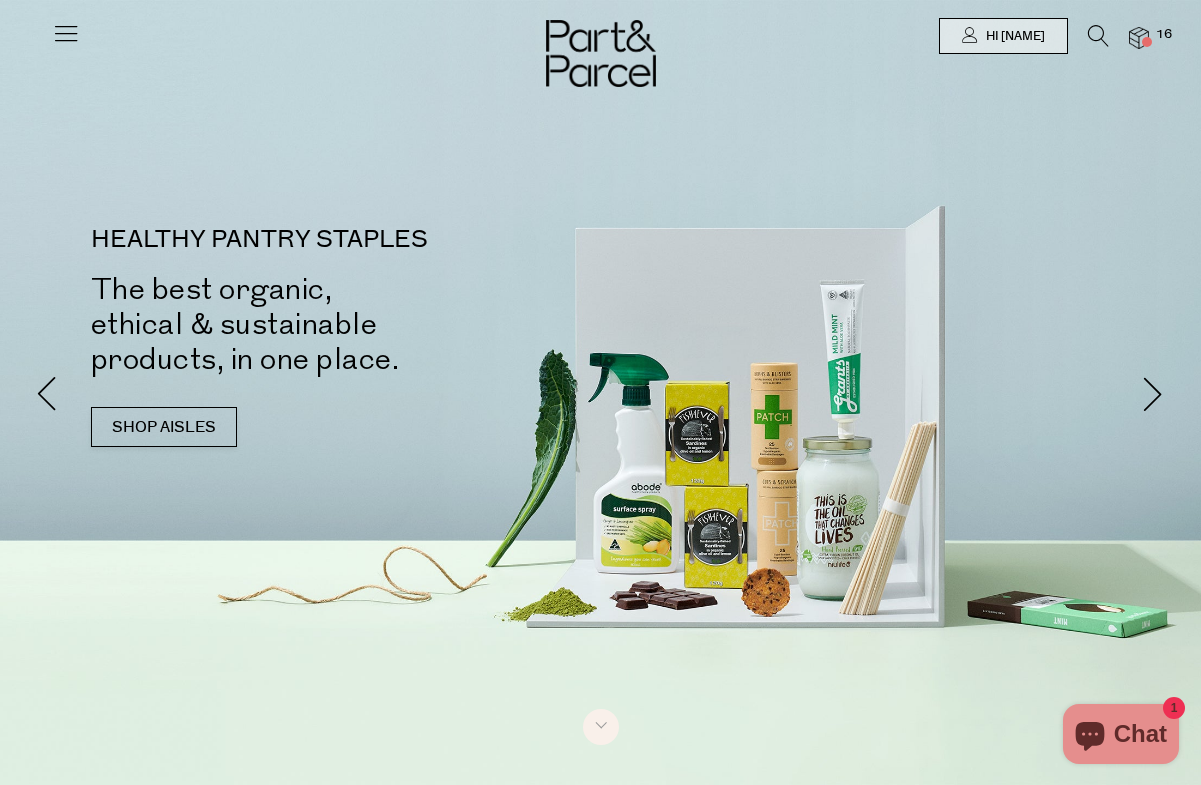 click at bounding box center [1098, 36] 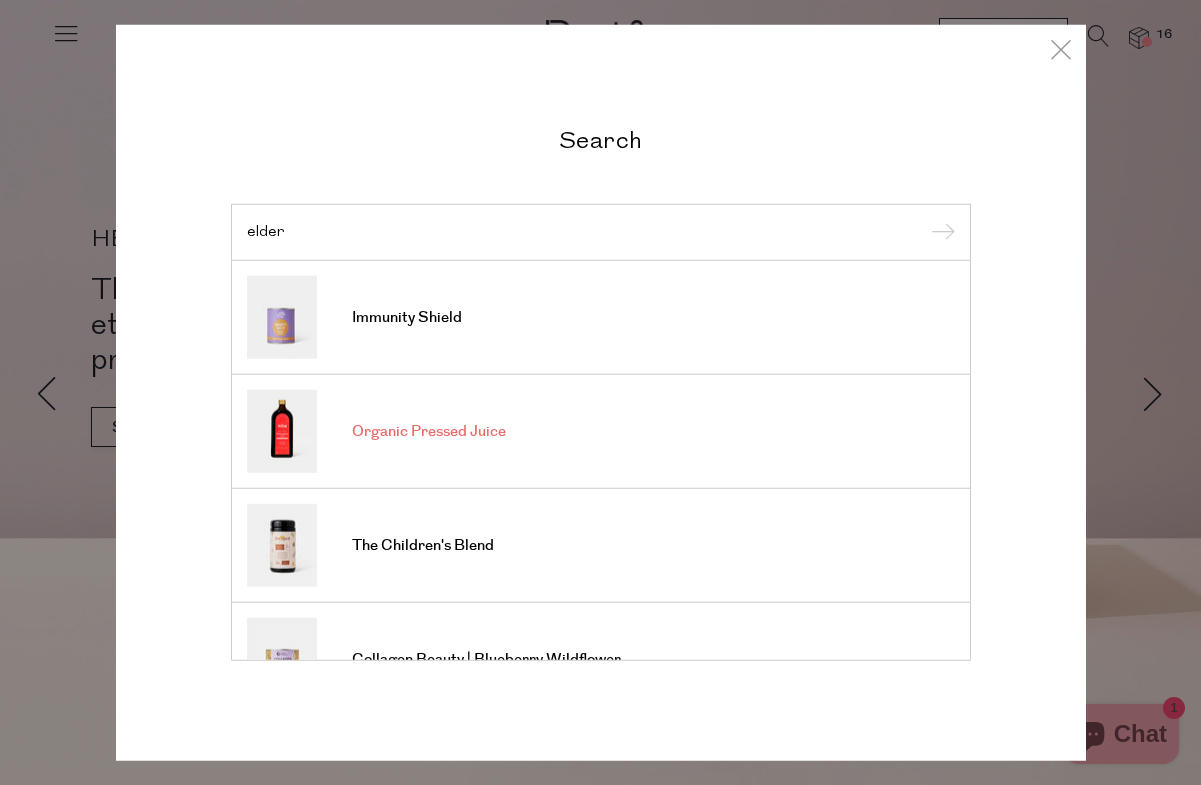 type on "elder" 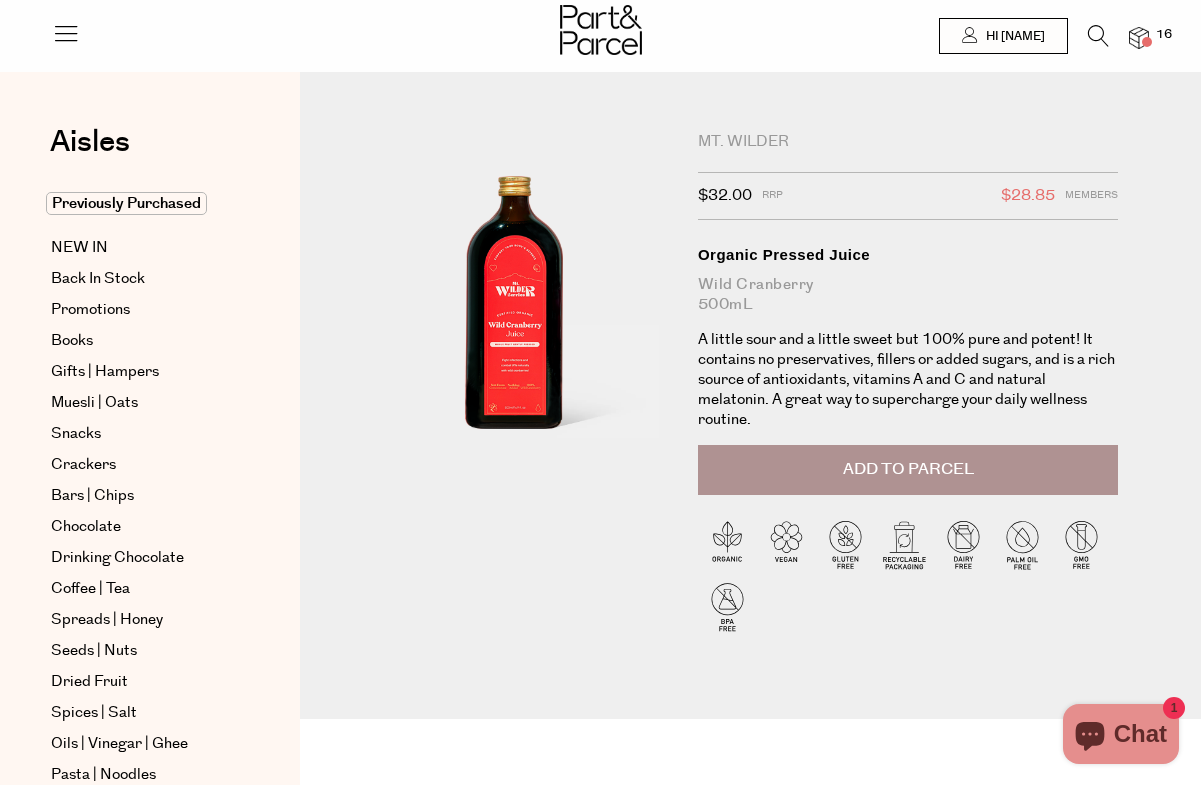 scroll, scrollTop: 0, scrollLeft: 0, axis: both 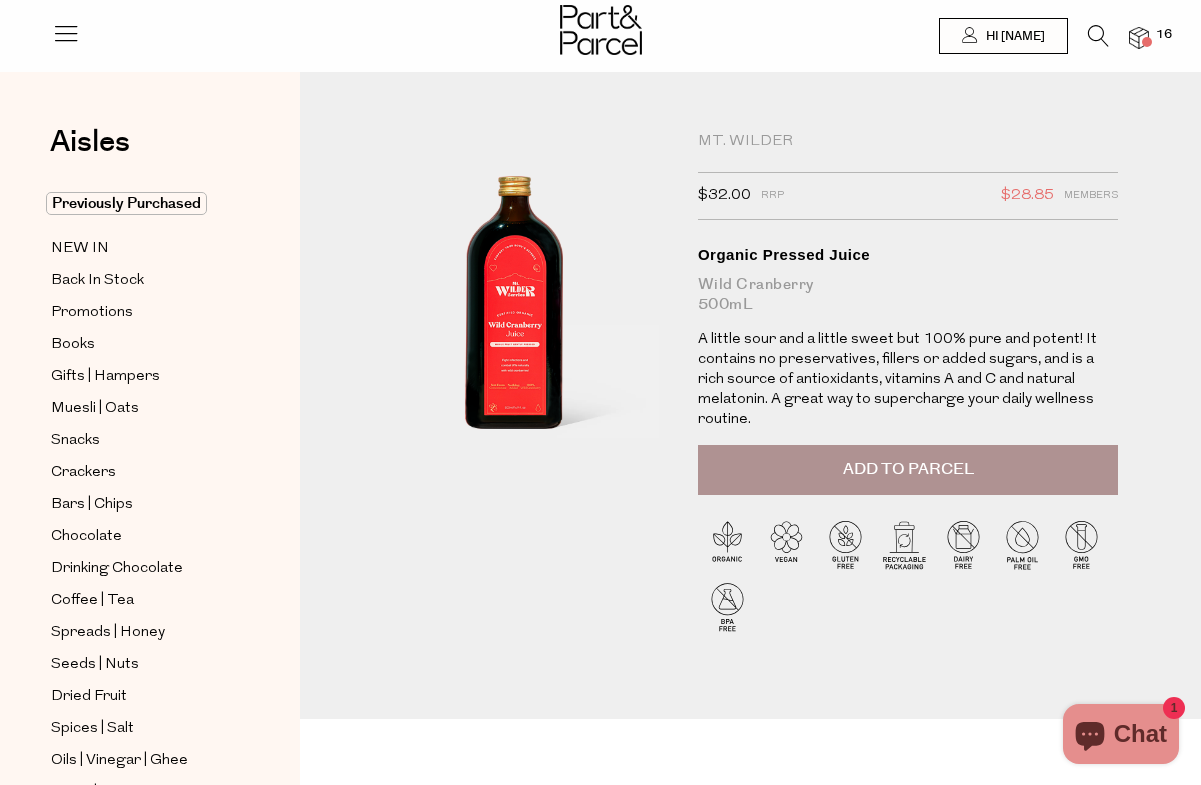 click at bounding box center [1098, 36] 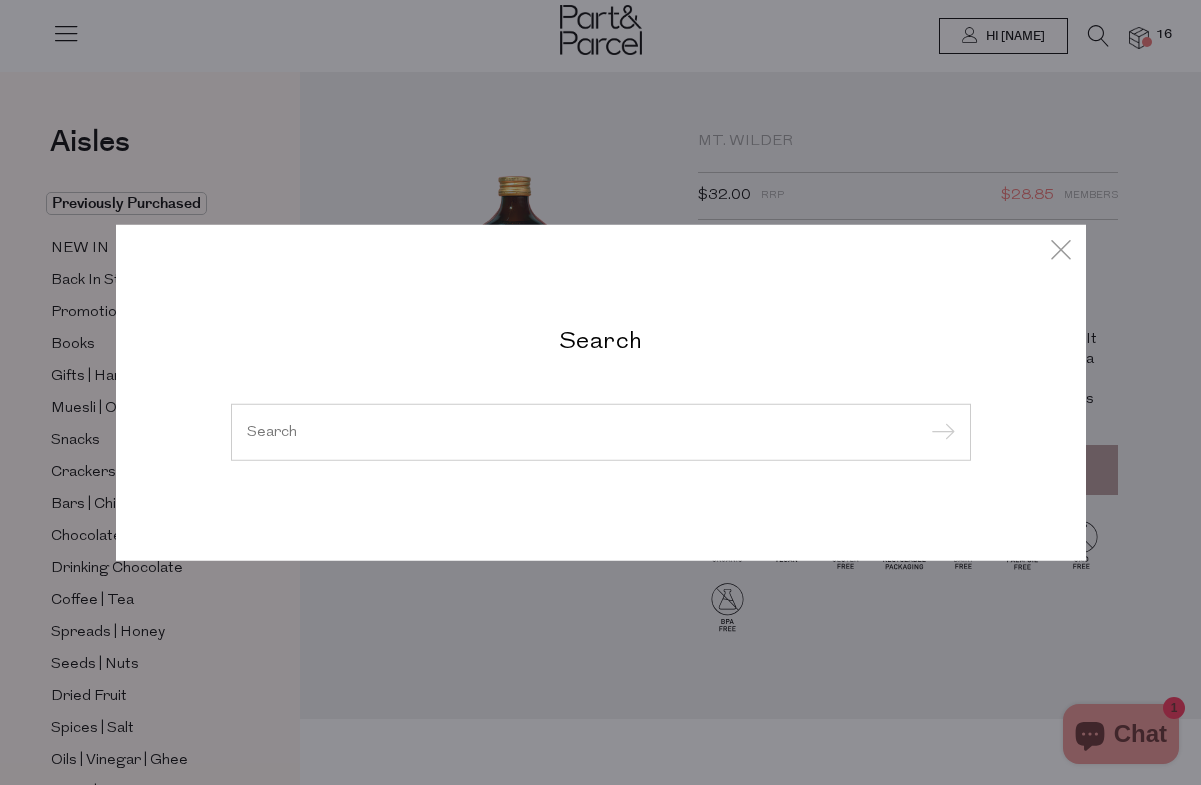 click on "Search" at bounding box center (601, 338) 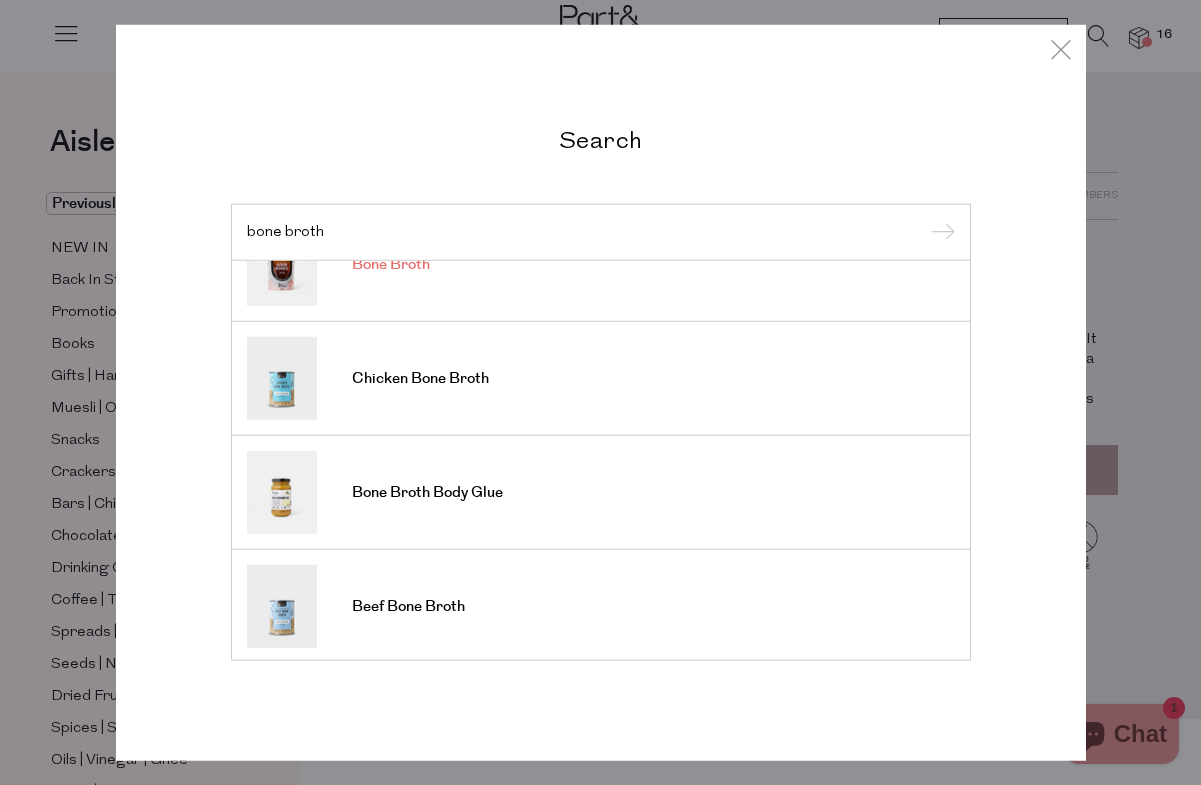 scroll, scrollTop: 170, scrollLeft: 0, axis: vertical 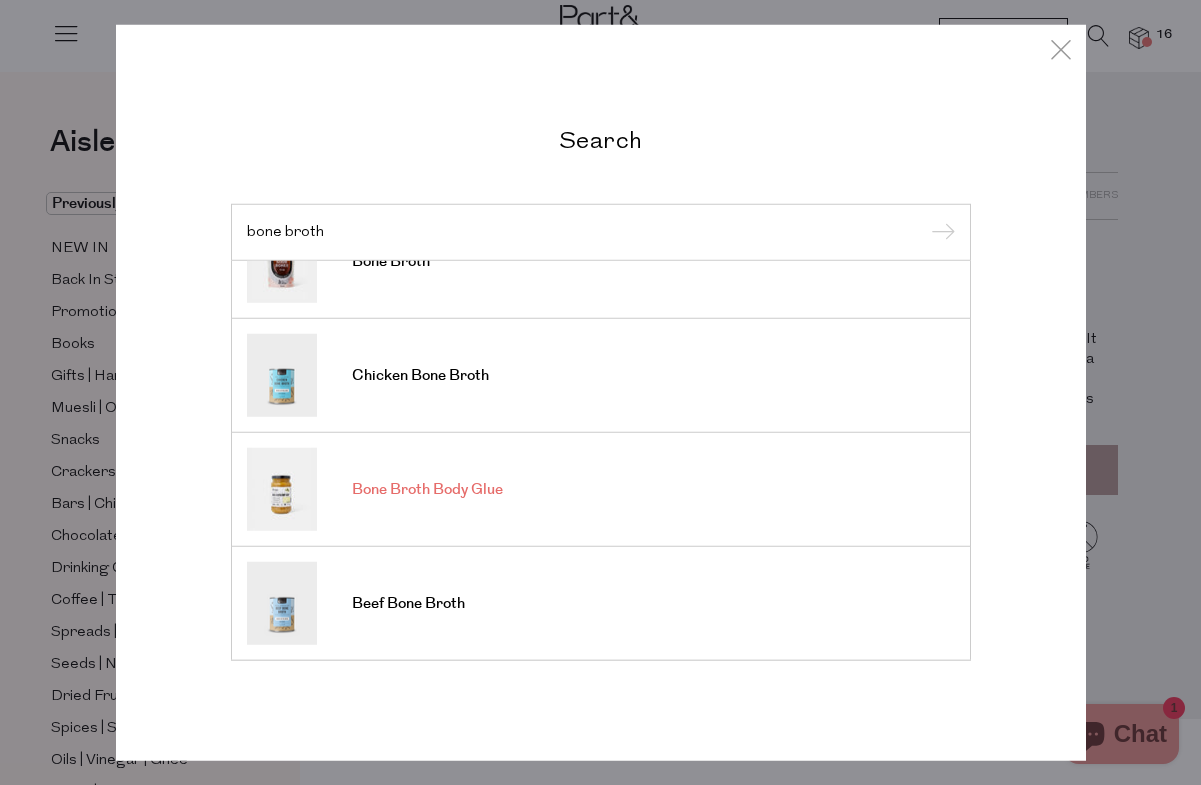 type on "bone broth" 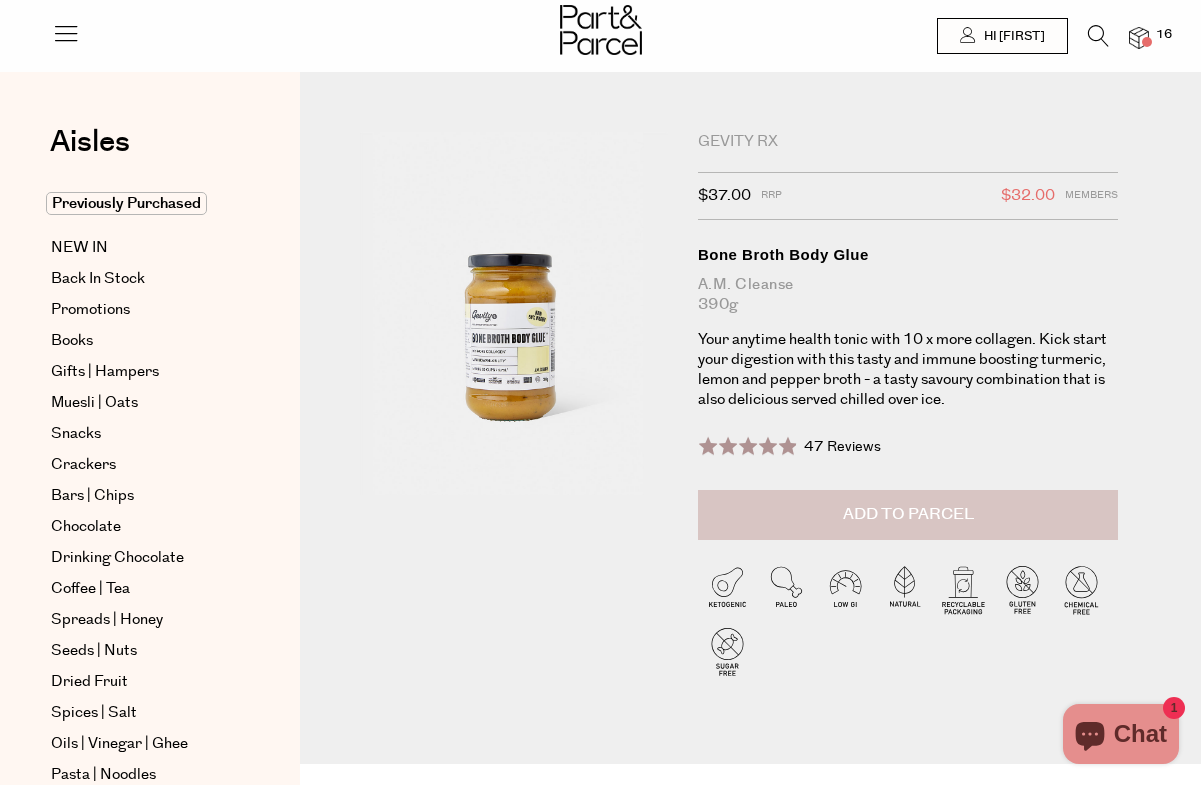scroll, scrollTop: 0, scrollLeft: 0, axis: both 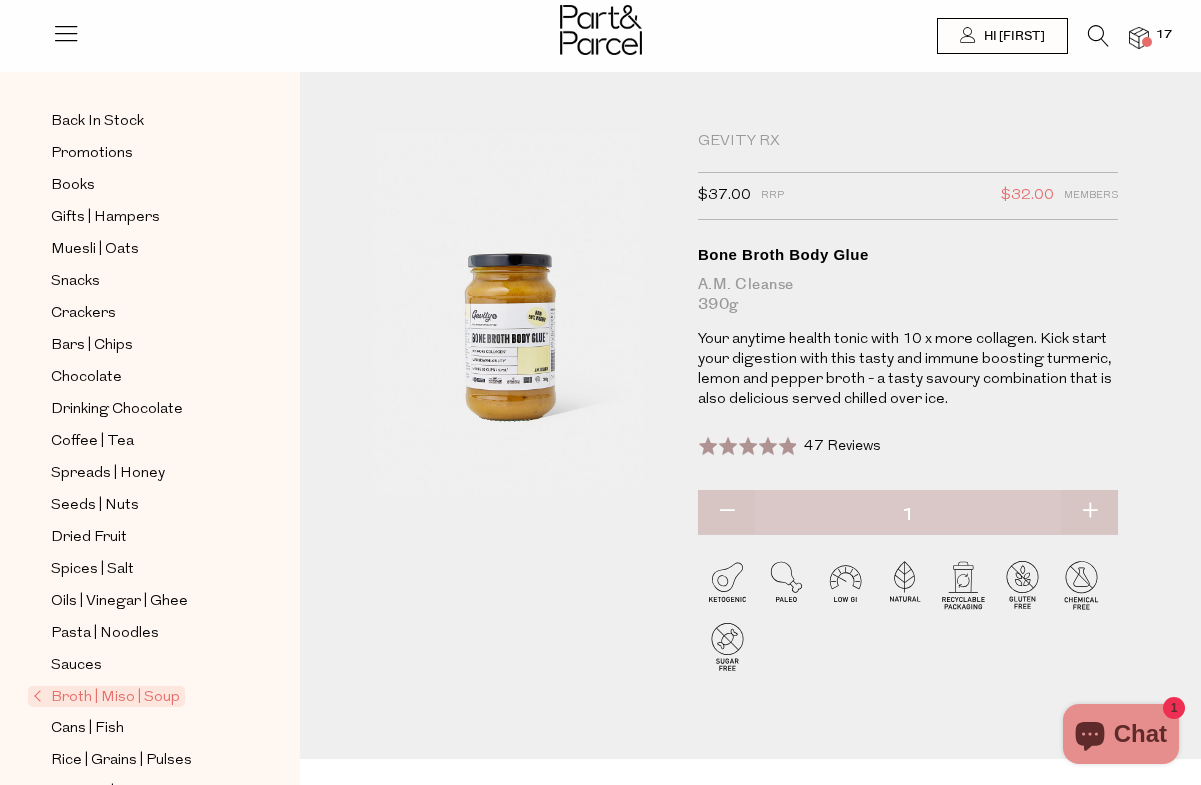 click on "Broth | Miso | Soup" at bounding box center (106, 696) 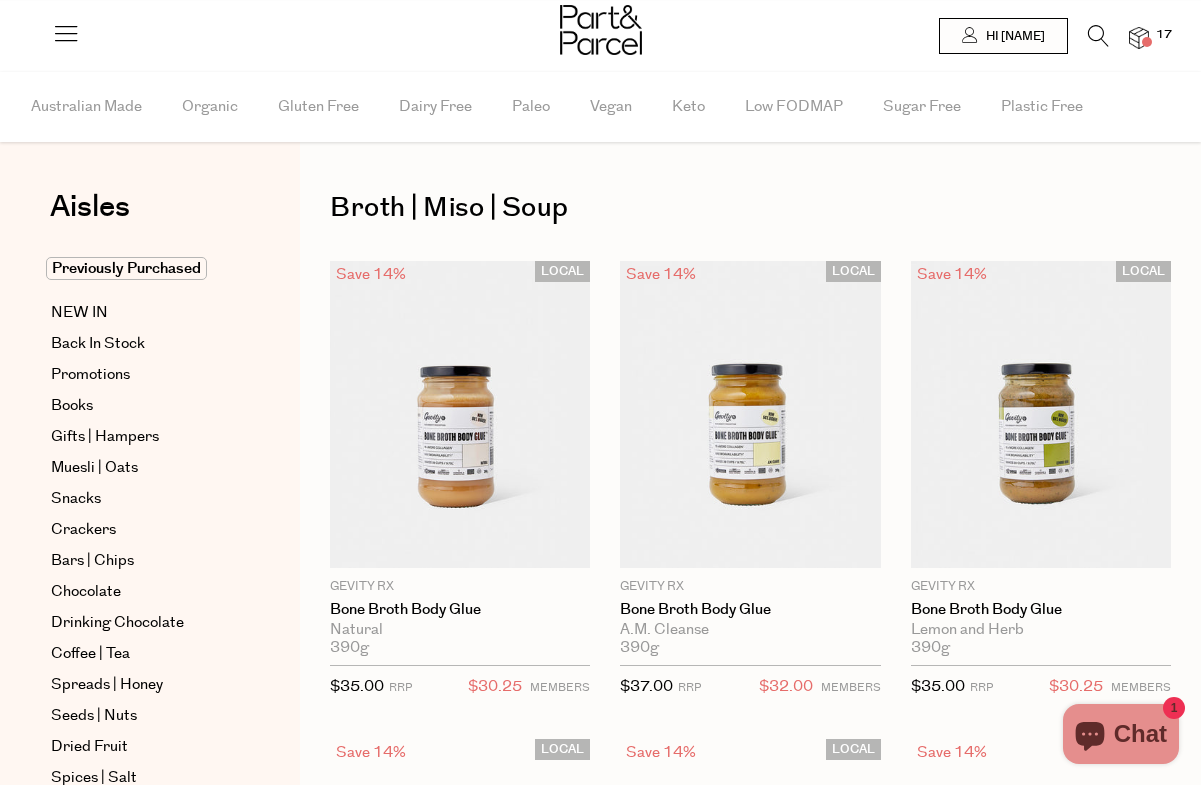 scroll, scrollTop: 0, scrollLeft: 0, axis: both 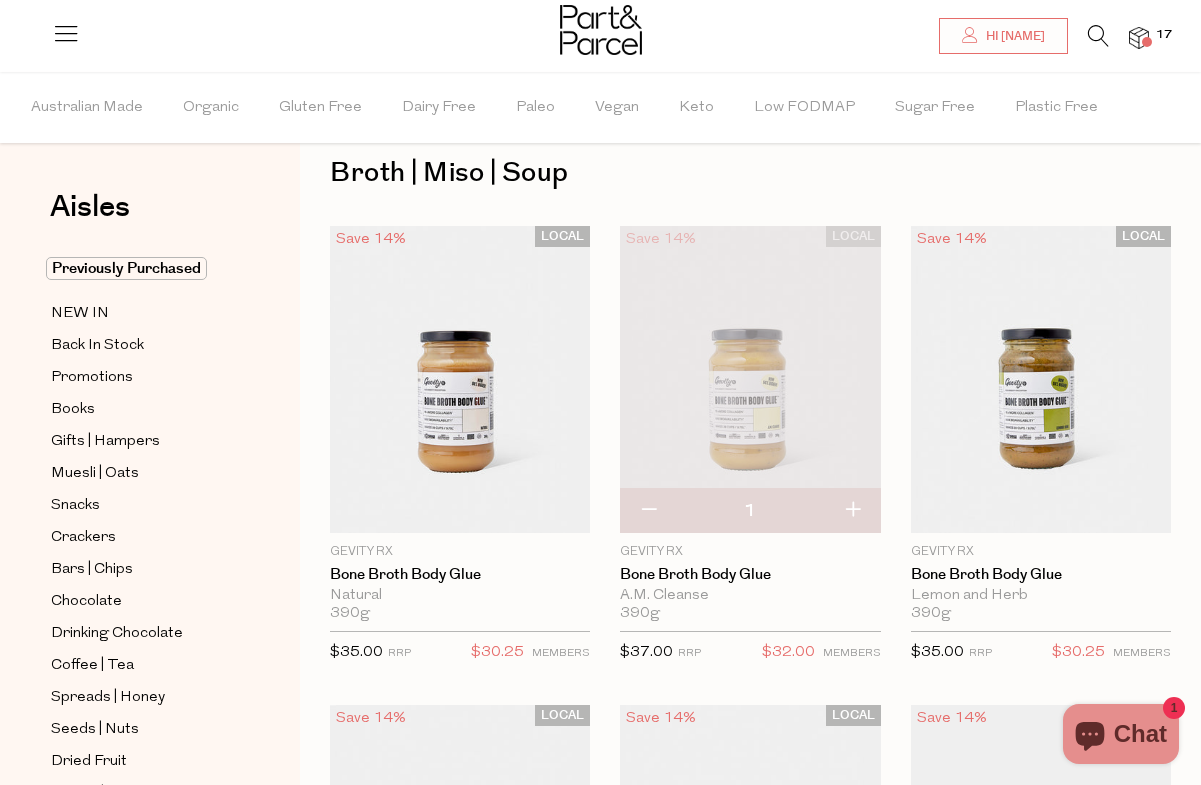 click at bounding box center [750, 379] 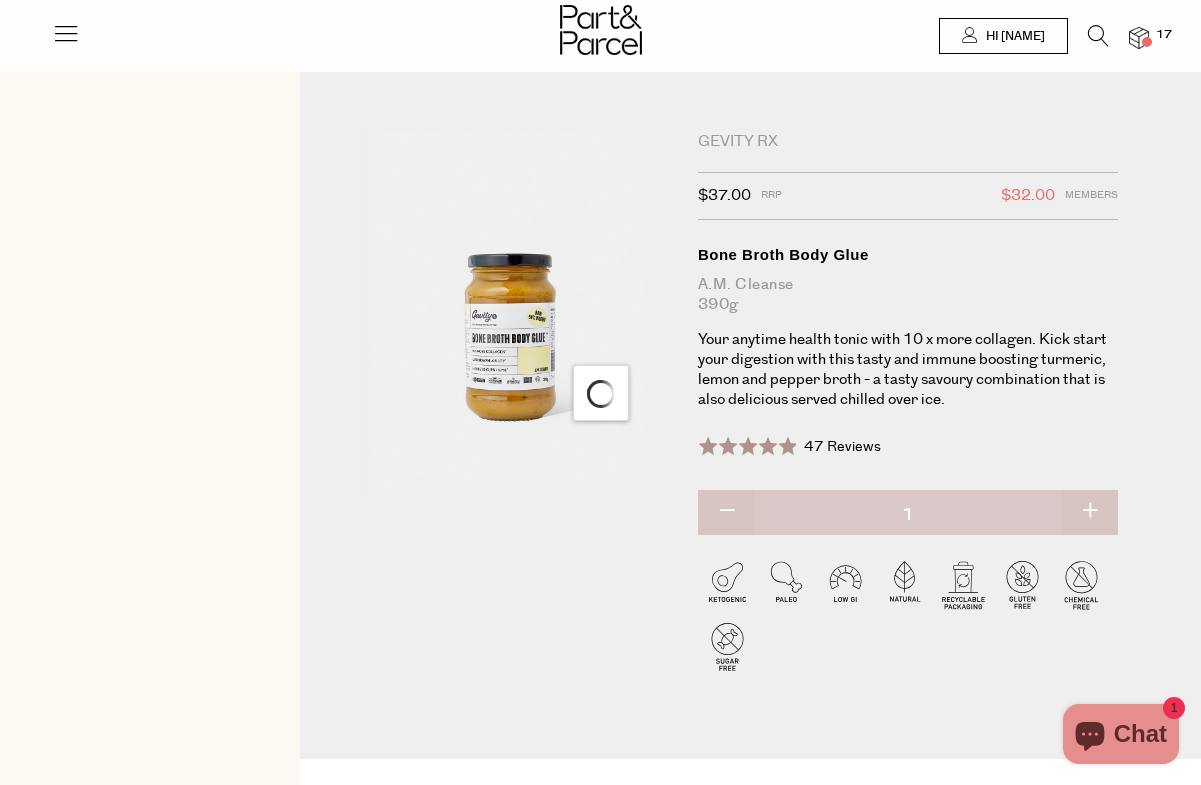 scroll, scrollTop: 0, scrollLeft: 0, axis: both 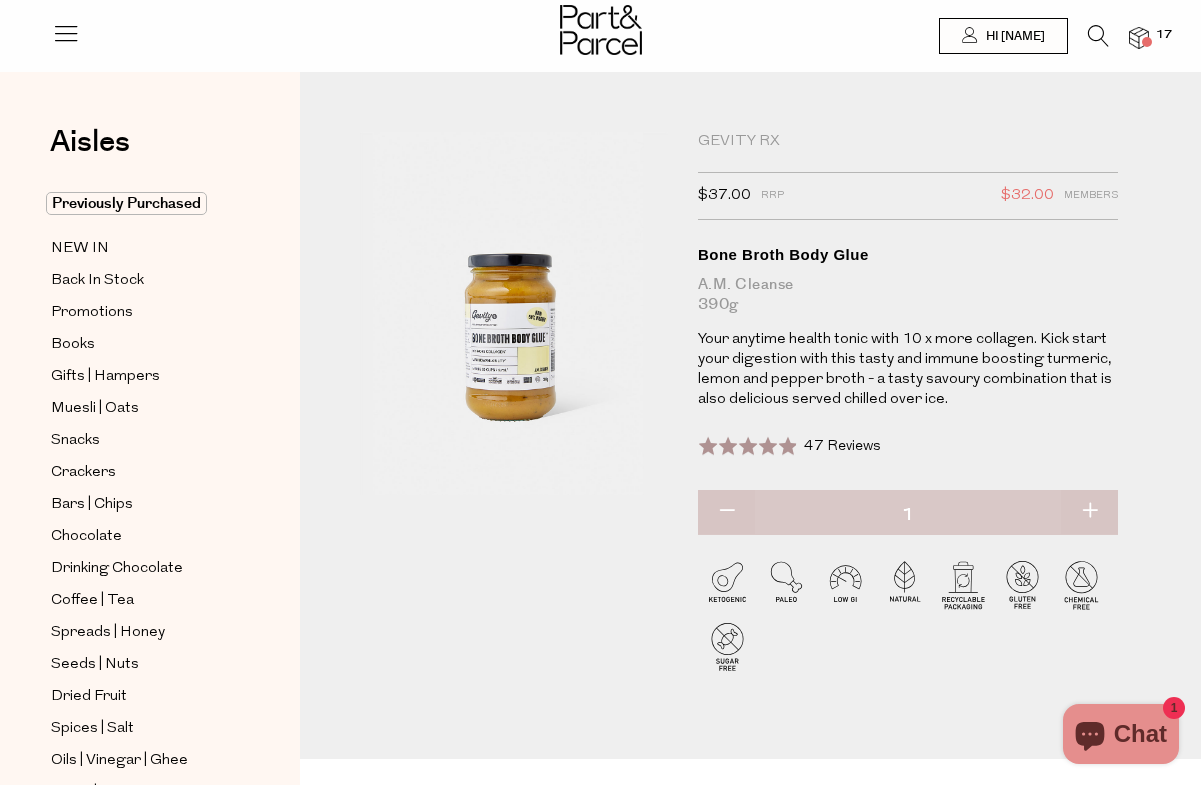 click at bounding box center (1139, 38) 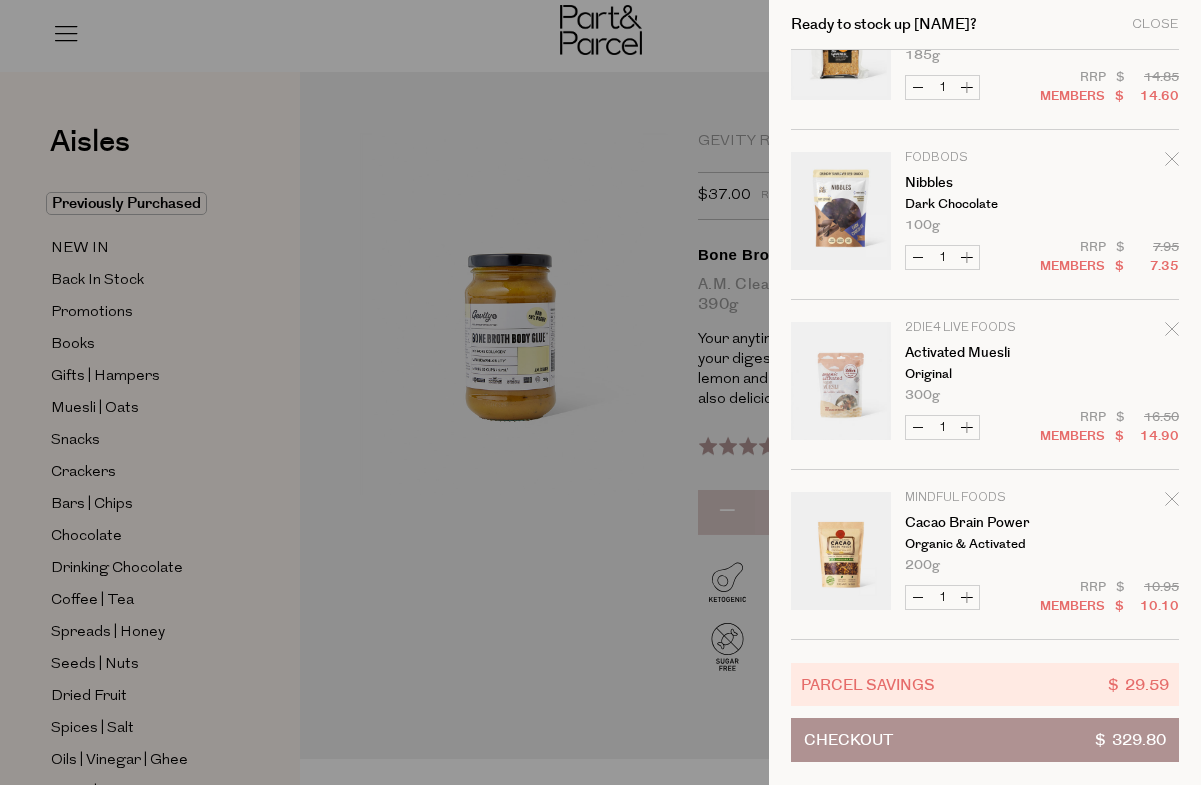 scroll, scrollTop: 2300, scrollLeft: 0, axis: vertical 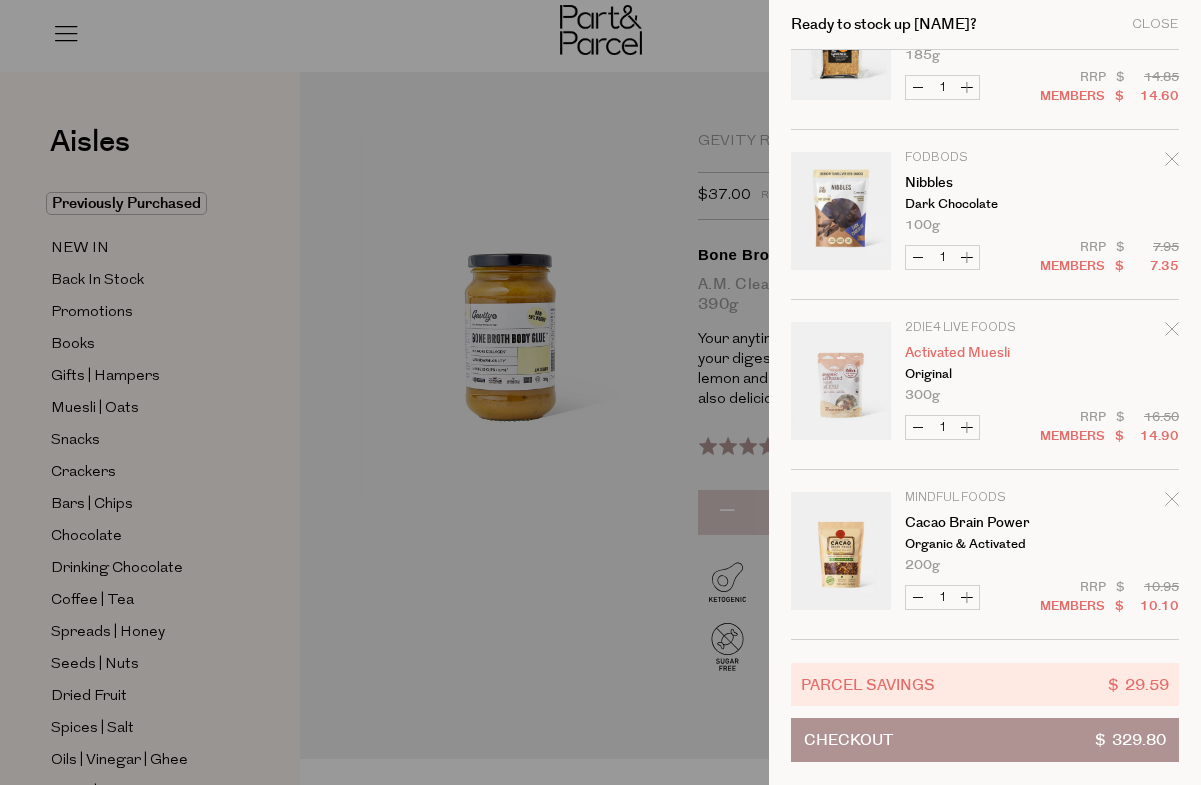 click on "Activated Muesli" at bounding box center (982, 353) 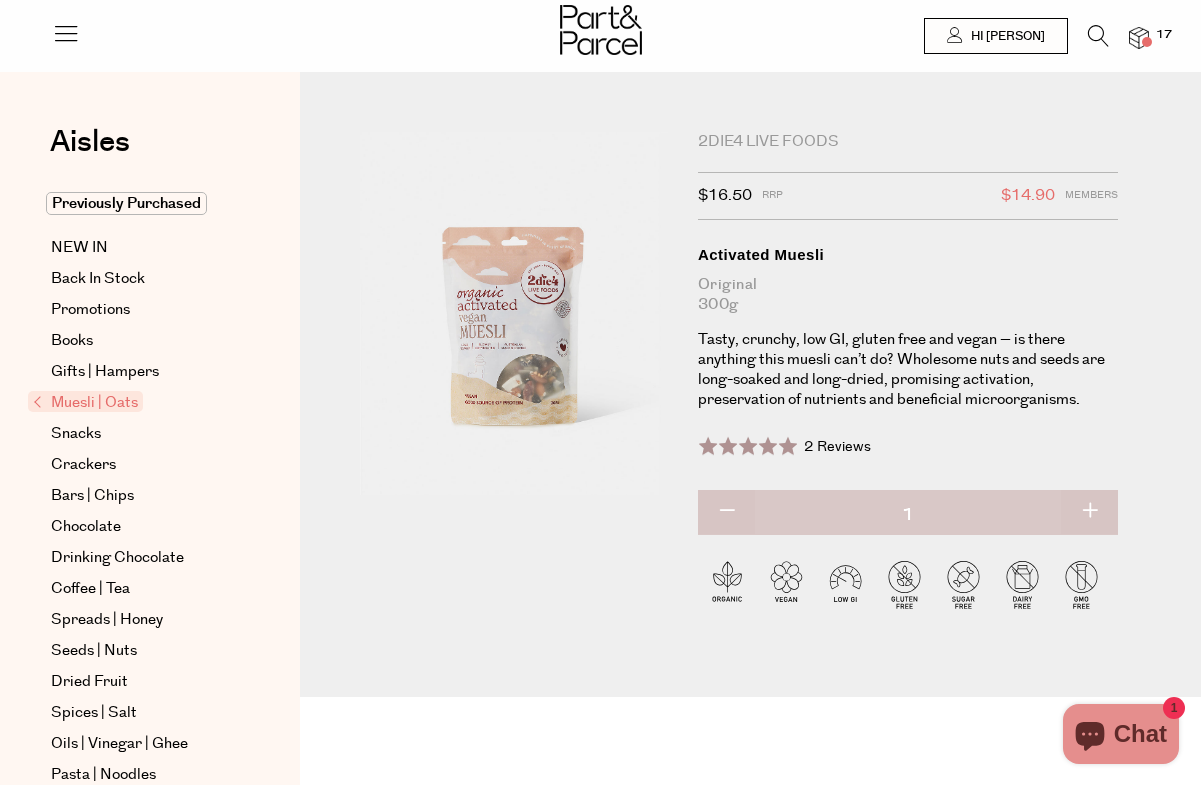 scroll, scrollTop: 0, scrollLeft: 0, axis: both 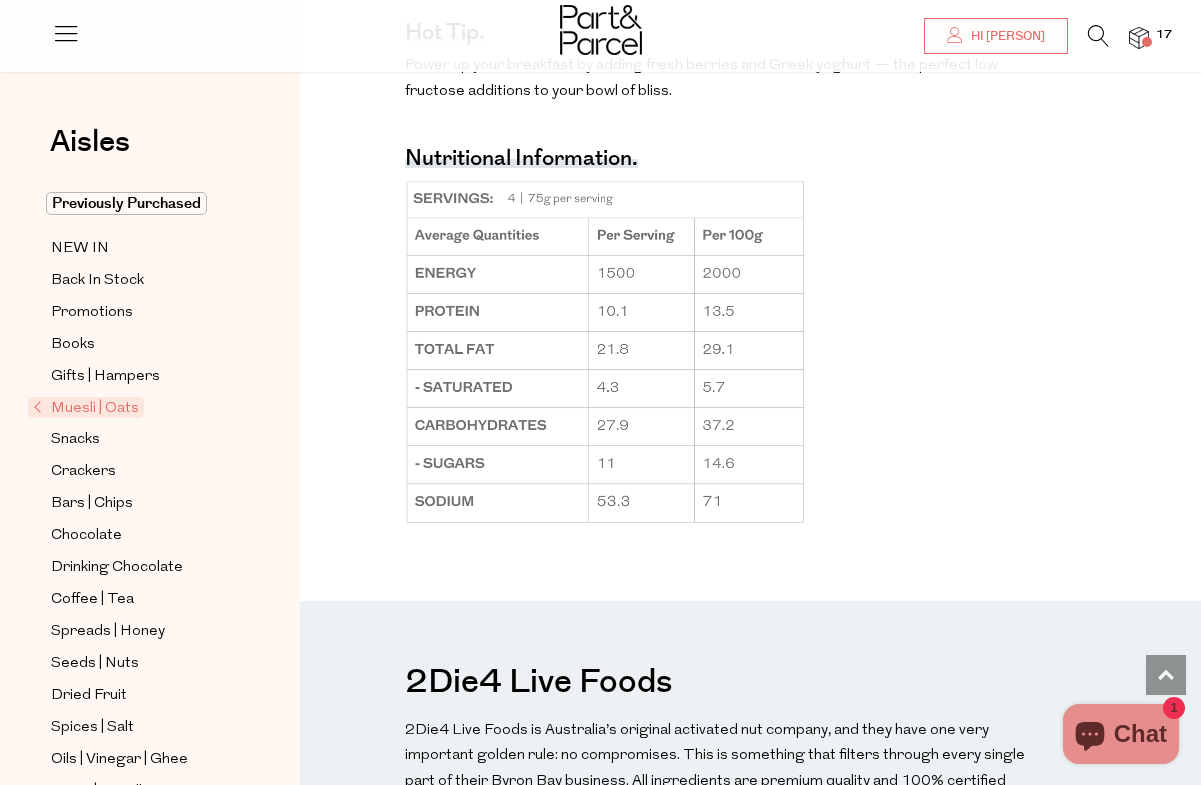 click at bounding box center (1139, 38) 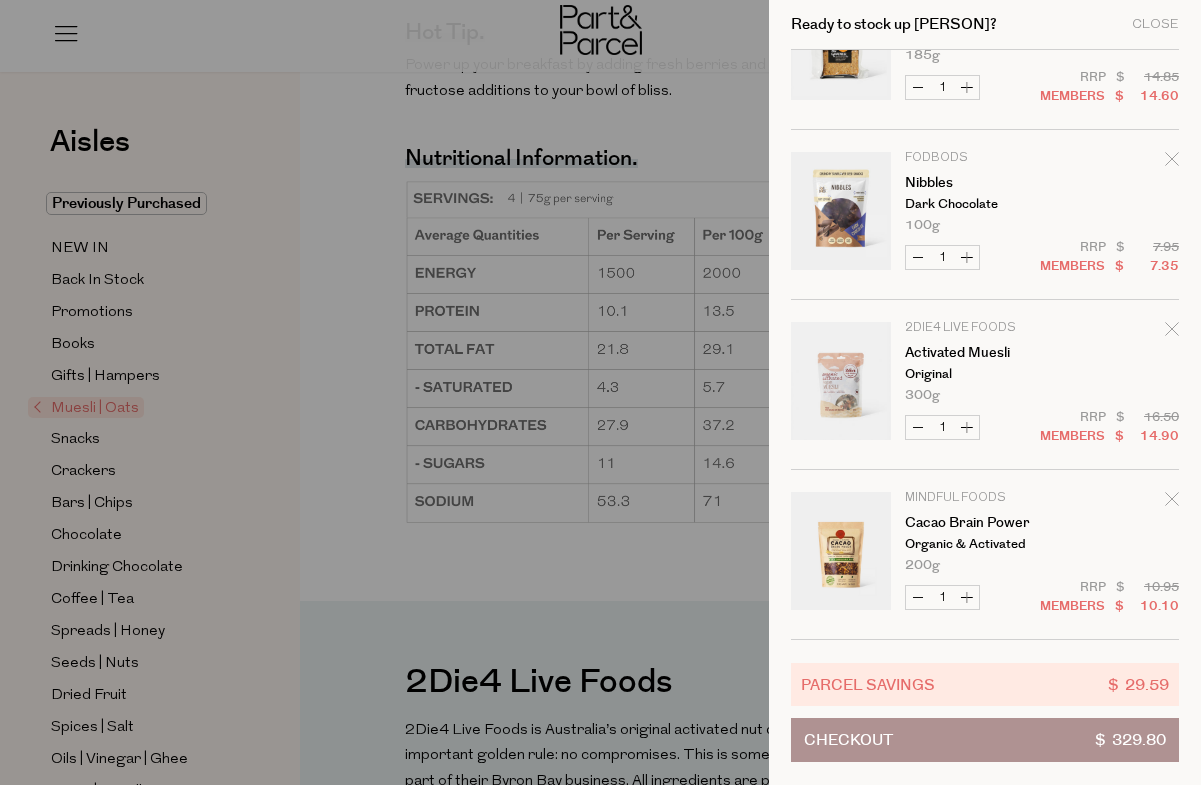 scroll, scrollTop: 2300, scrollLeft: 0, axis: vertical 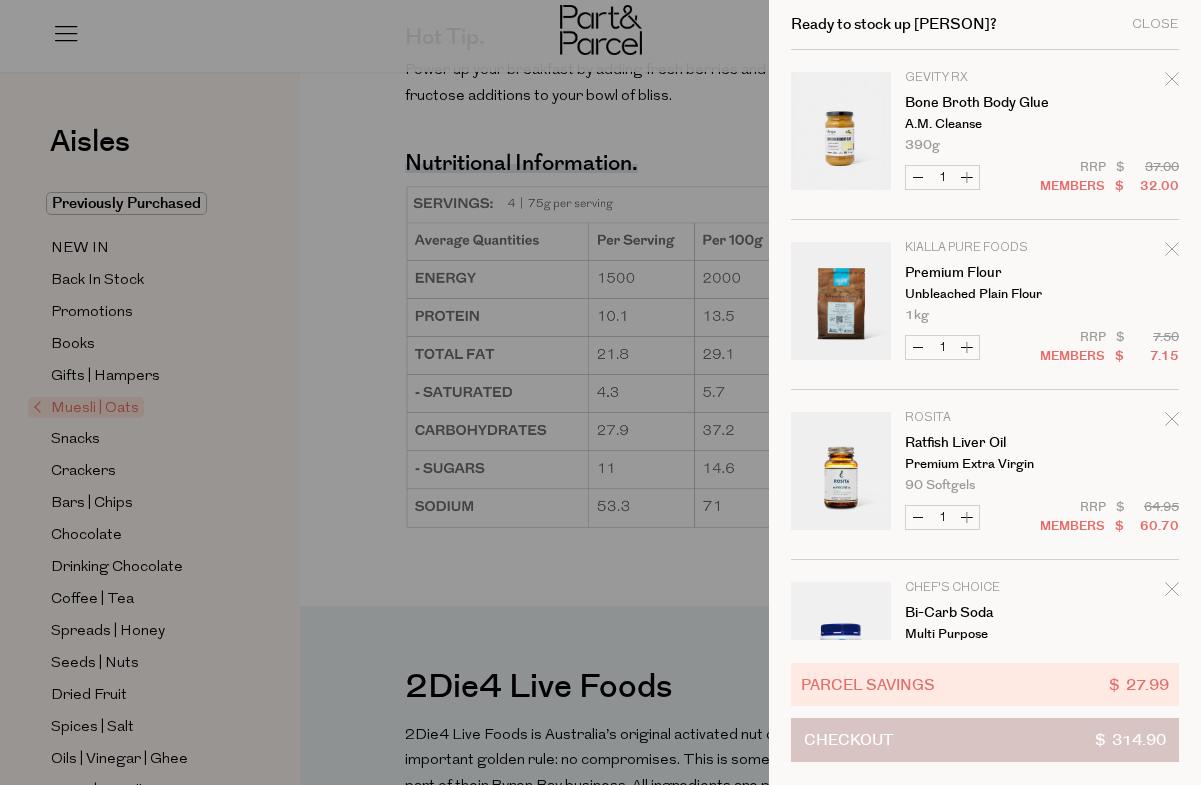 click on "Checkout $ 314.90" at bounding box center [985, 740] 